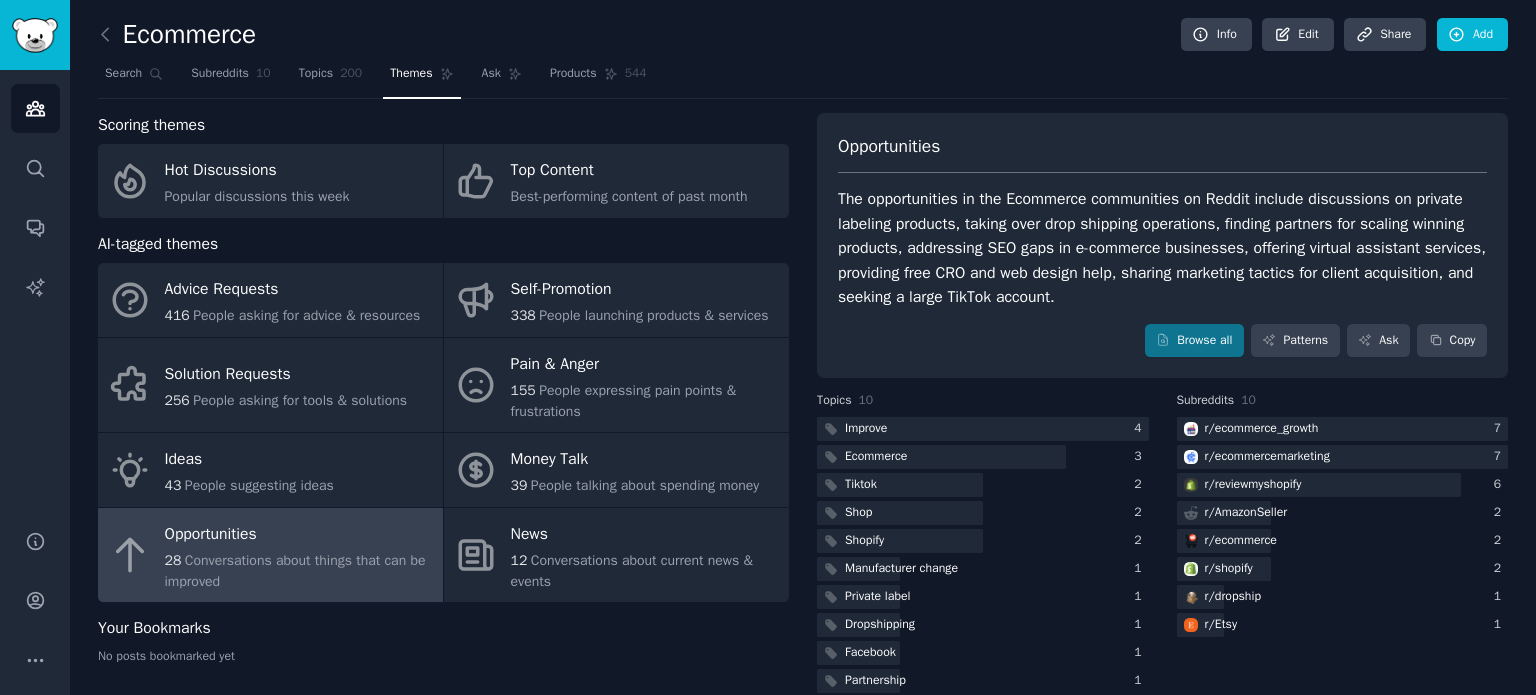 scroll, scrollTop: 0, scrollLeft: 0, axis: both 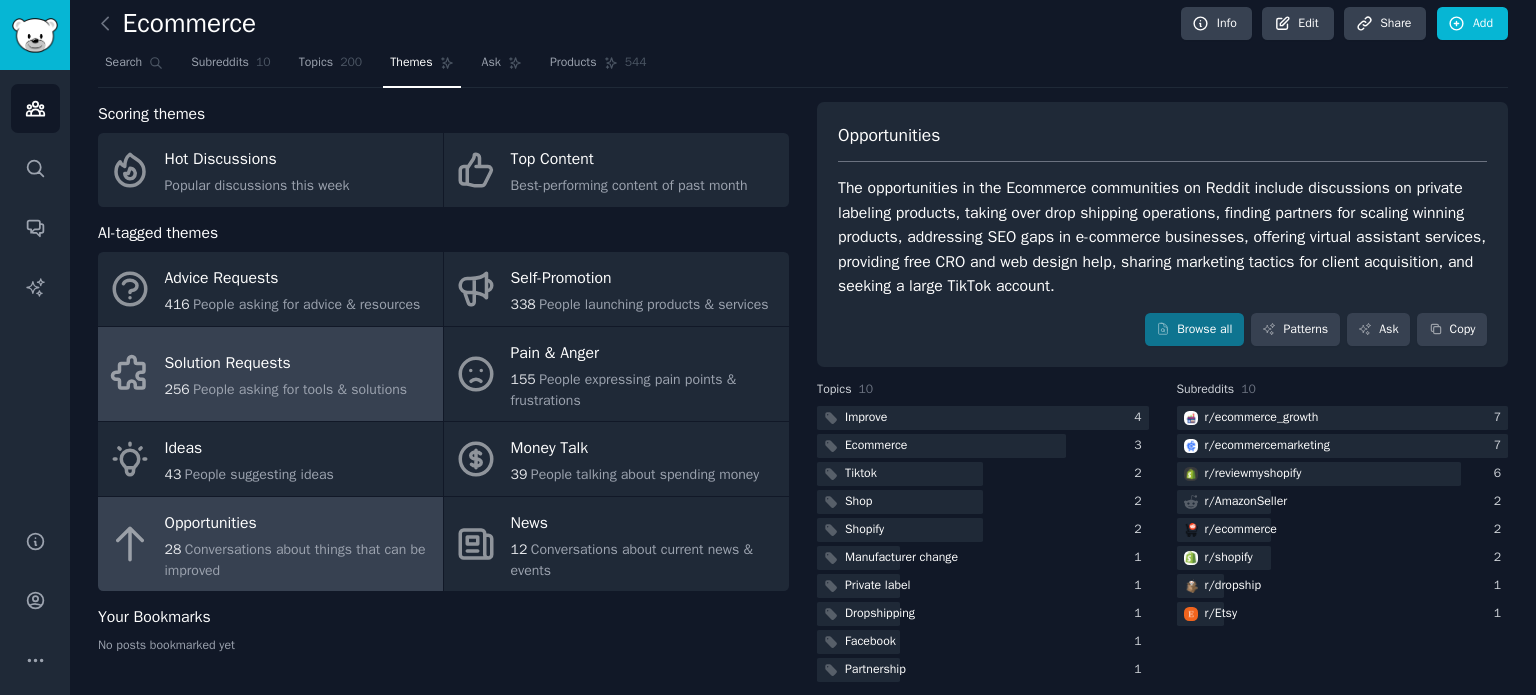 click on "People asking for tools & solutions" at bounding box center [300, 389] 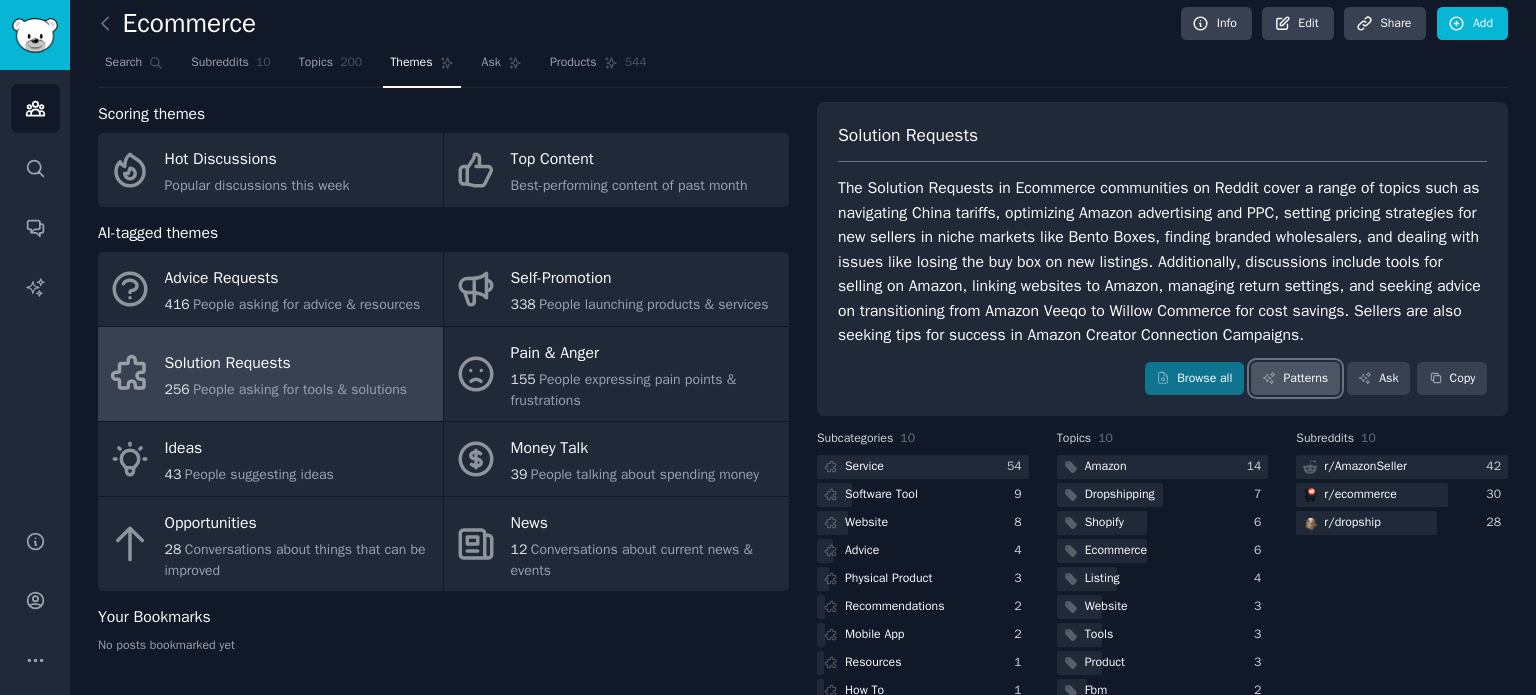 click on "Patterns" at bounding box center [1295, 379] 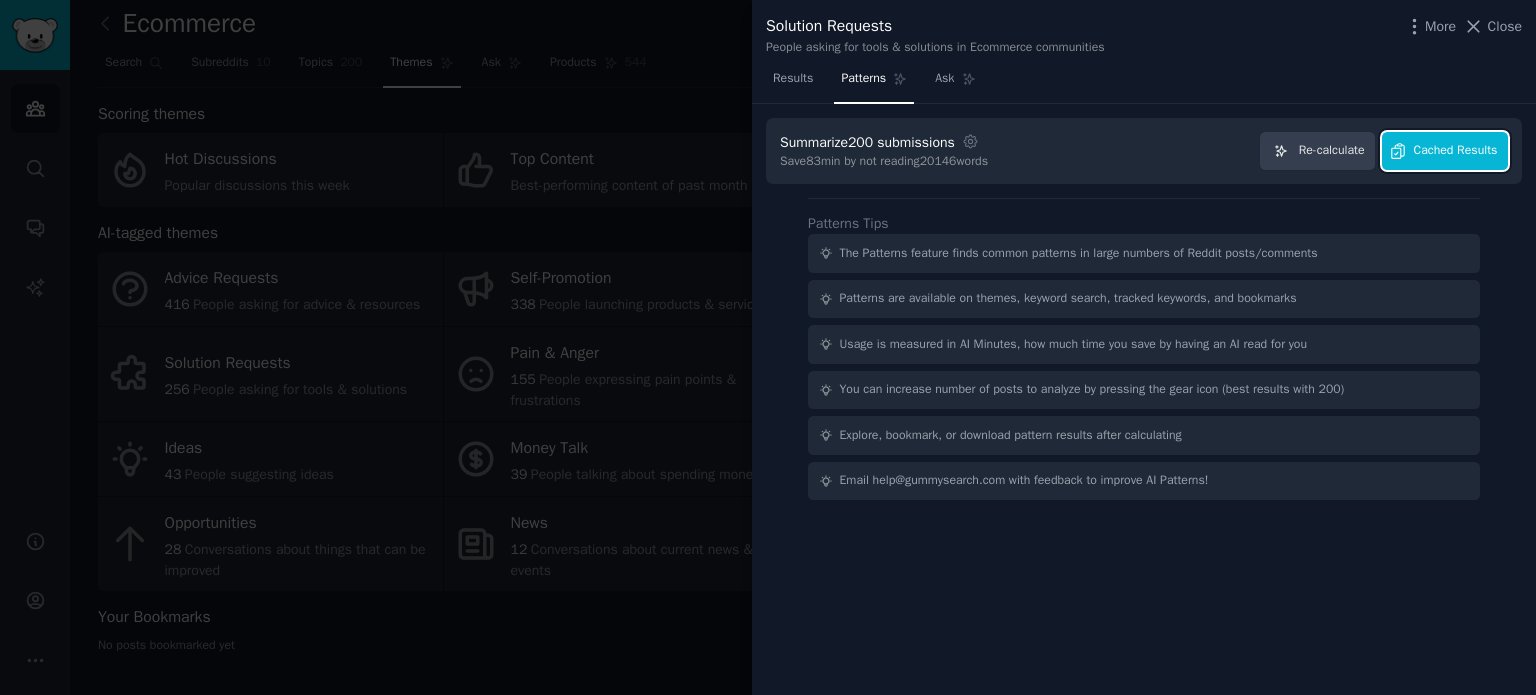 click on "Cached Results" at bounding box center [1456, 151] 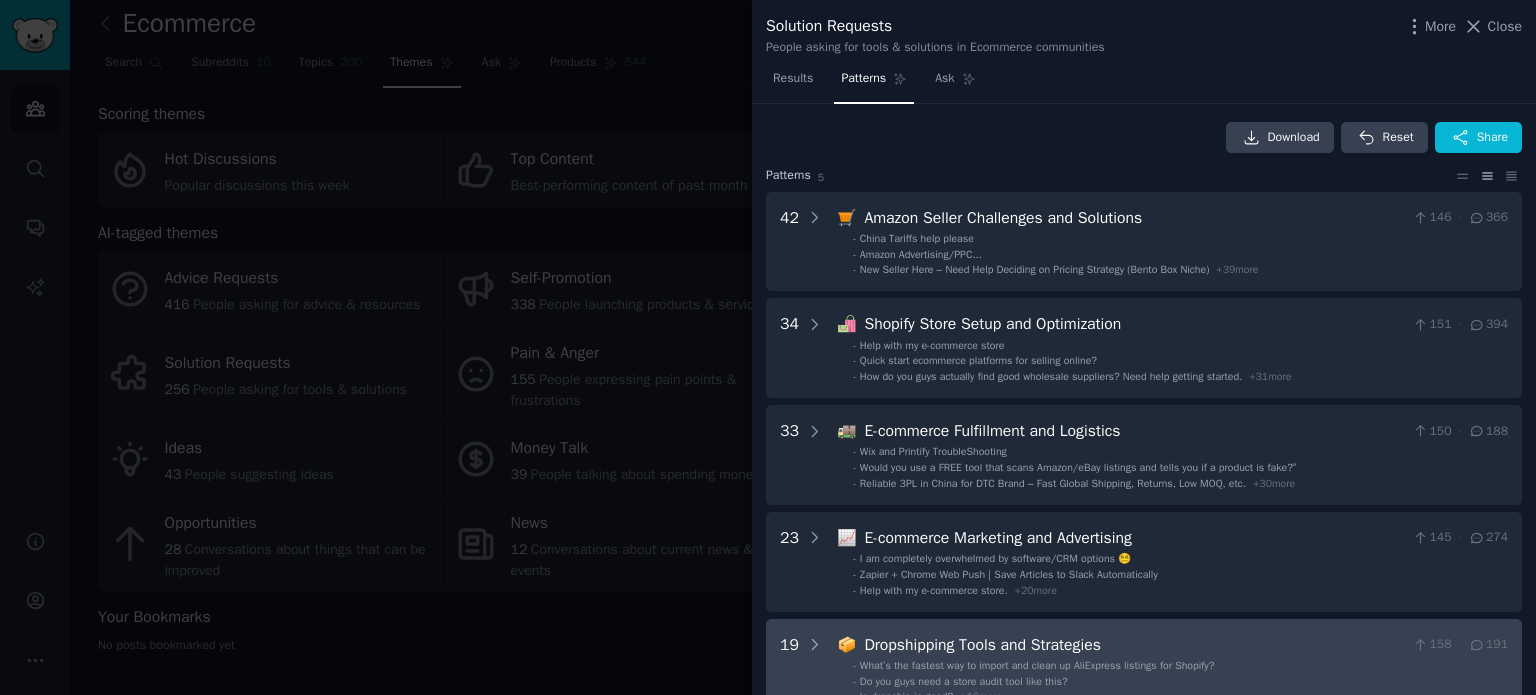 scroll, scrollTop: 0, scrollLeft: 0, axis: both 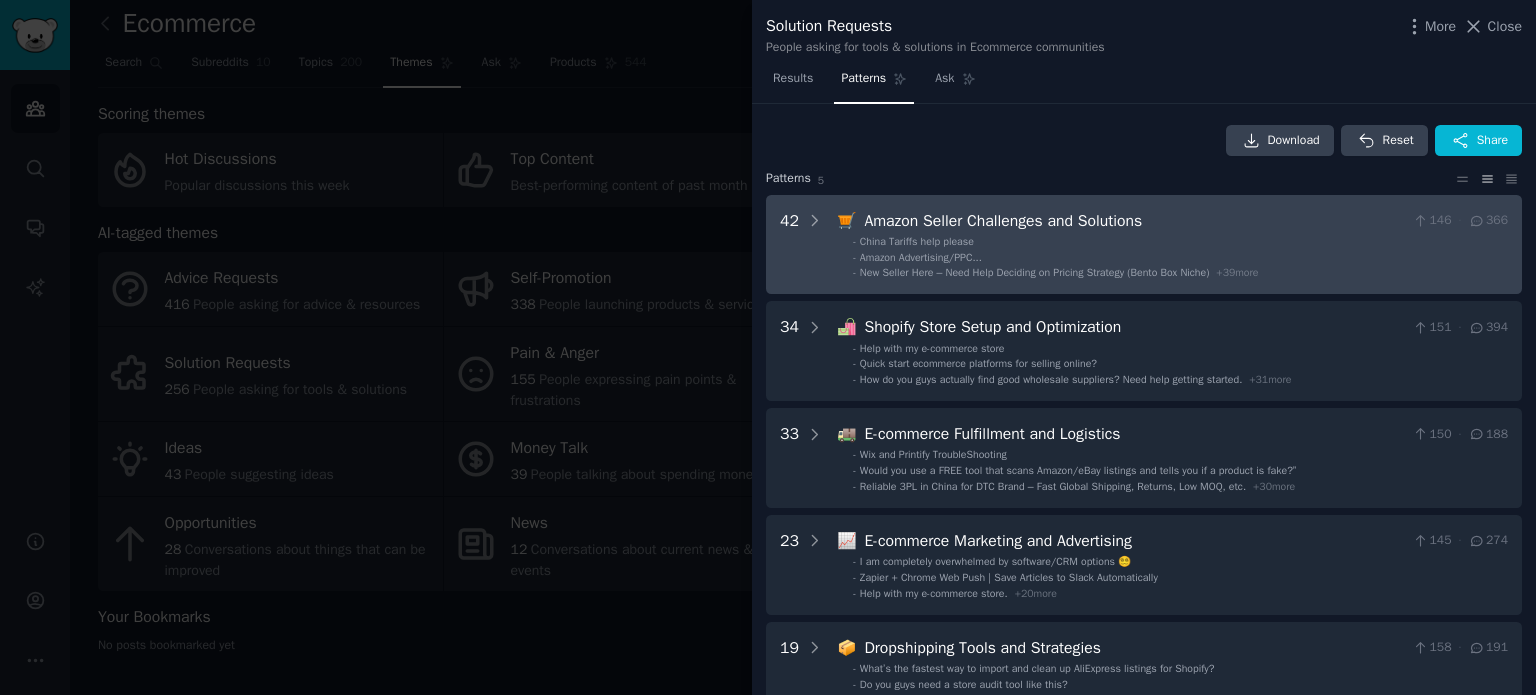 click on "New Seller Here – Need Help Deciding on Pricing Strategy (Bento Box Niche)" at bounding box center [1035, 272] 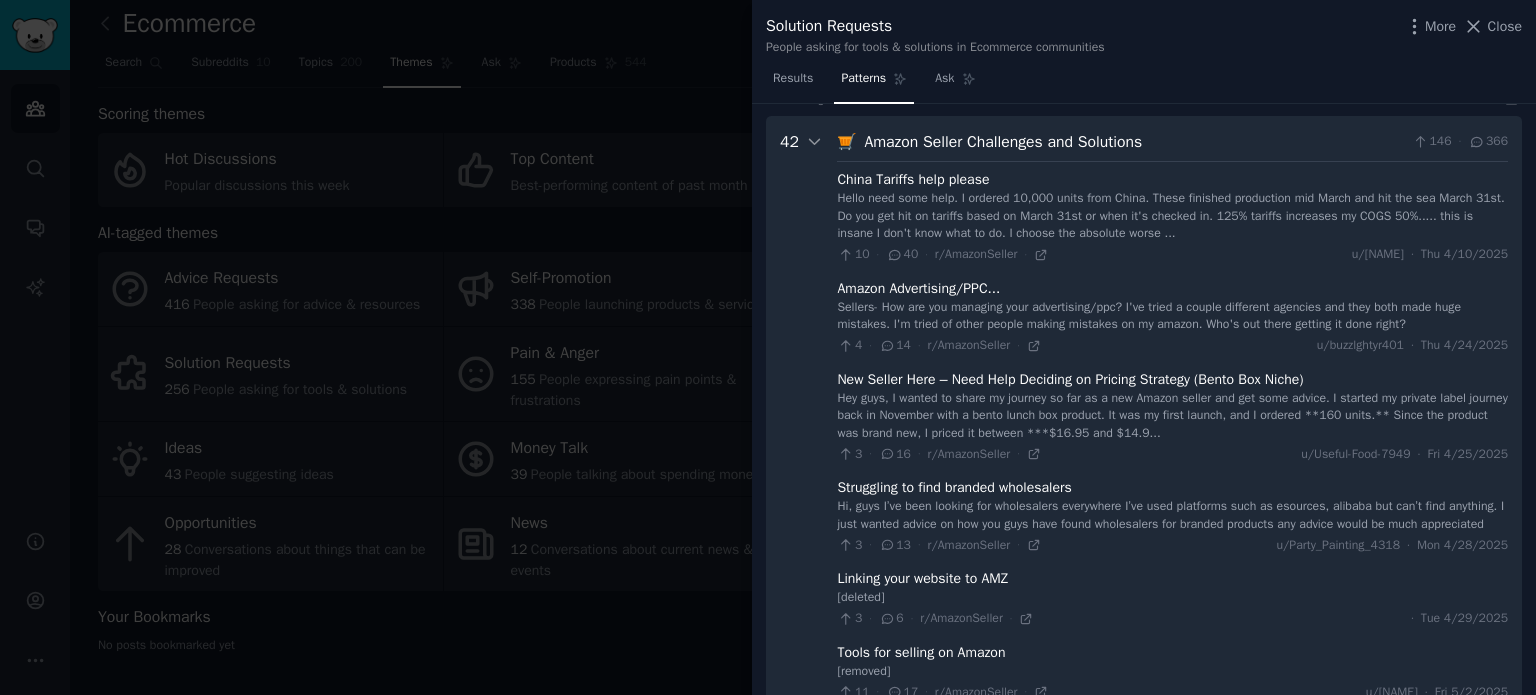 scroll, scrollTop: 91, scrollLeft: 0, axis: vertical 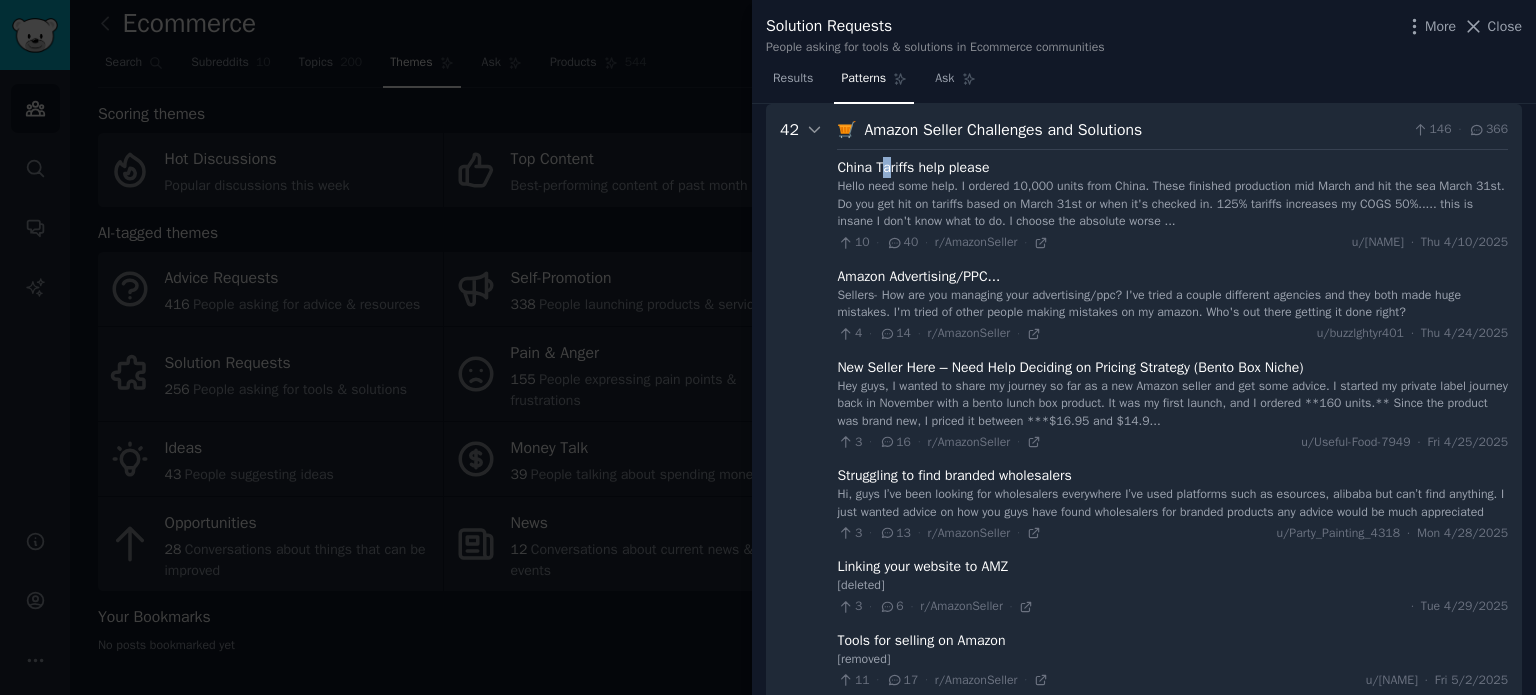 click on "China Tariffs help please" at bounding box center (913, 167) 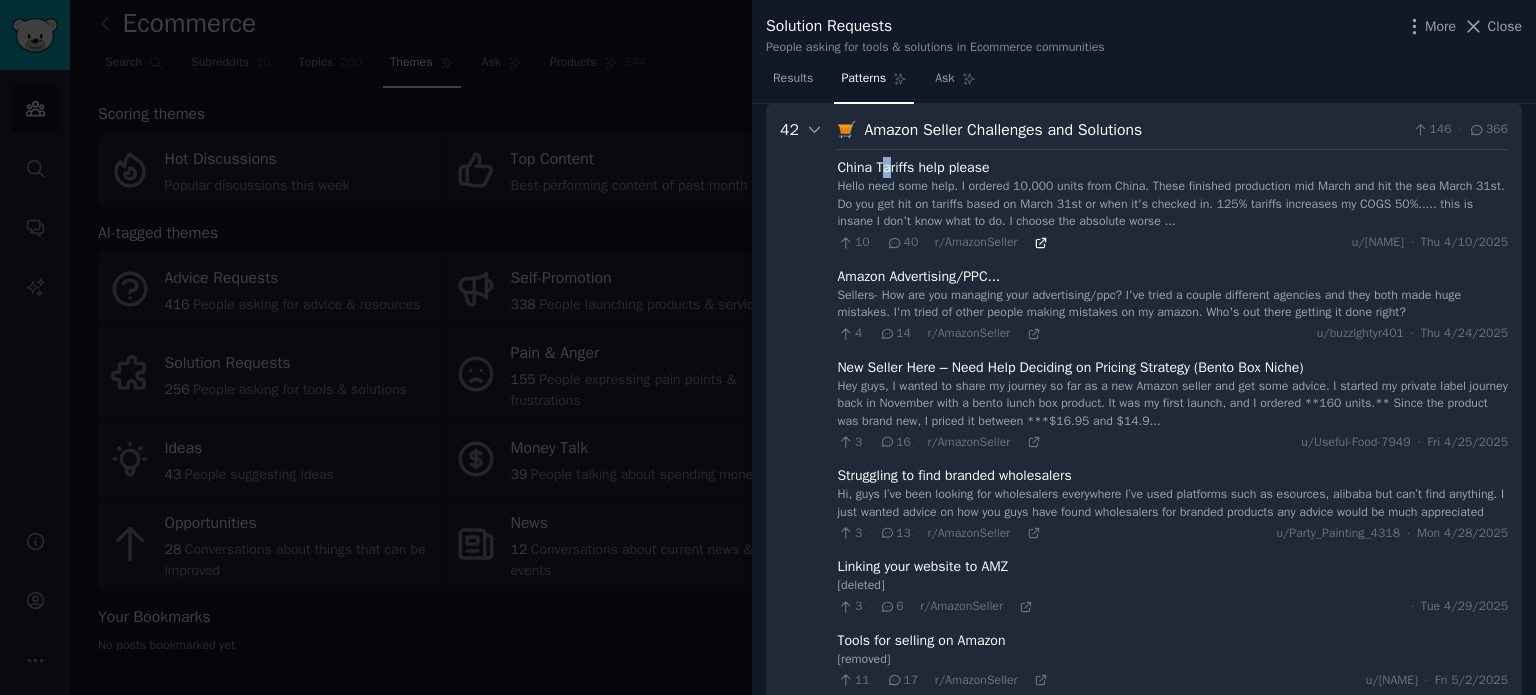 click 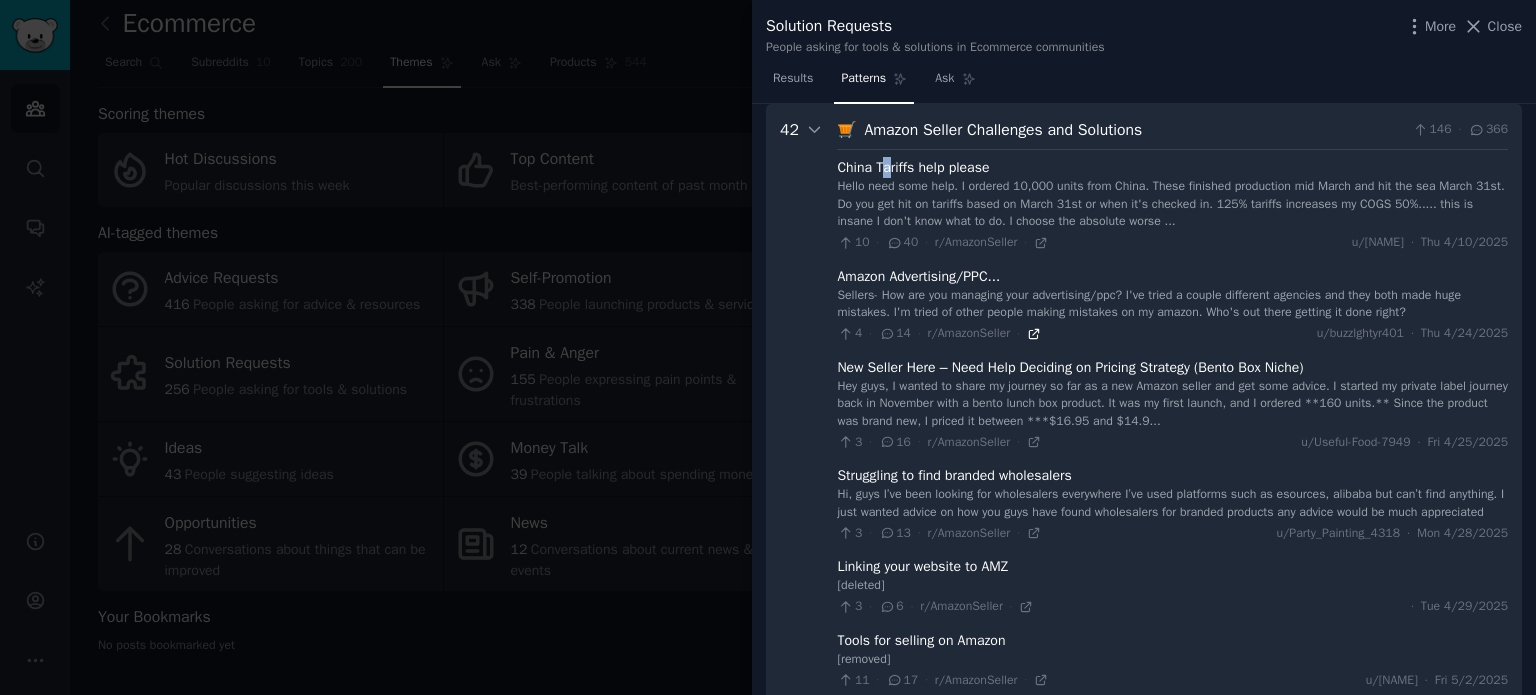click 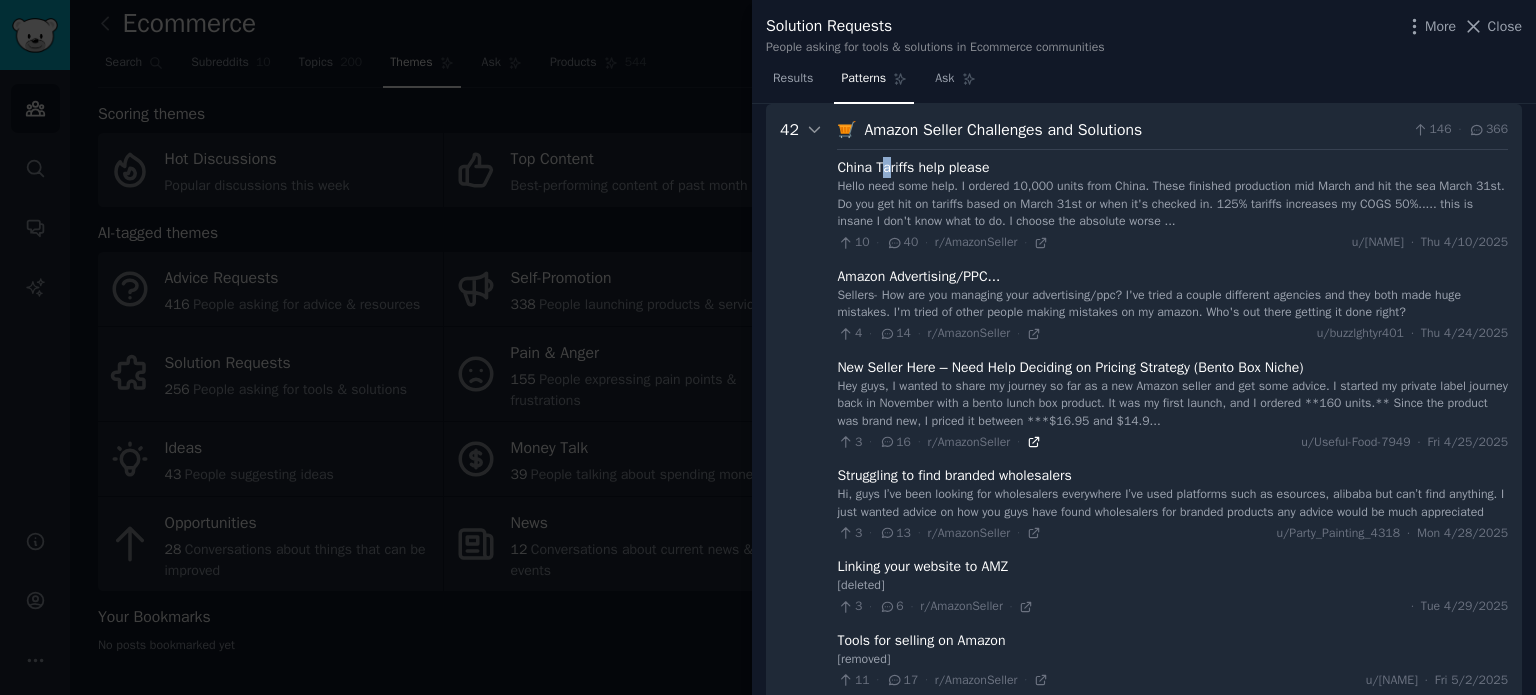 click 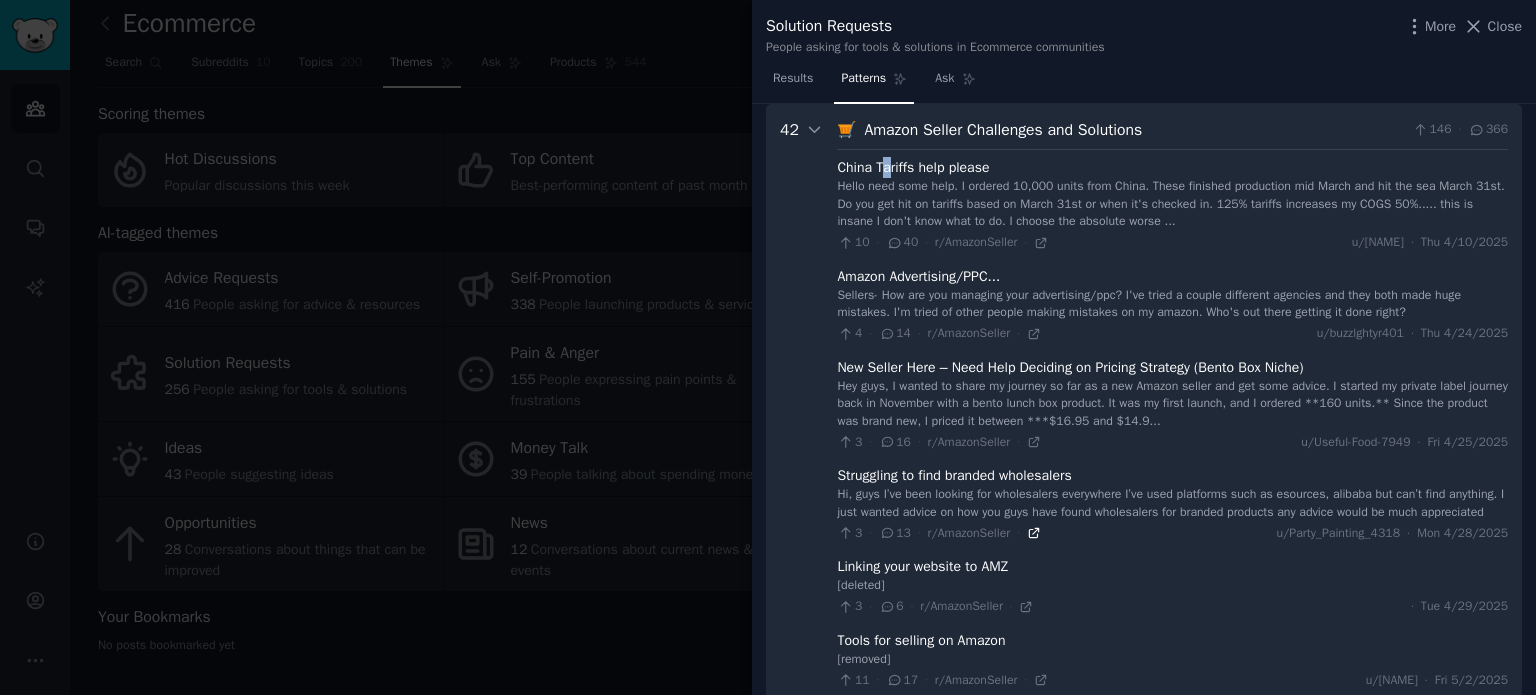 click 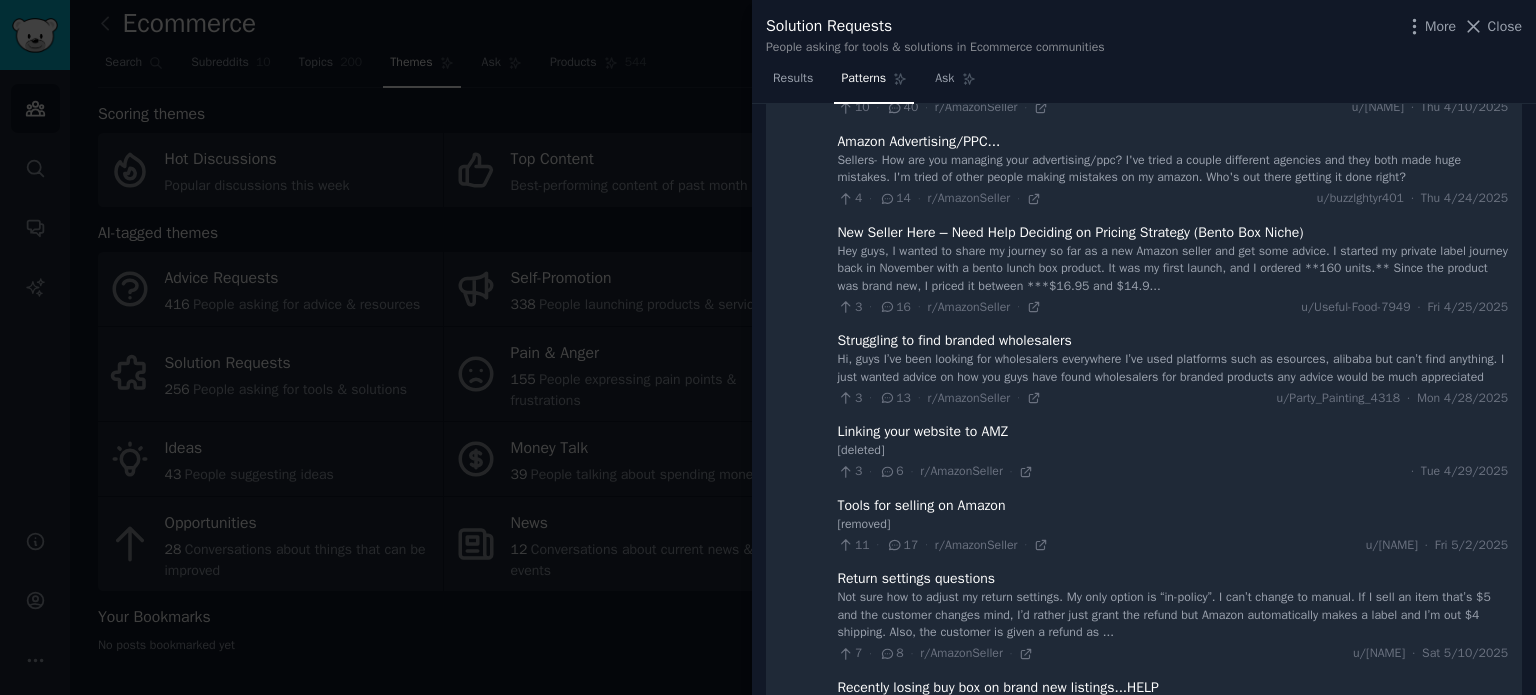 scroll, scrollTop: 291, scrollLeft: 0, axis: vertical 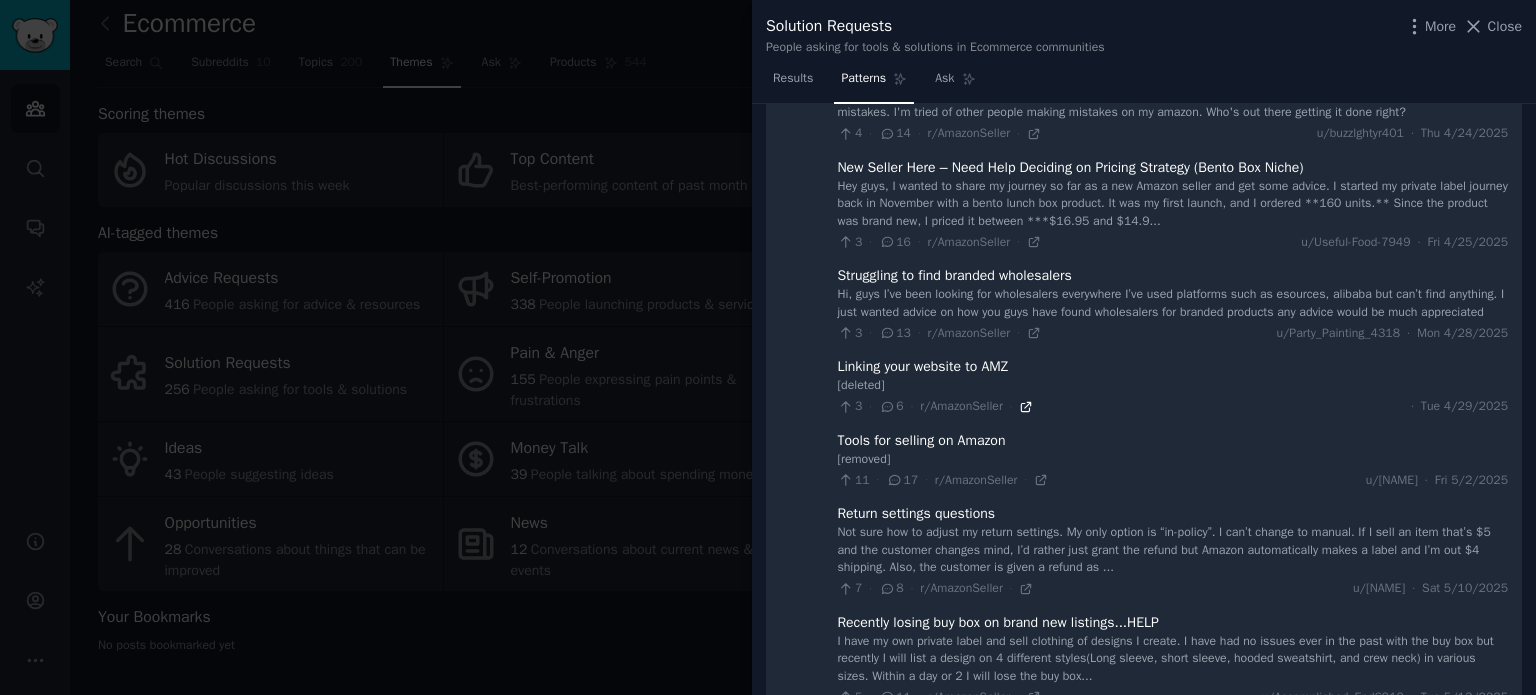 click 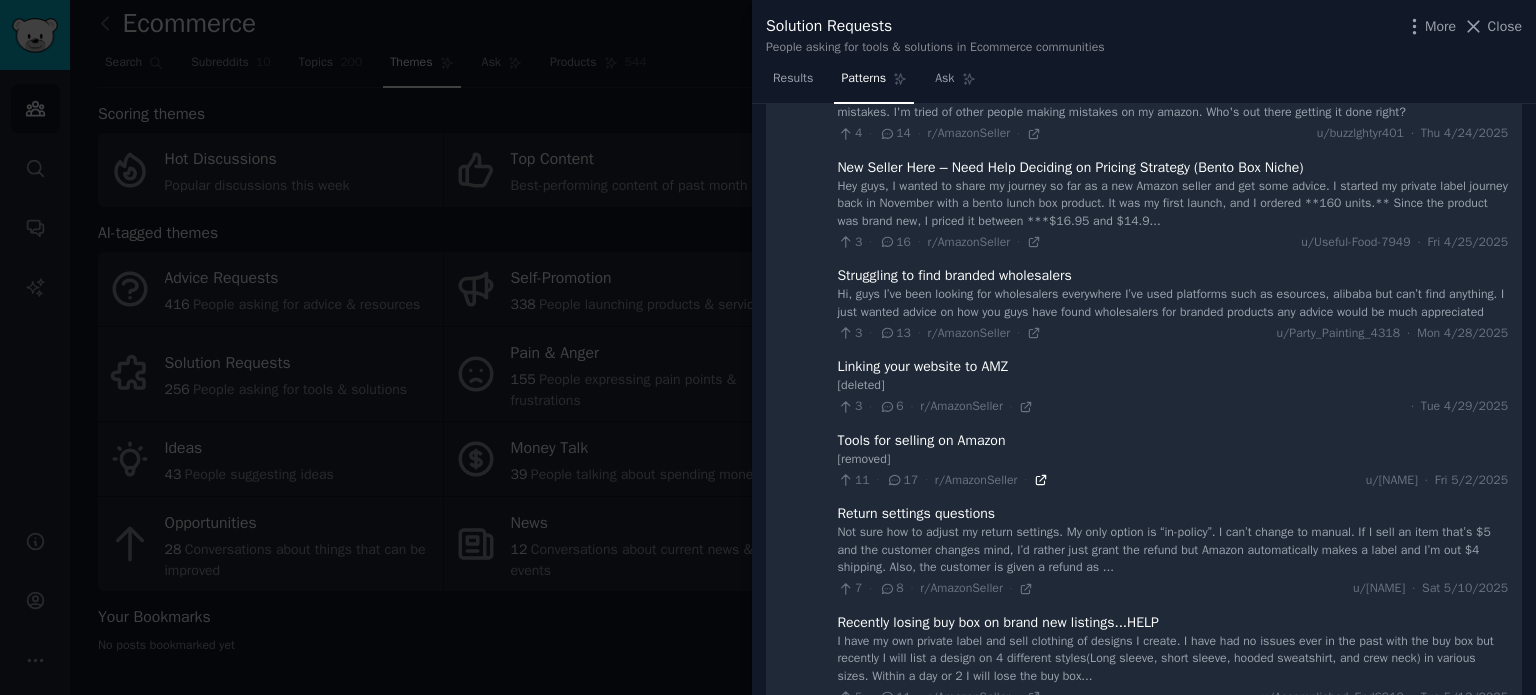 click 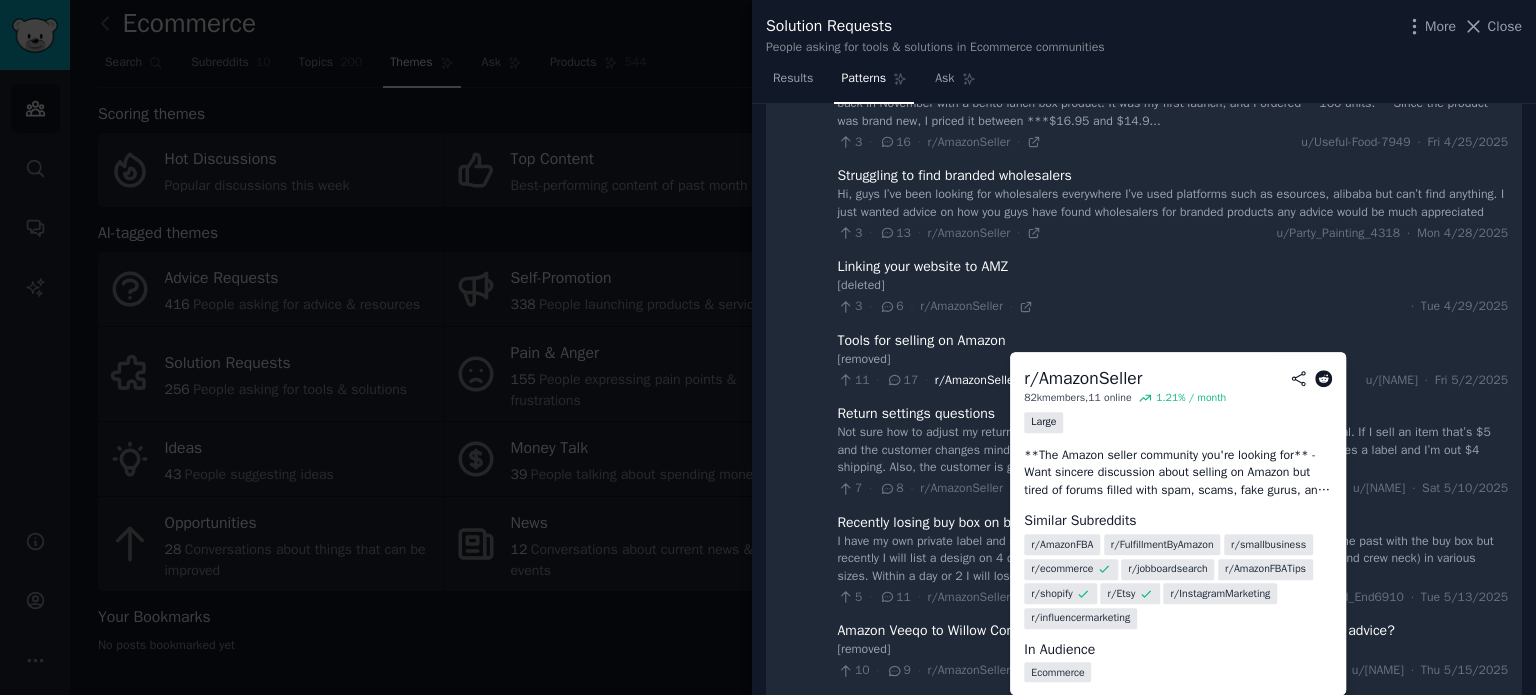 scroll, scrollTop: 491, scrollLeft: 0, axis: vertical 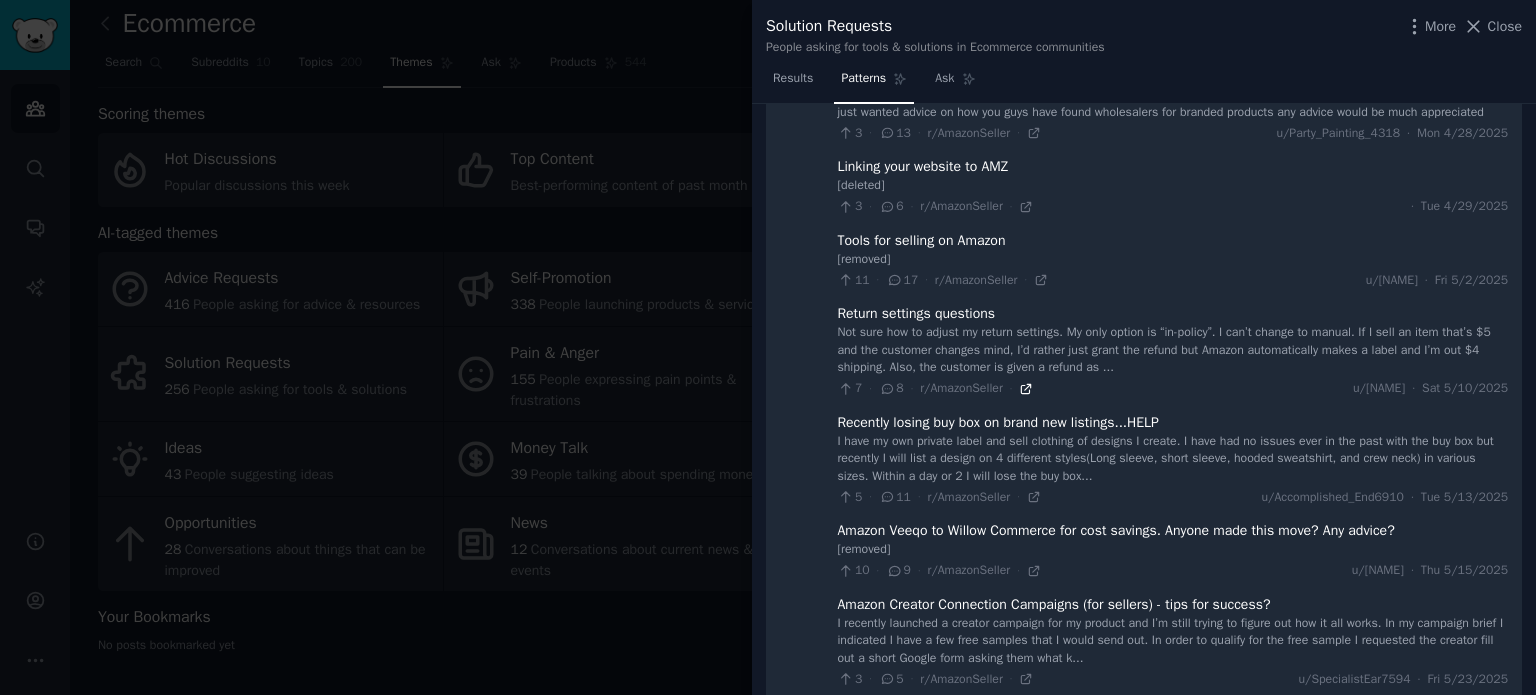 click 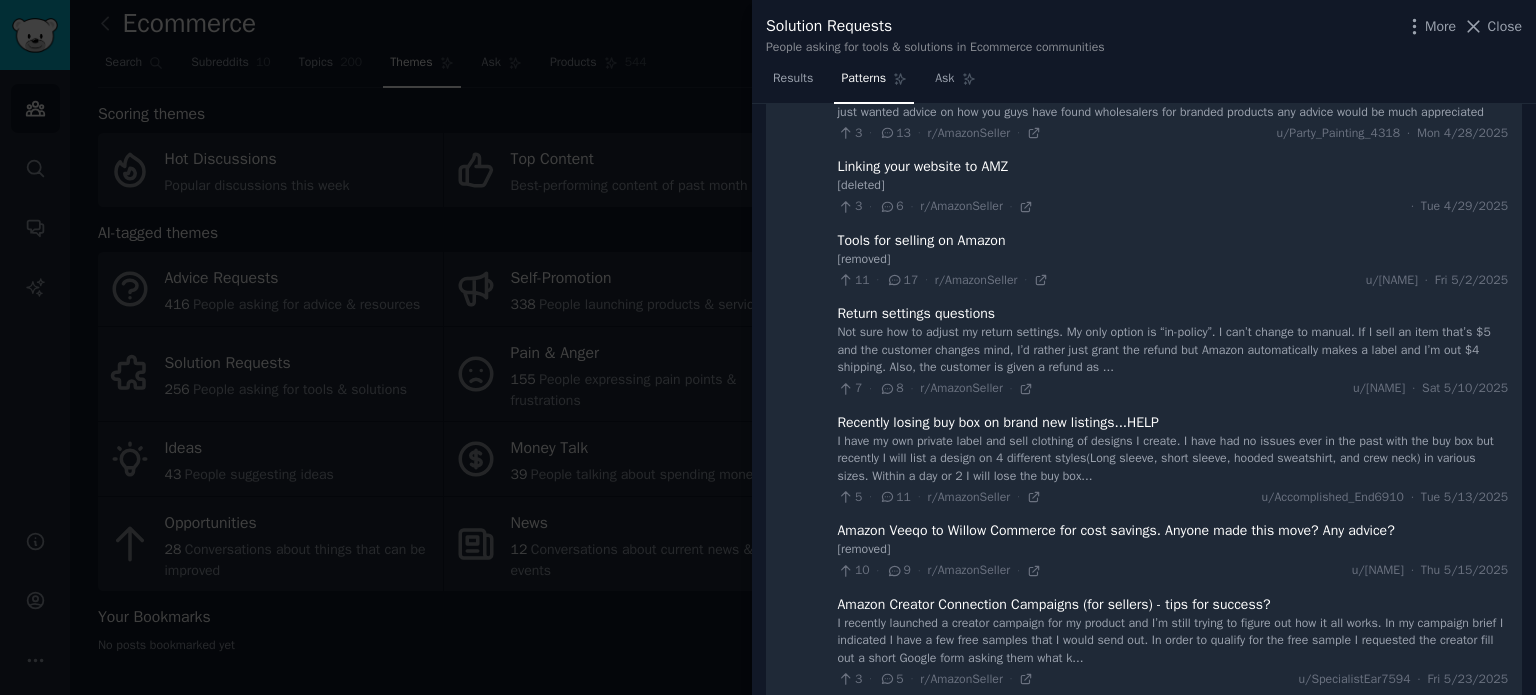 scroll, scrollTop: 591, scrollLeft: 0, axis: vertical 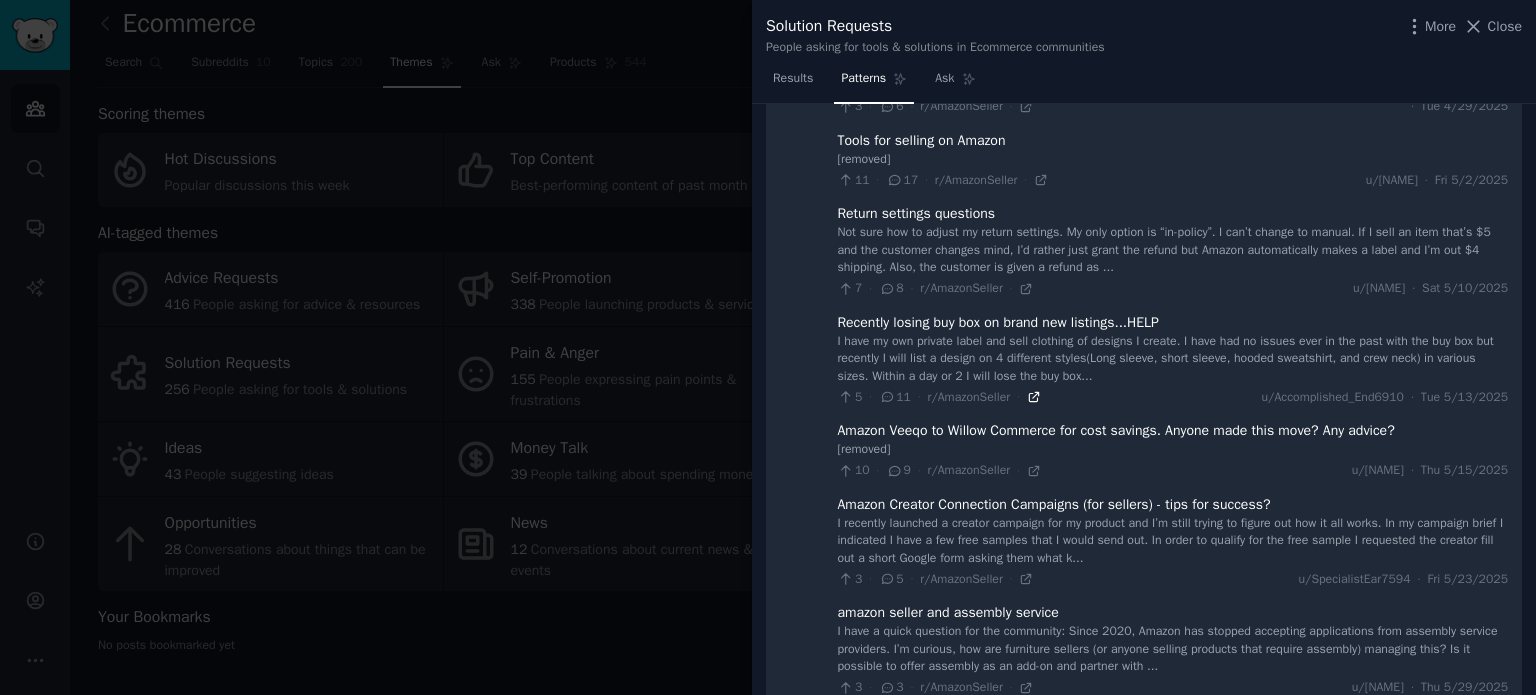 click 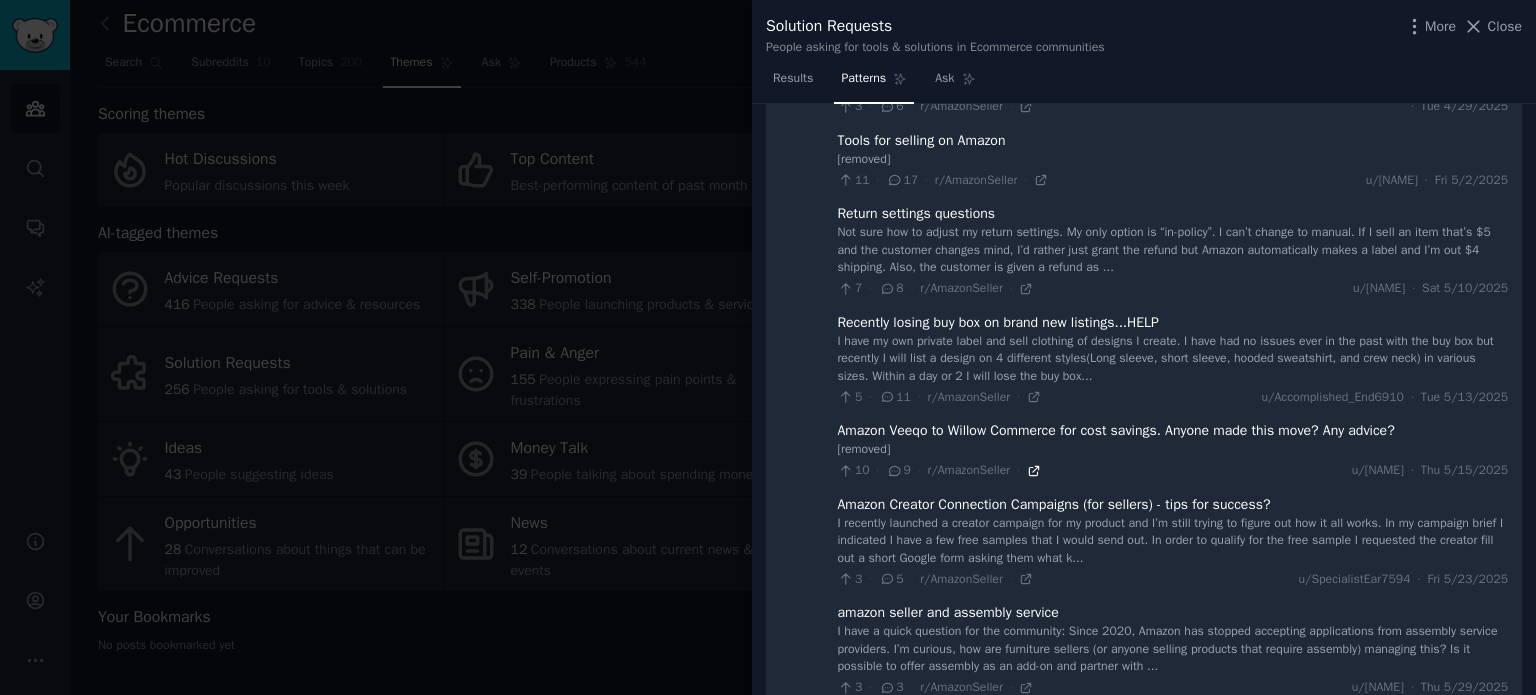 click 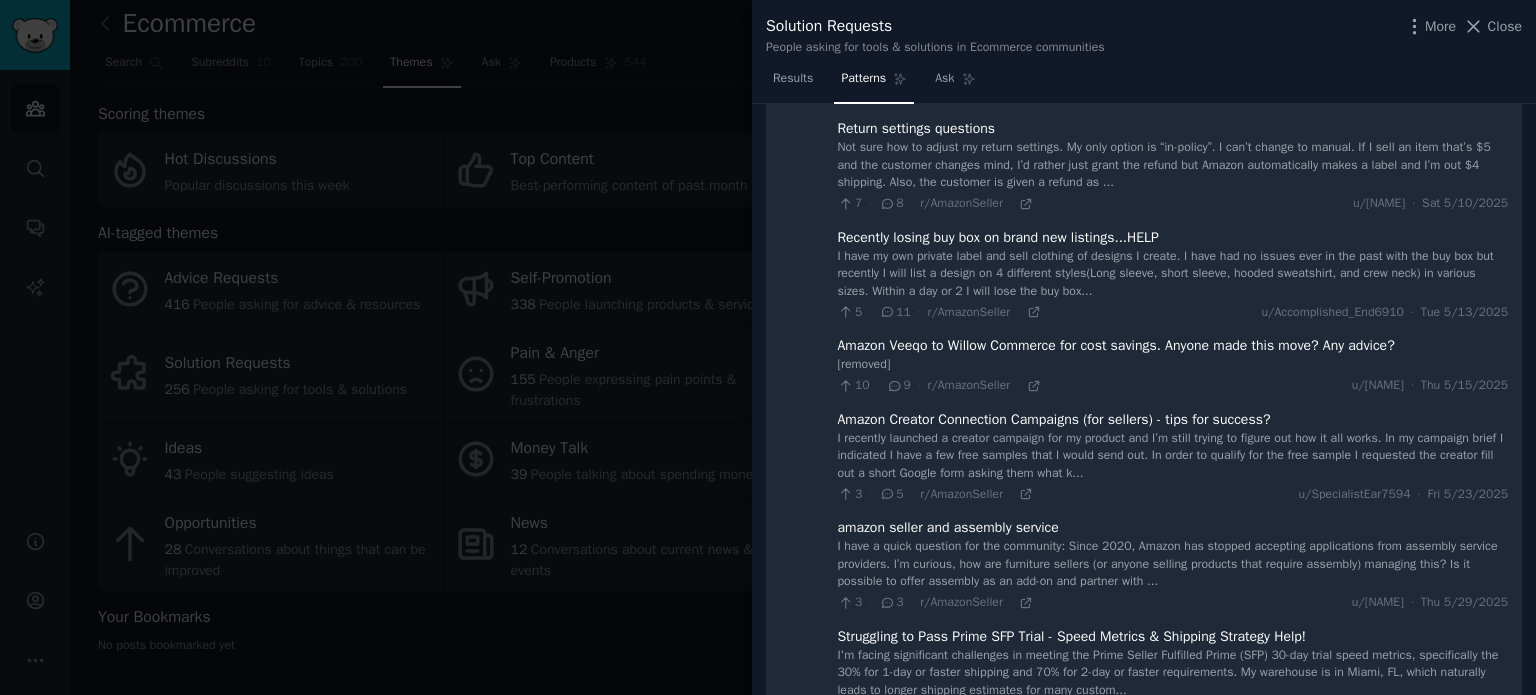 scroll, scrollTop: 791, scrollLeft: 0, axis: vertical 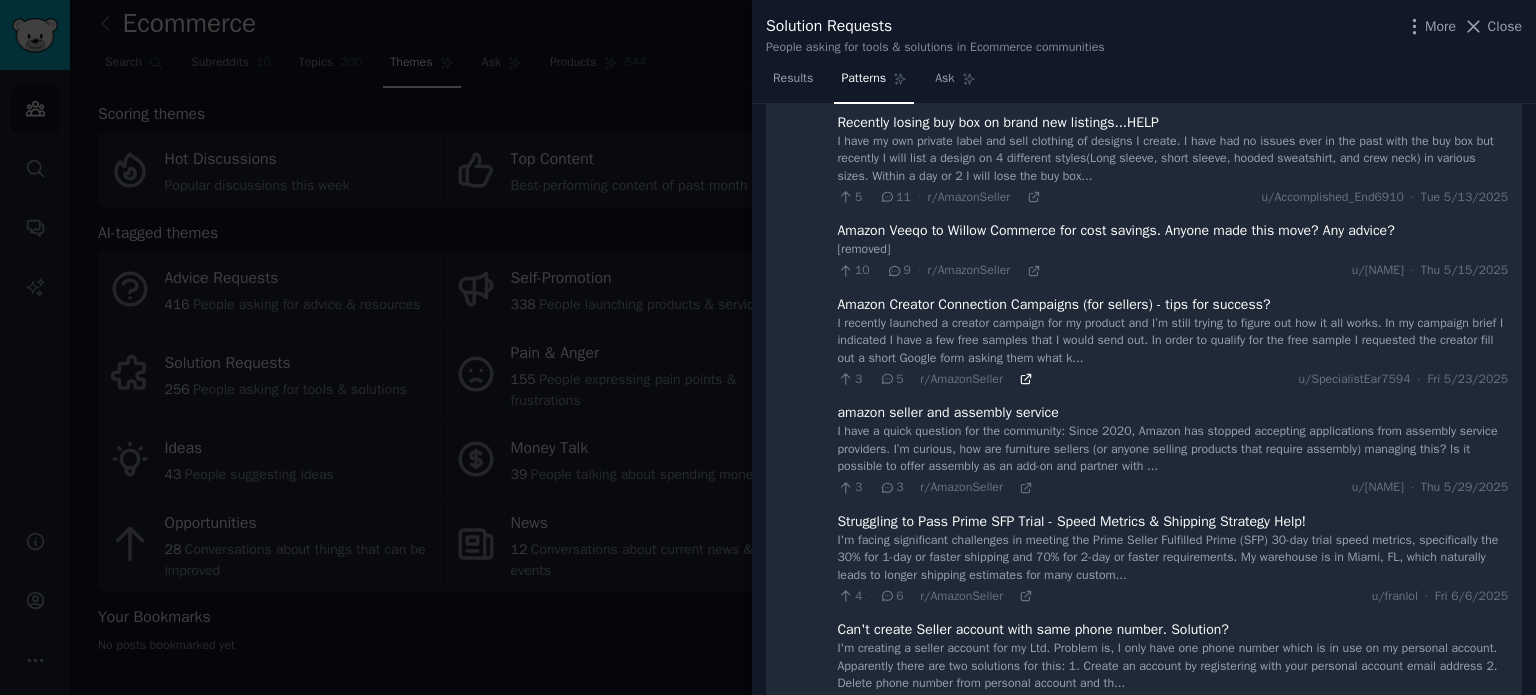 click 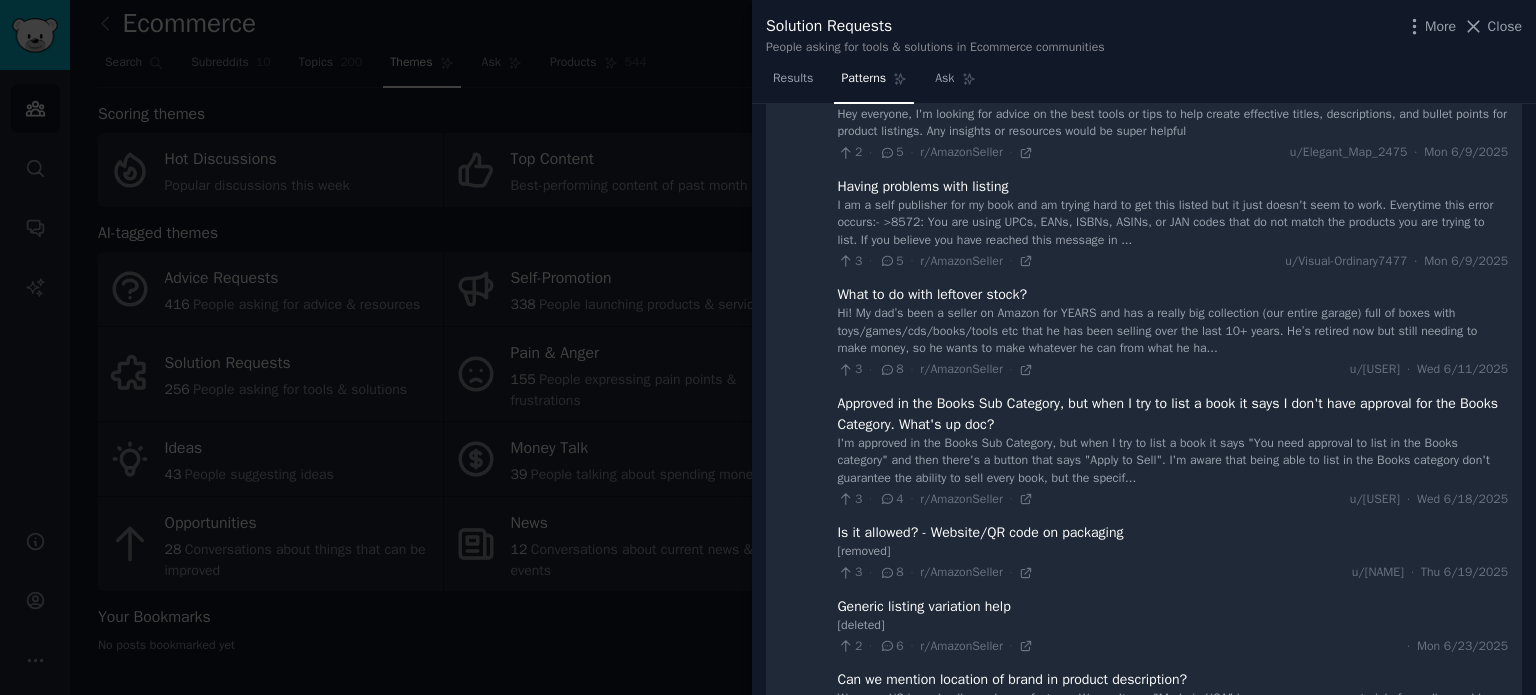 scroll, scrollTop: 1400, scrollLeft: 0, axis: vertical 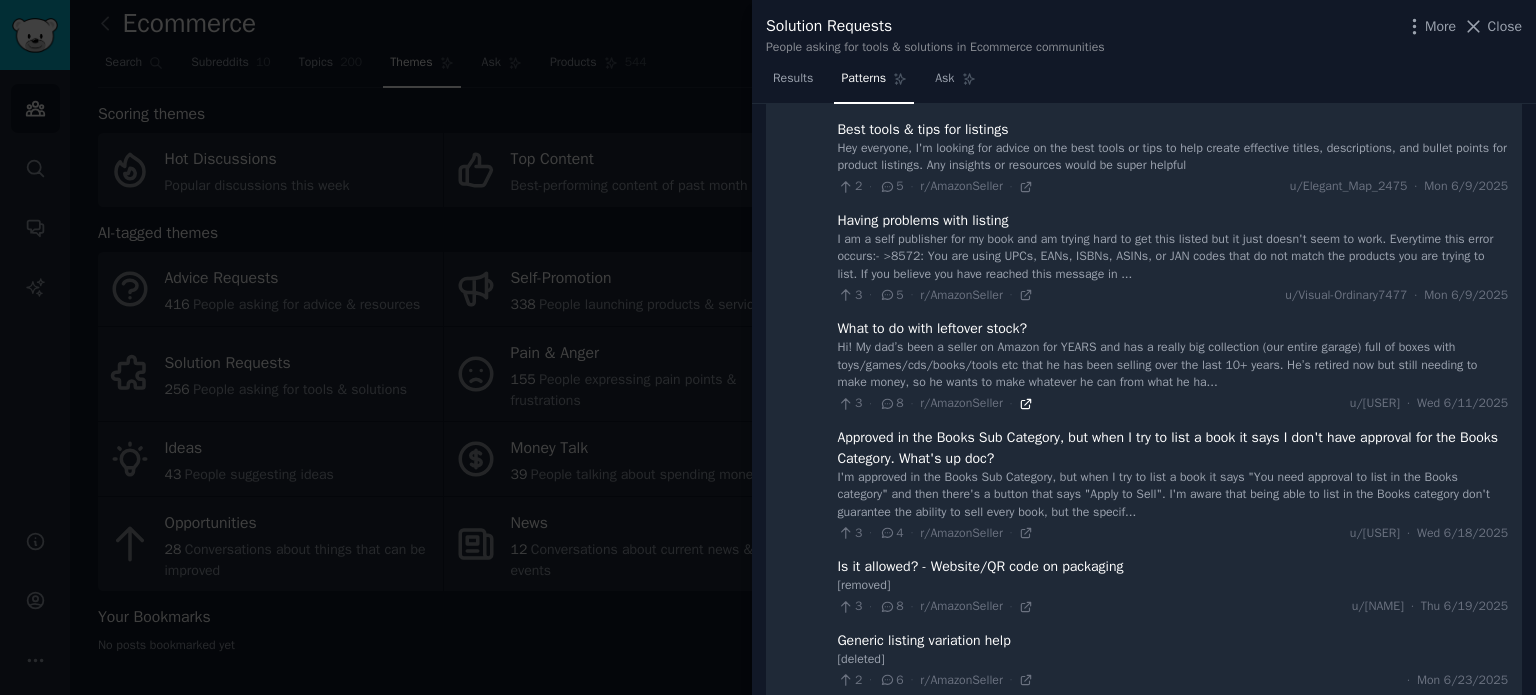 click 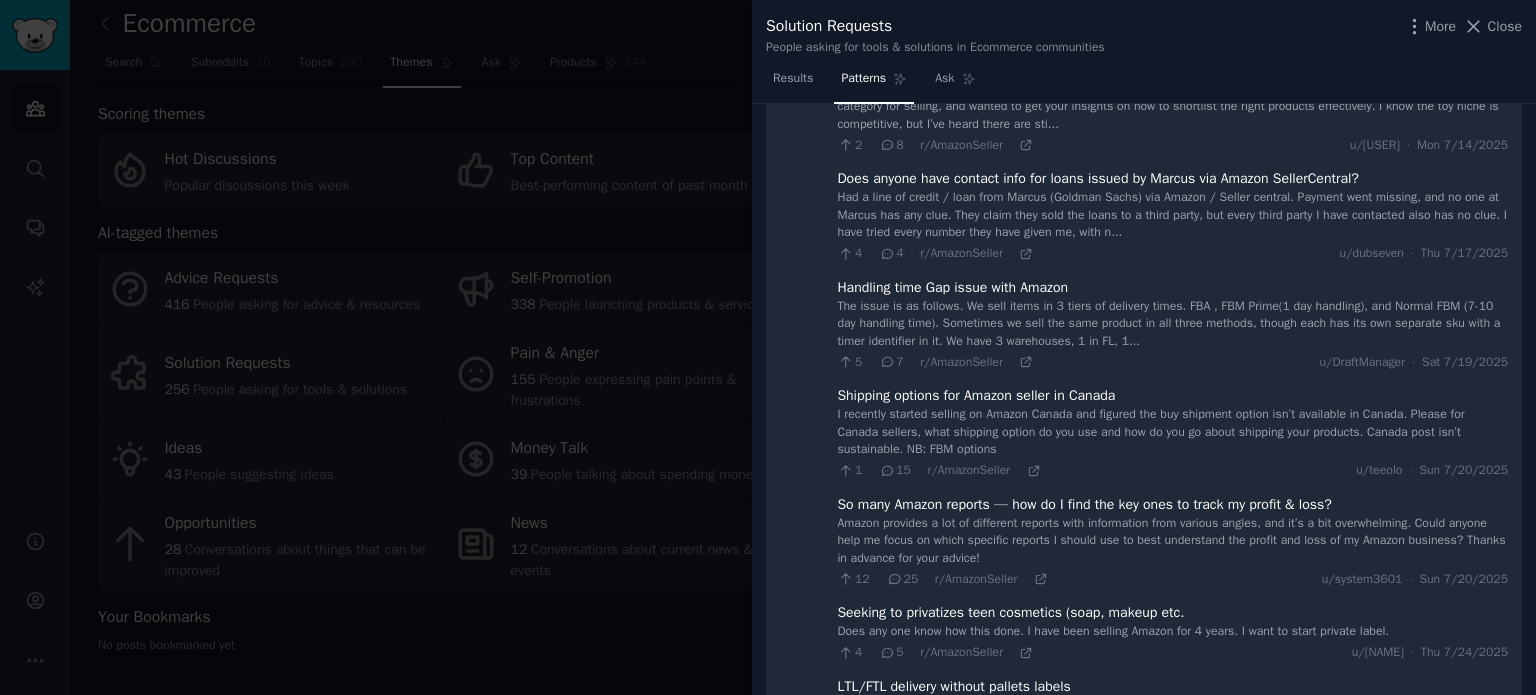 scroll, scrollTop: 2750, scrollLeft: 0, axis: vertical 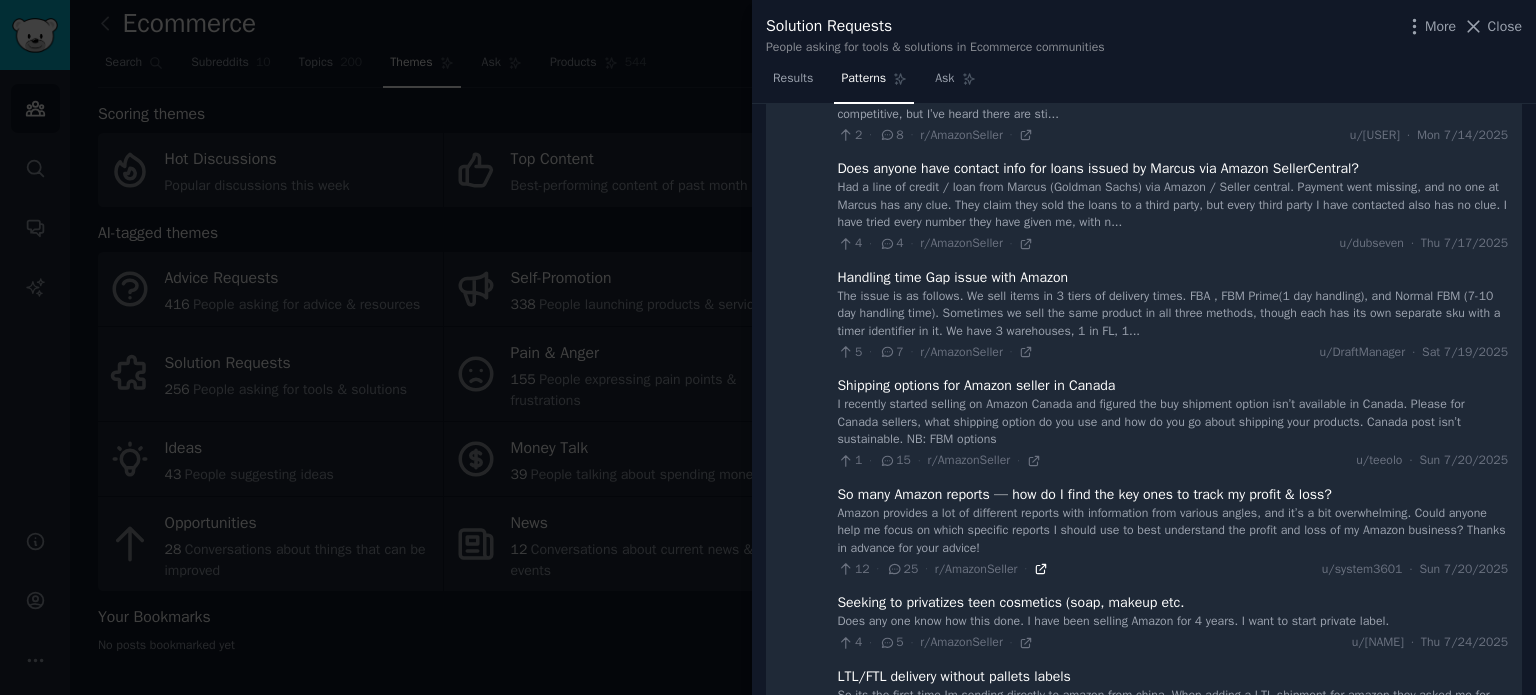 click 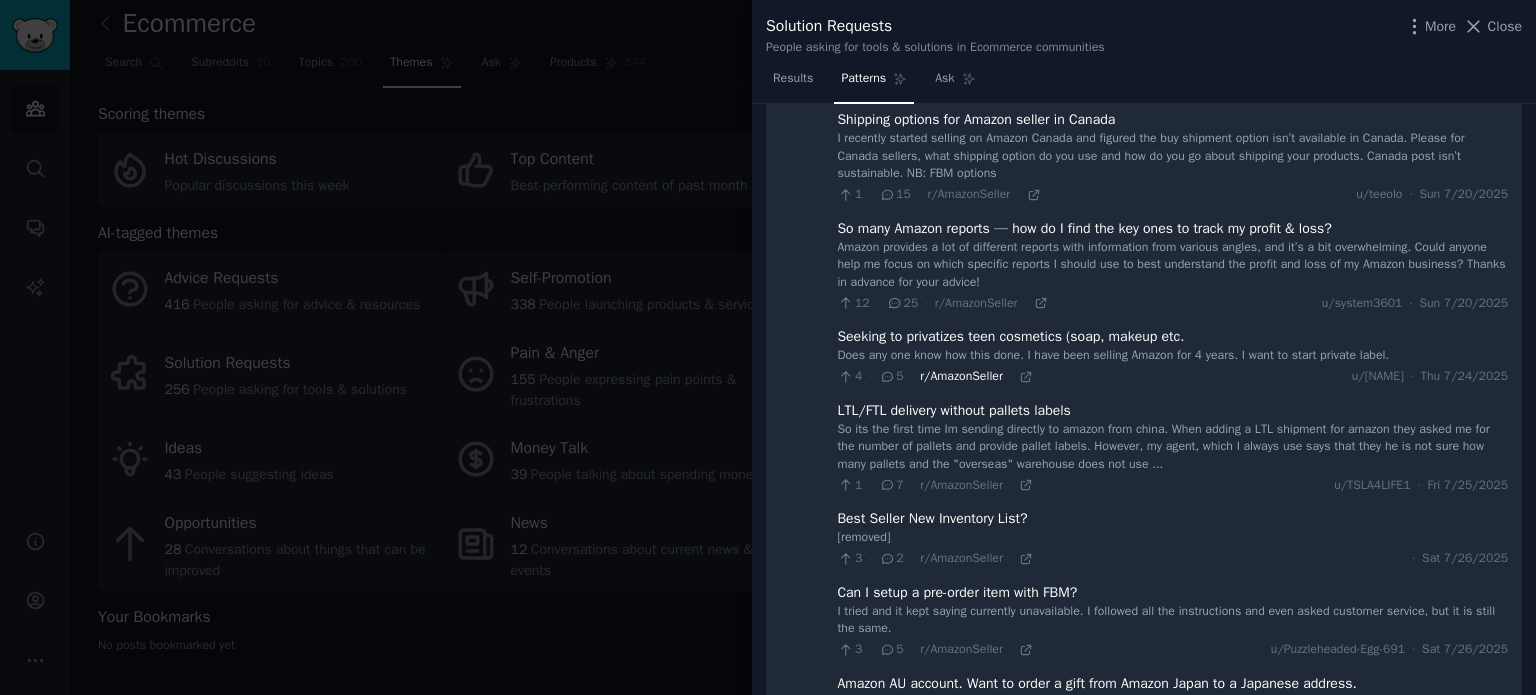 scroll, scrollTop: 3050, scrollLeft: 0, axis: vertical 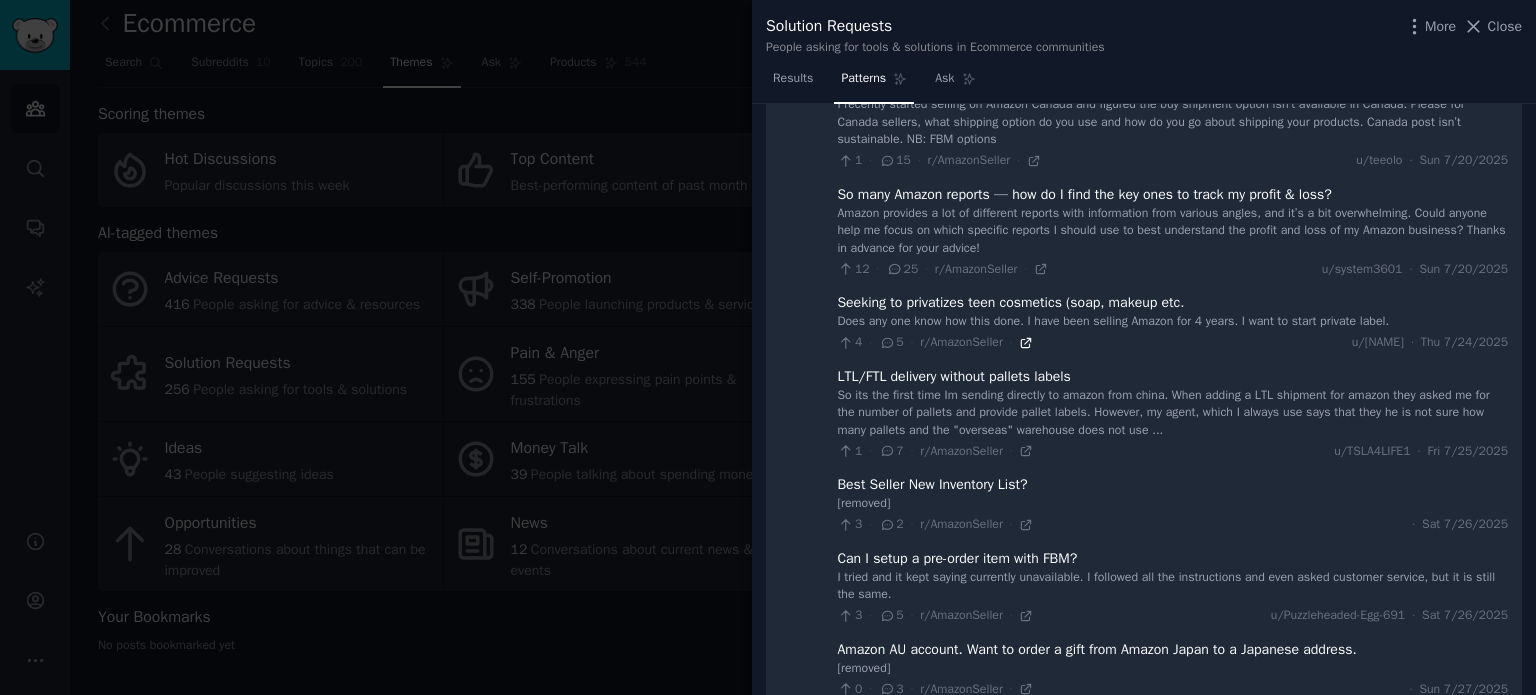 click 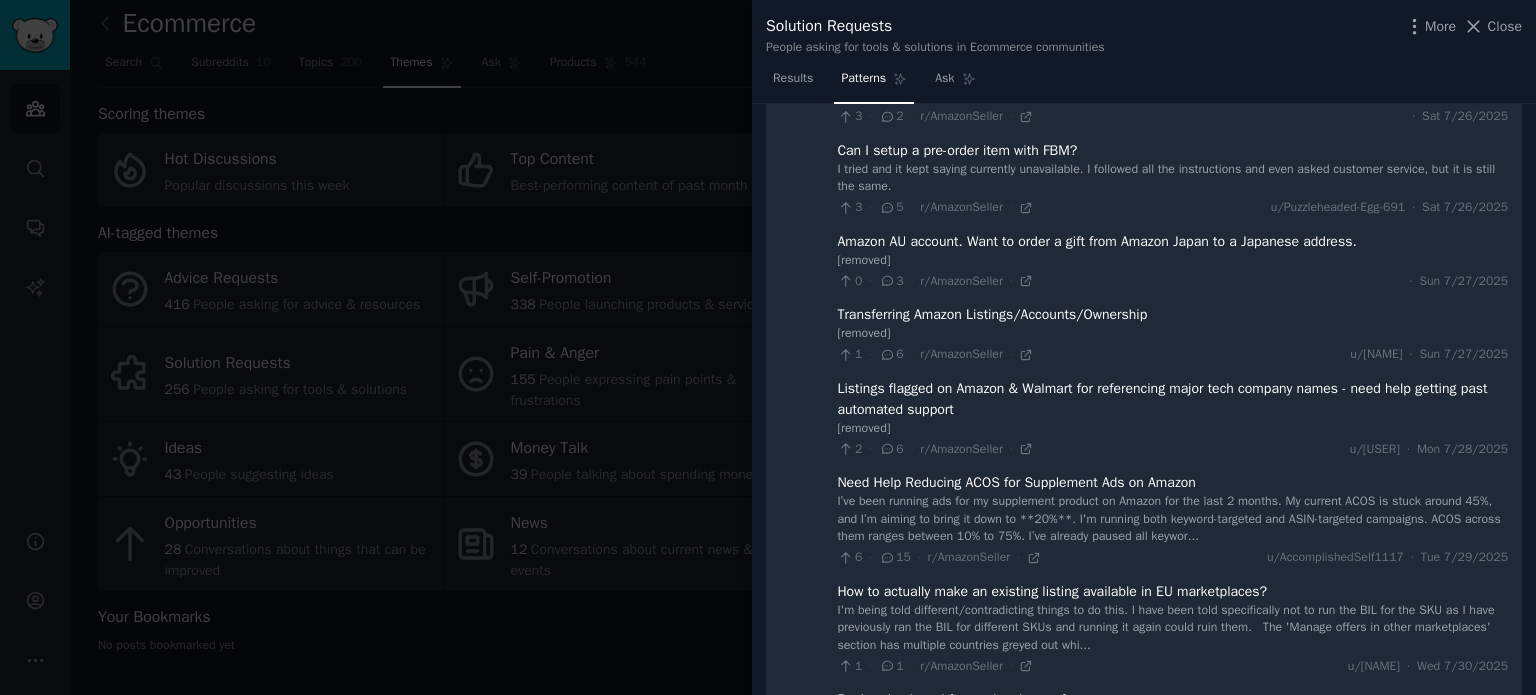 scroll, scrollTop: 3499, scrollLeft: 0, axis: vertical 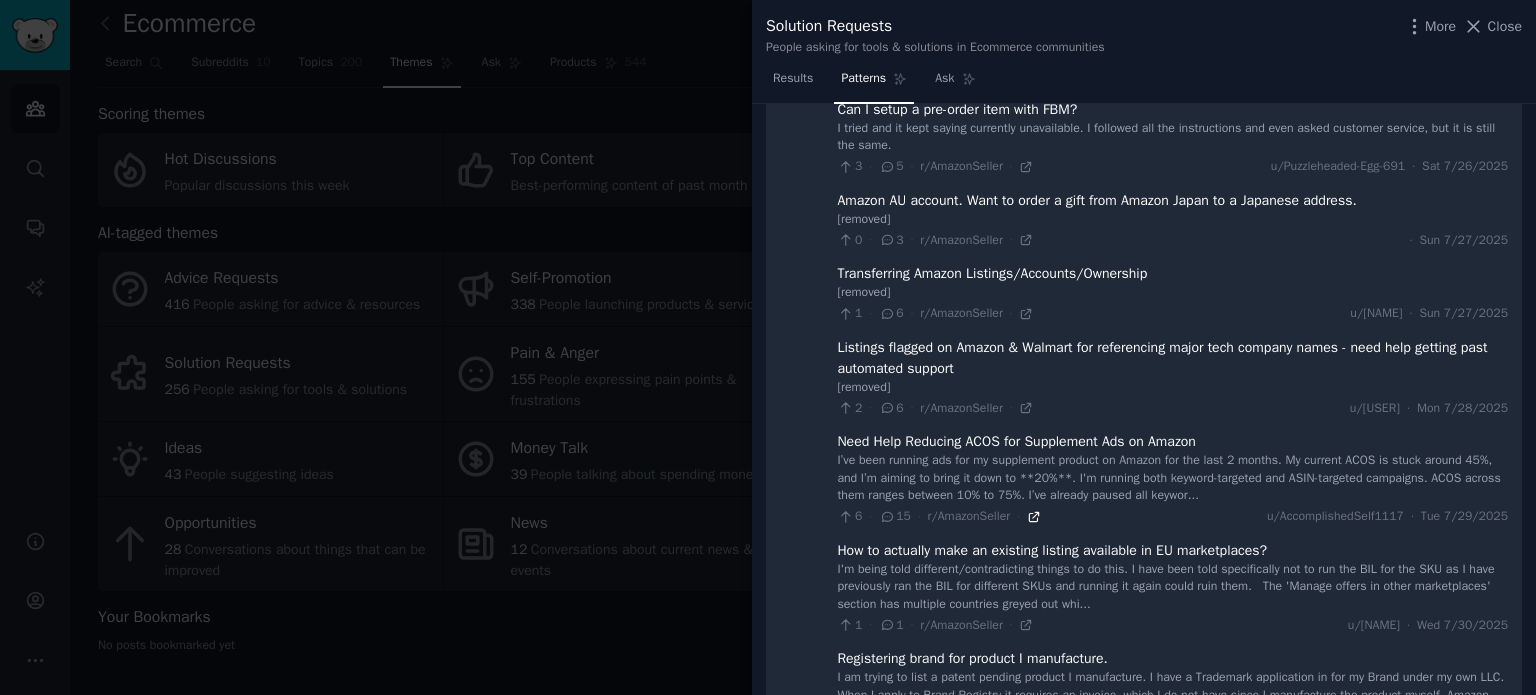 click 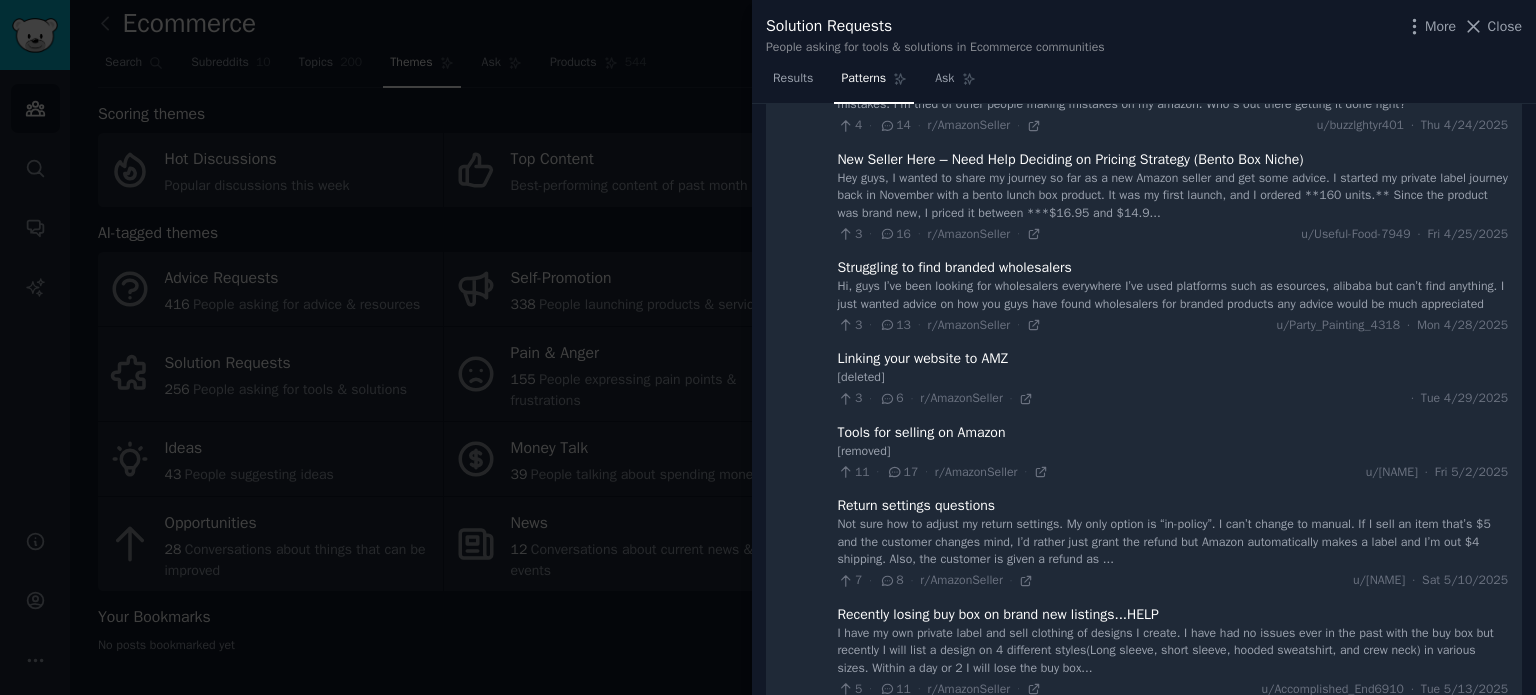 scroll, scrollTop: 0, scrollLeft: 0, axis: both 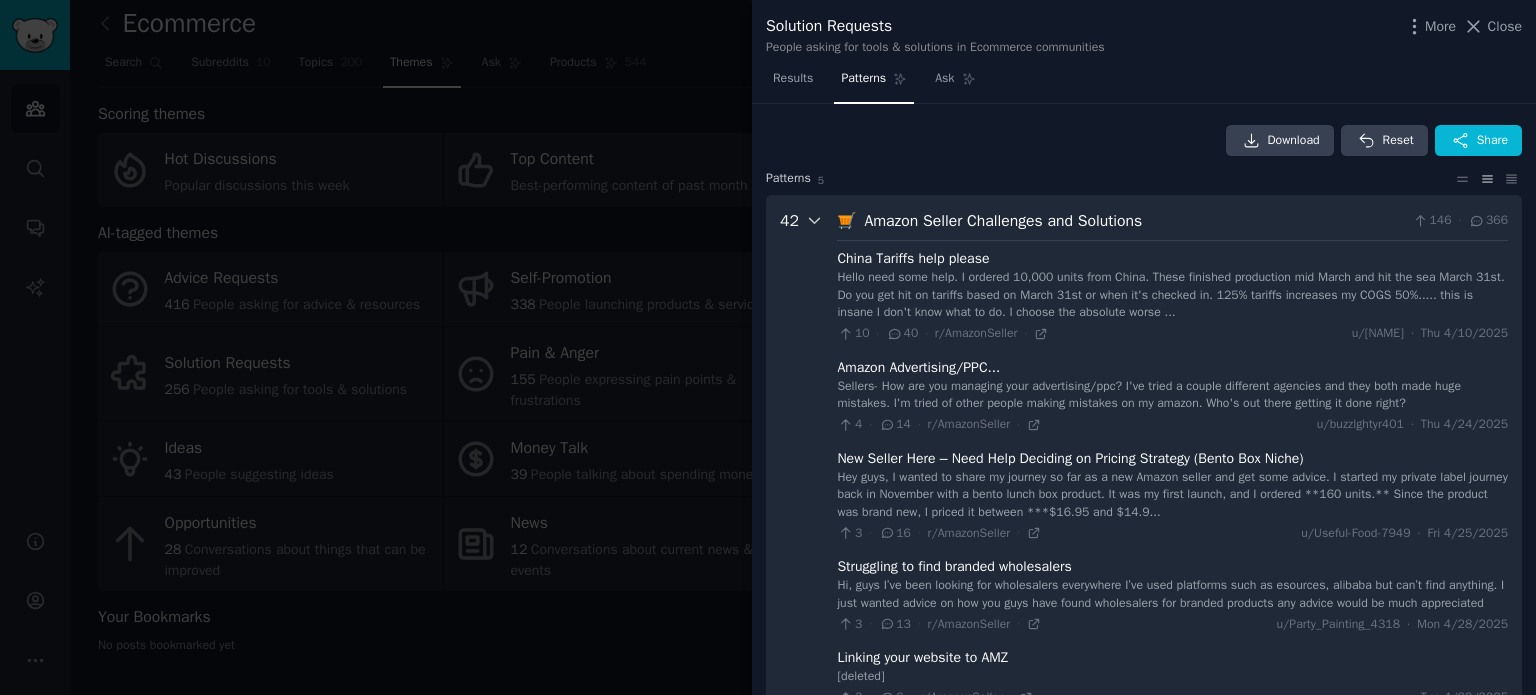 click 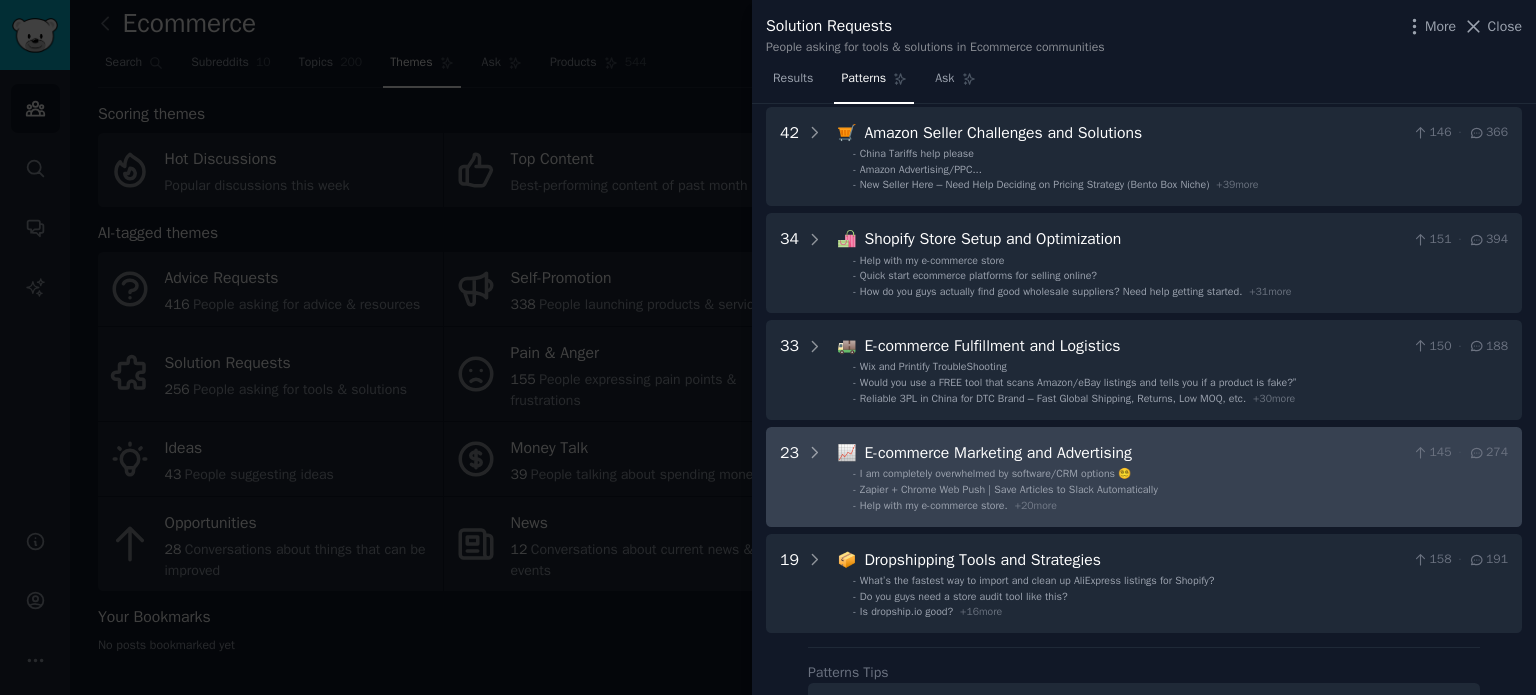 scroll, scrollTop: 0, scrollLeft: 0, axis: both 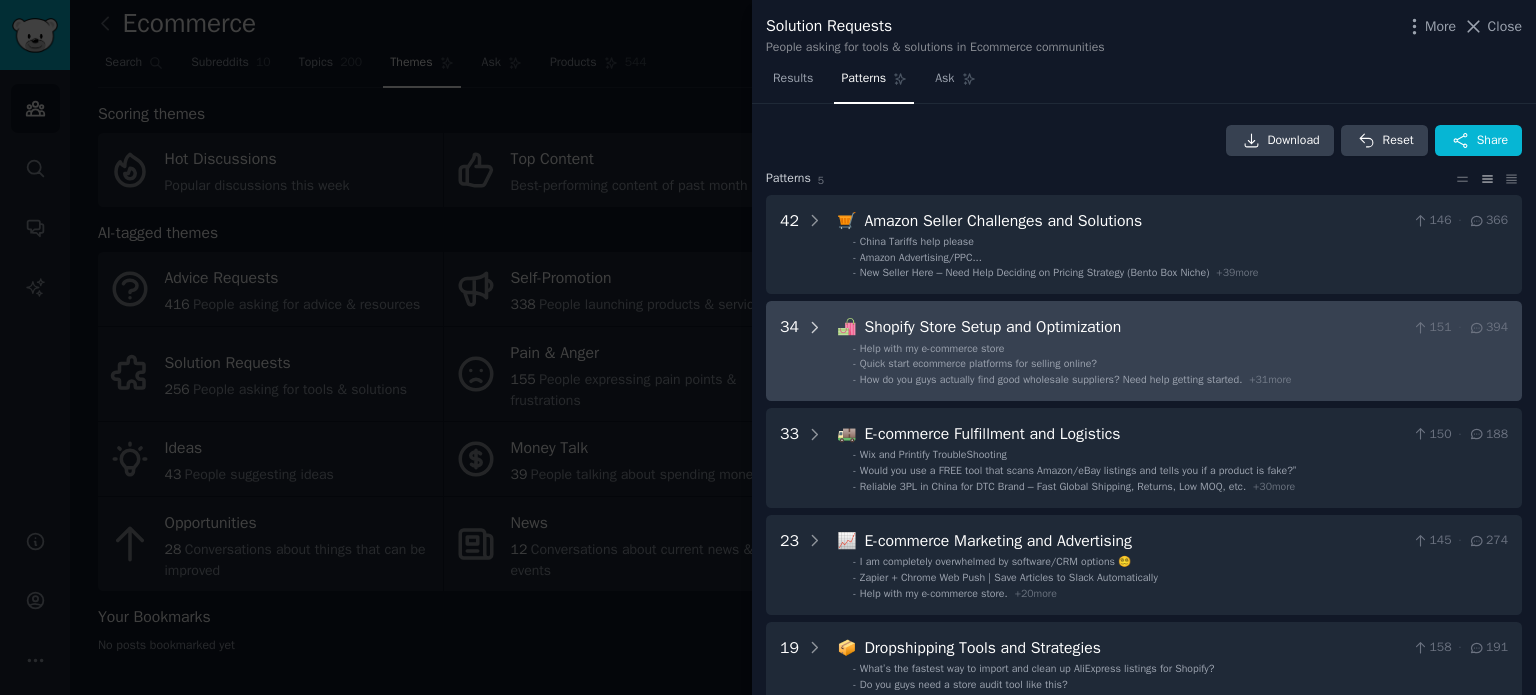 click at bounding box center [815, 351] 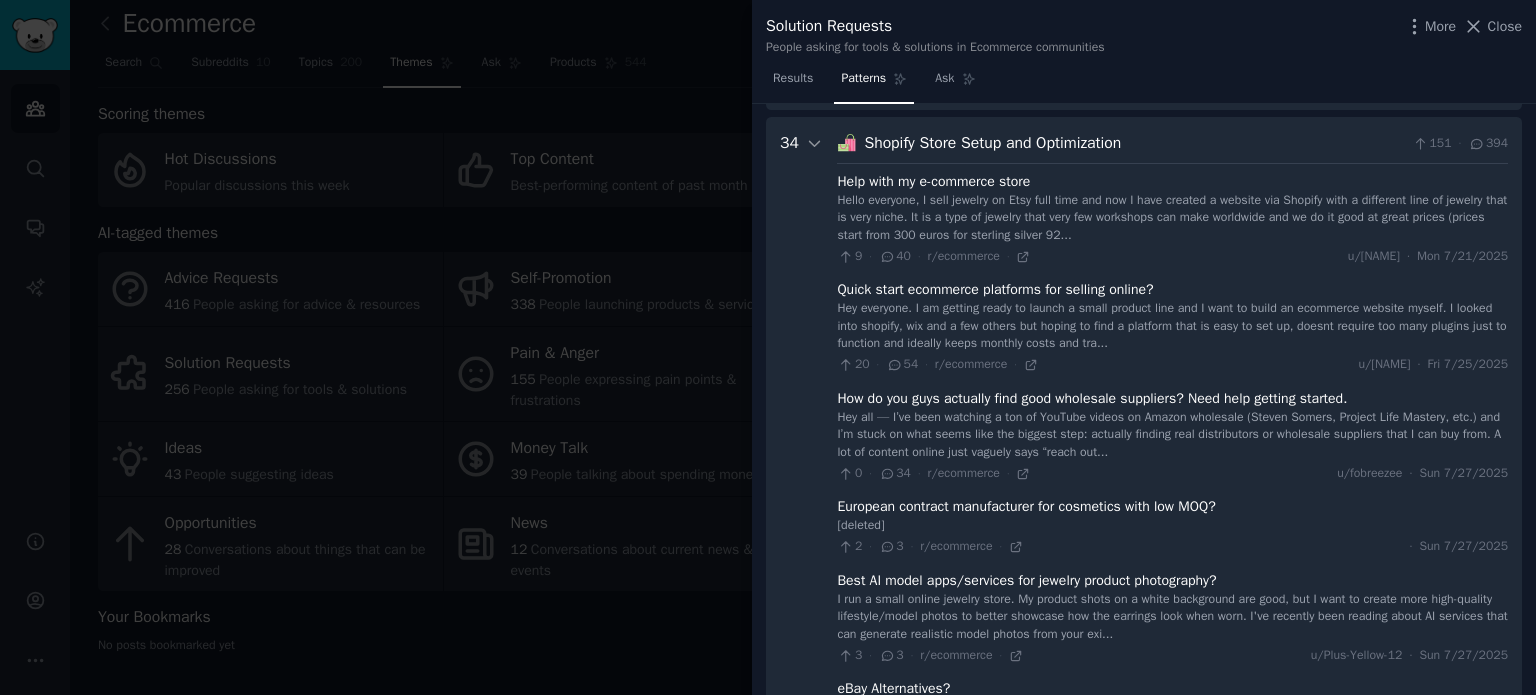 scroll, scrollTop: 197, scrollLeft: 0, axis: vertical 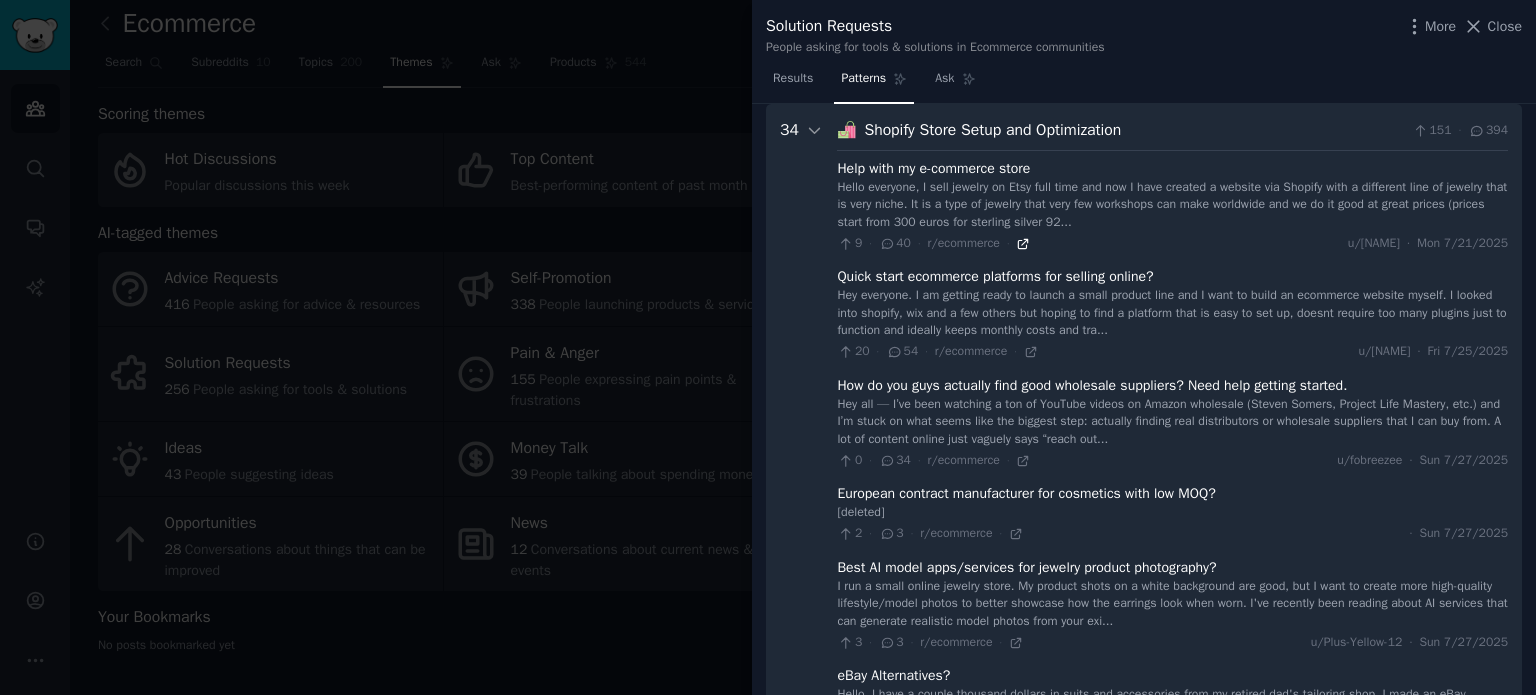 click 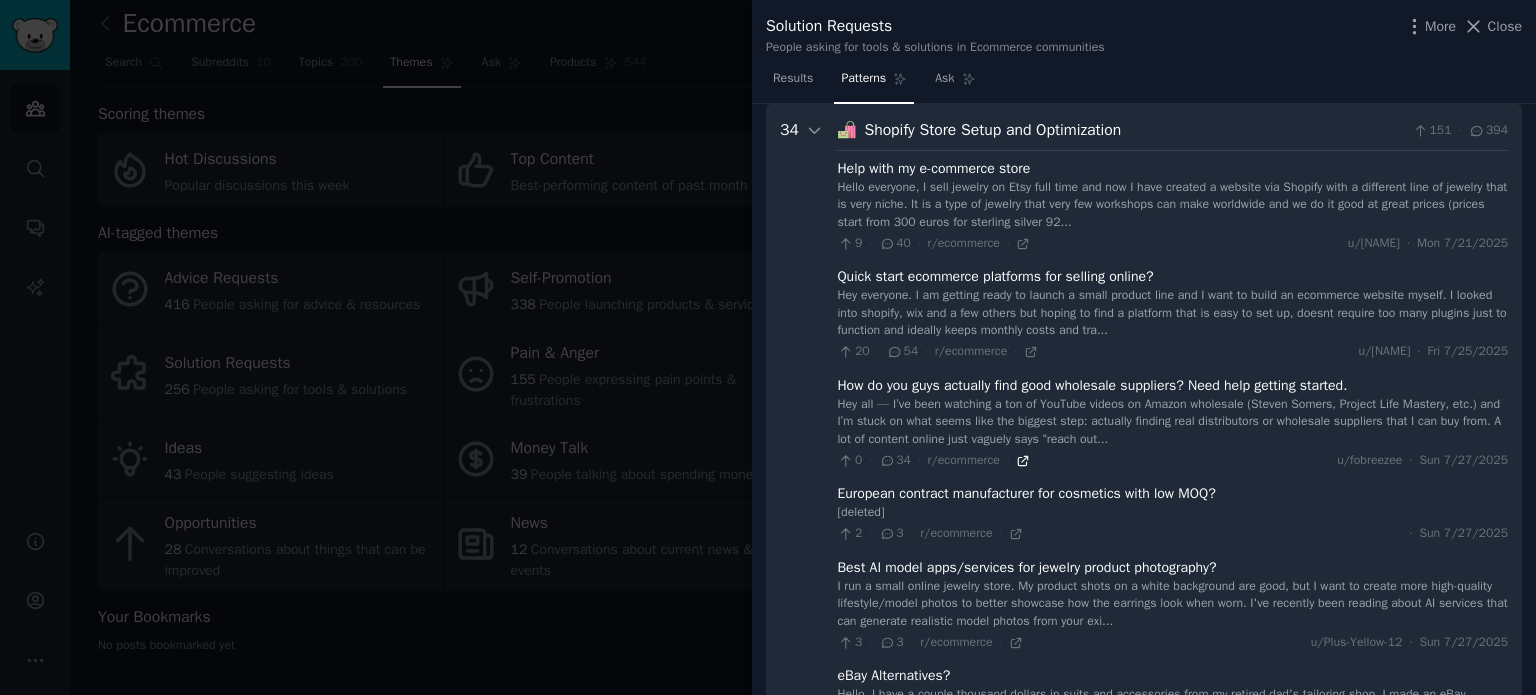 click on "0 · 34 · r/ecommerce ·" at bounding box center (933, 461) 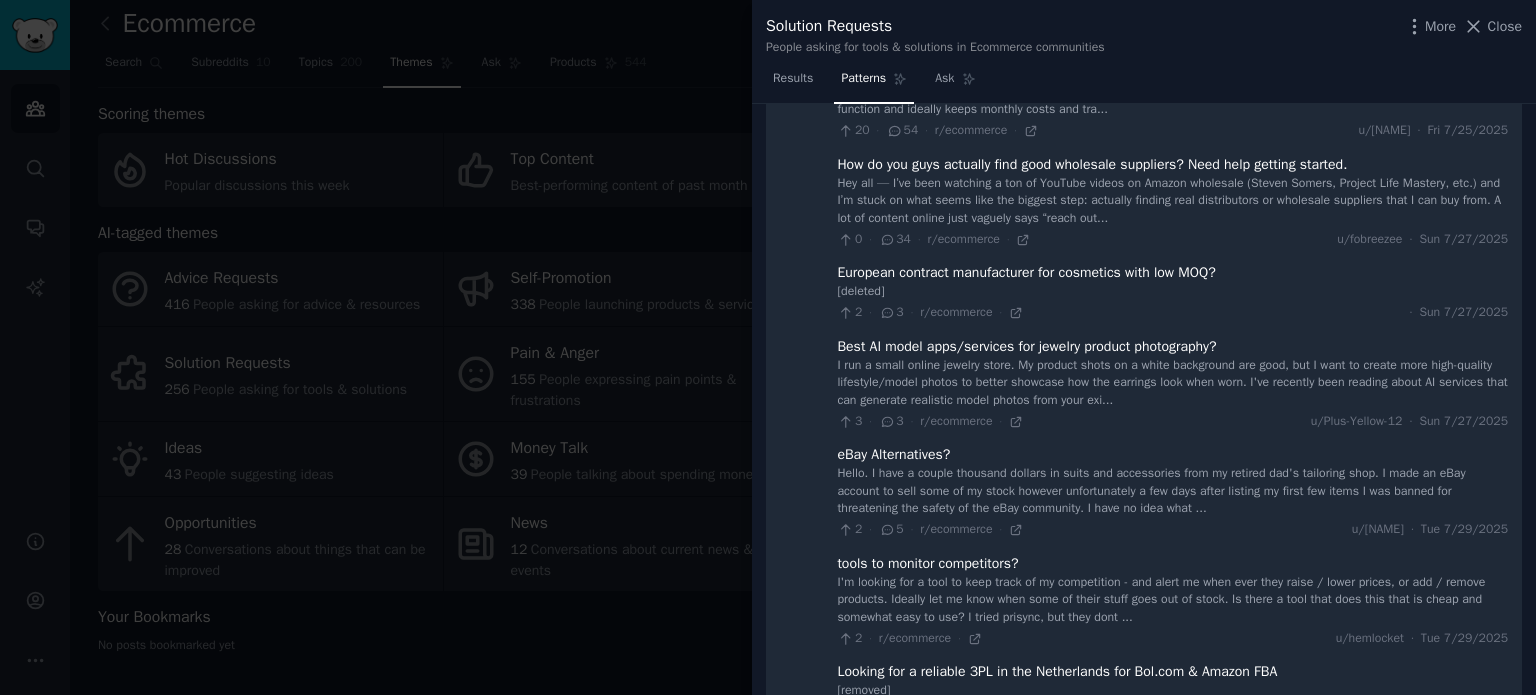 scroll, scrollTop: 458, scrollLeft: 0, axis: vertical 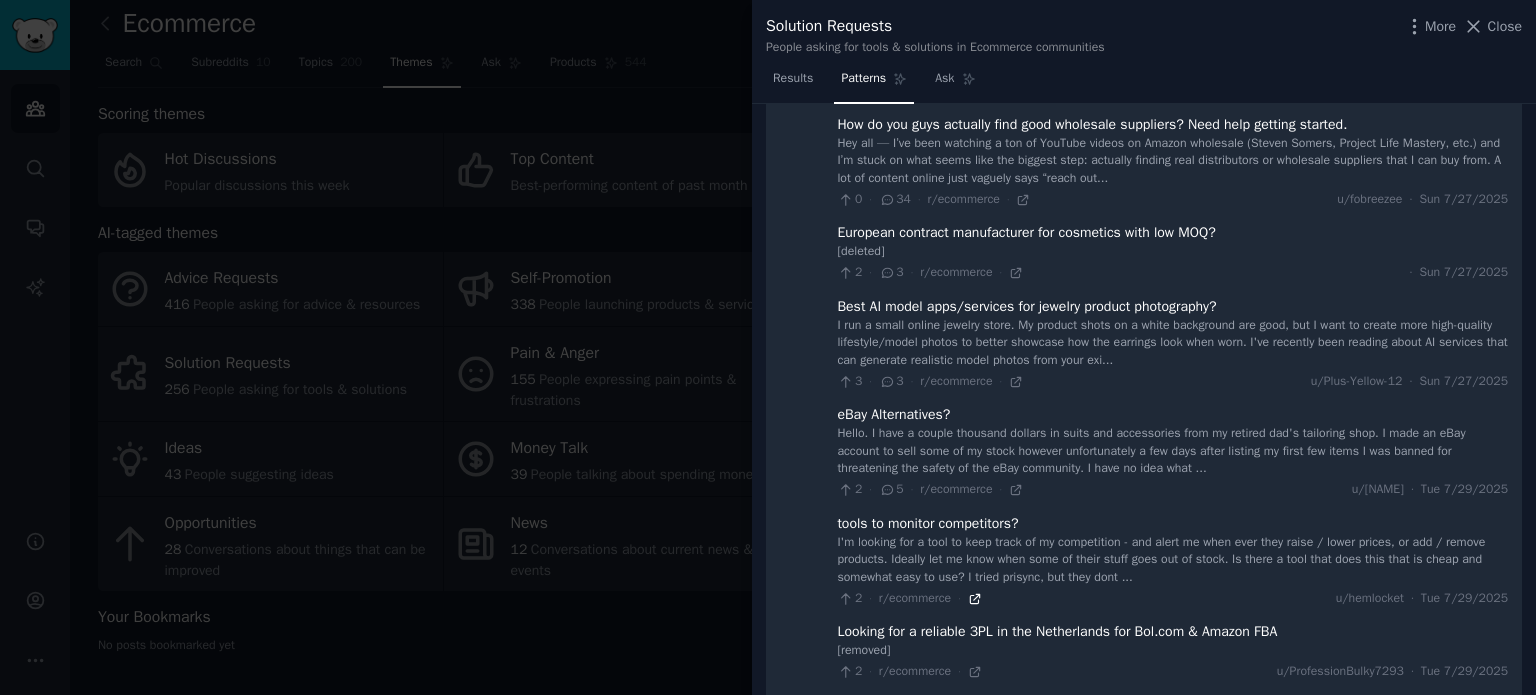 click 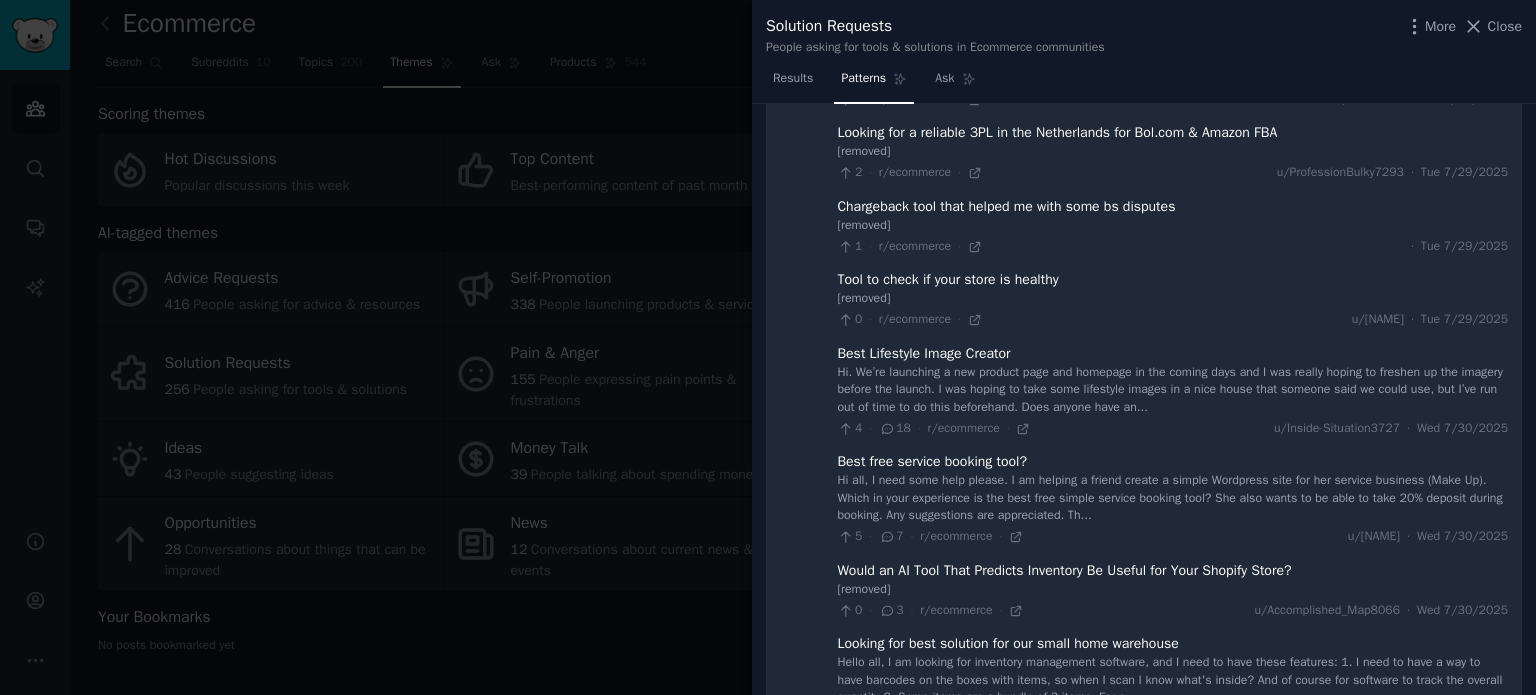 scroll, scrollTop: 1016, scrollLeft: 0, axis: vertical 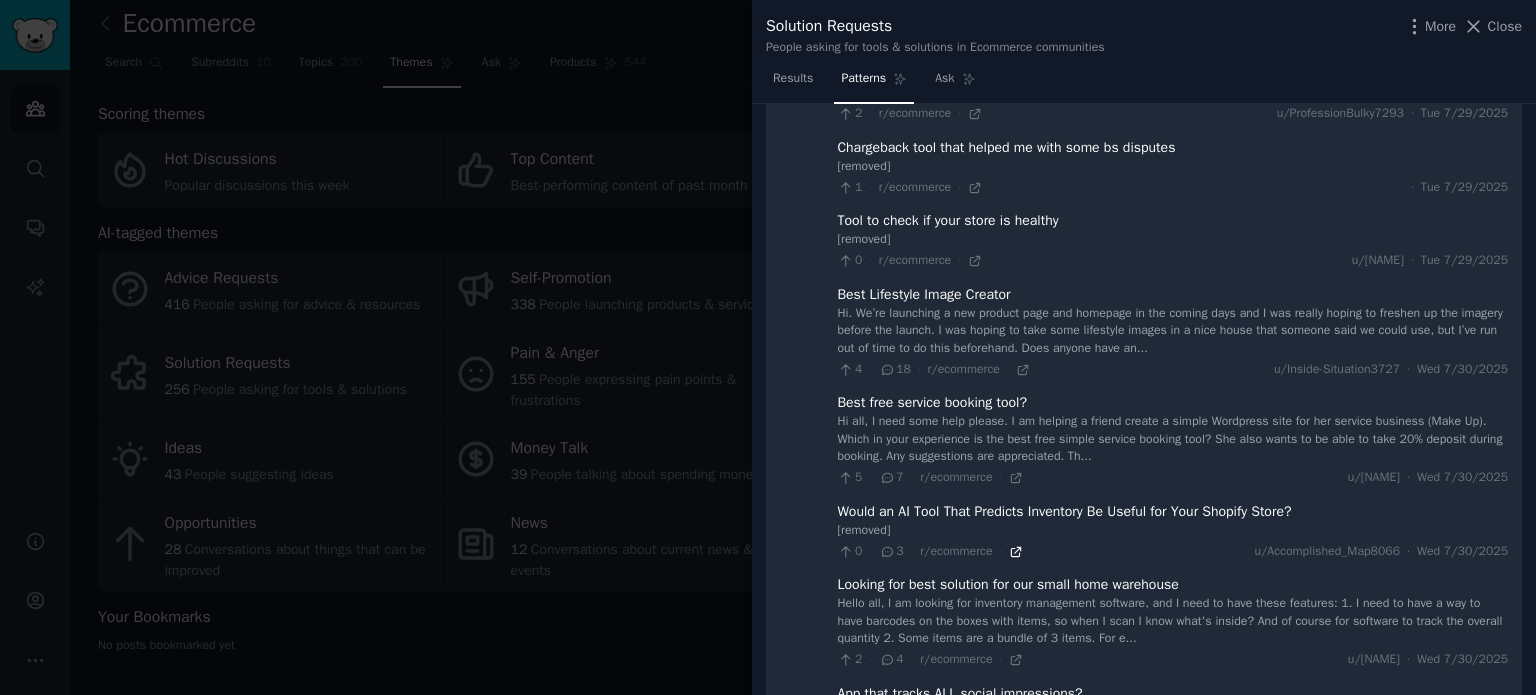 click 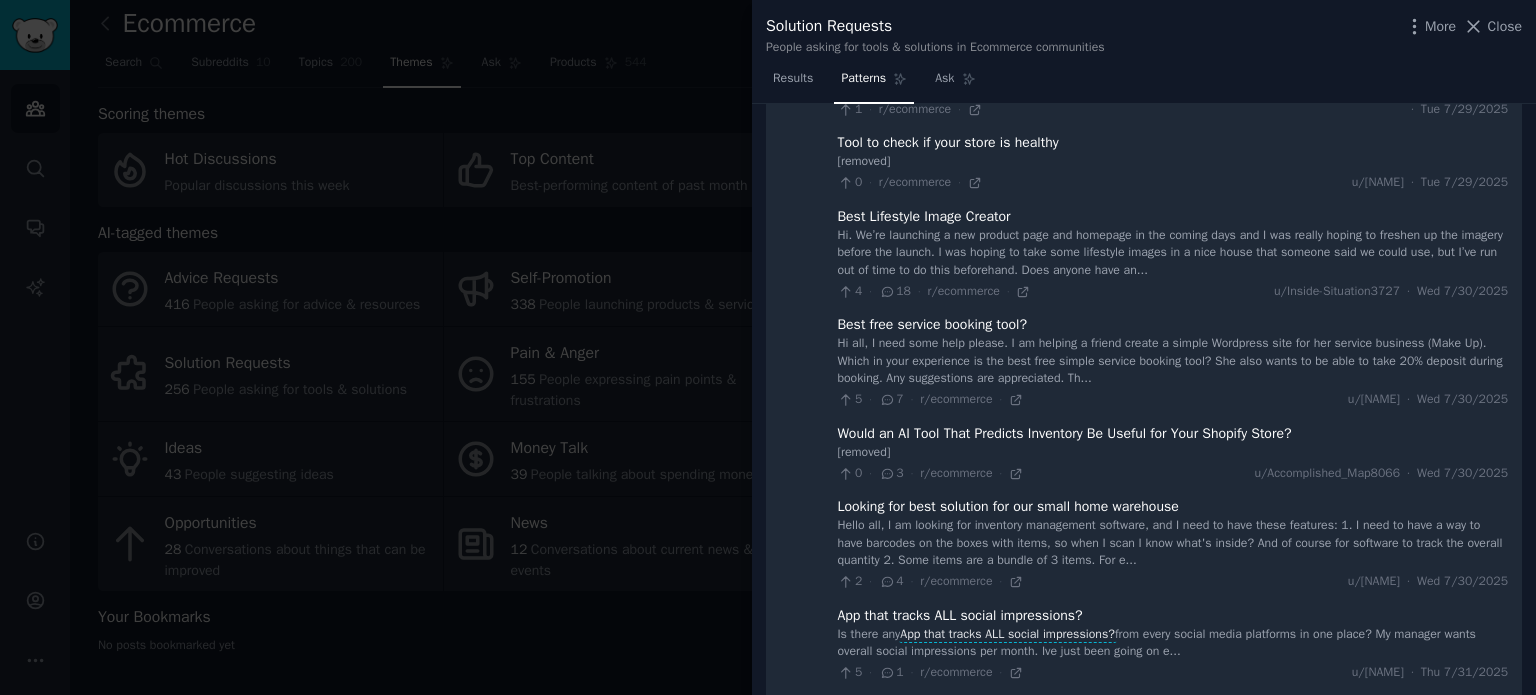 scroll, scrollTop: 1096, scrollLeft: 0, axis: vertical 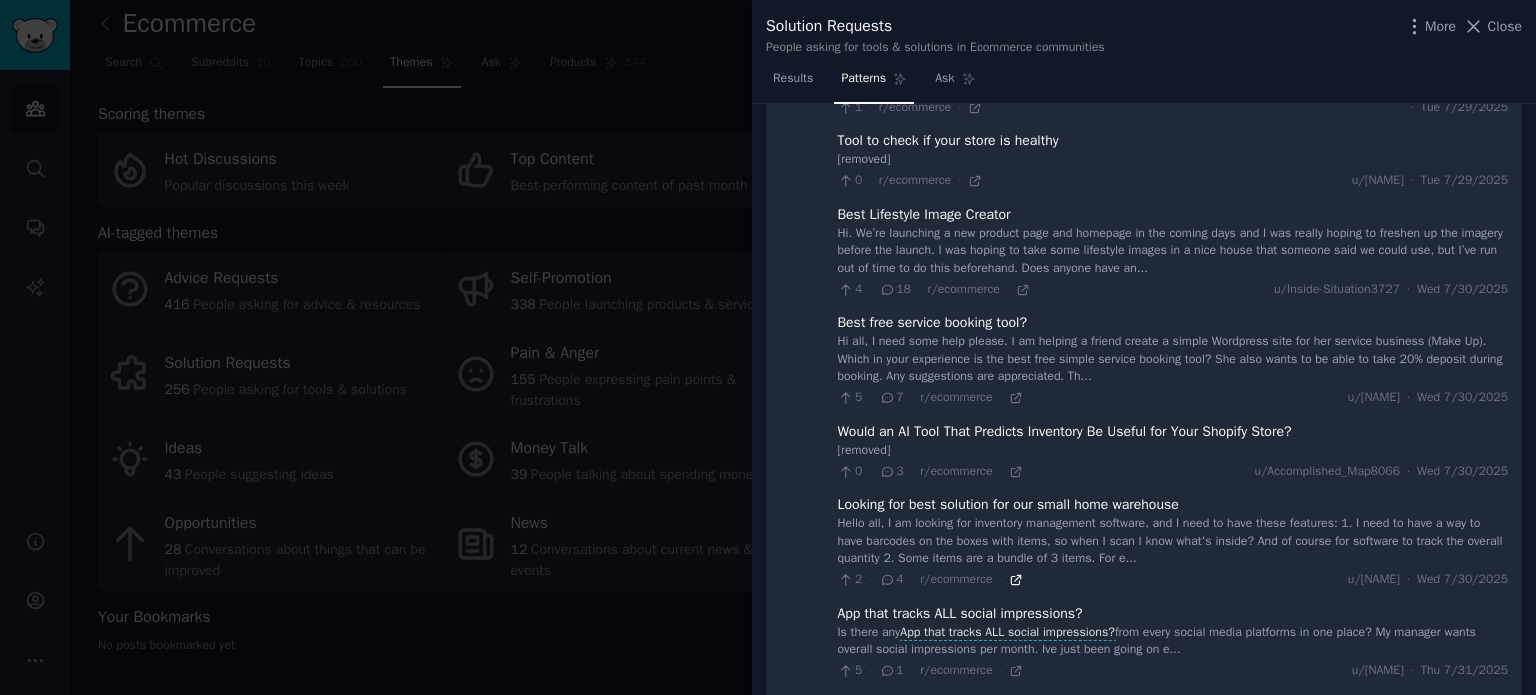 click 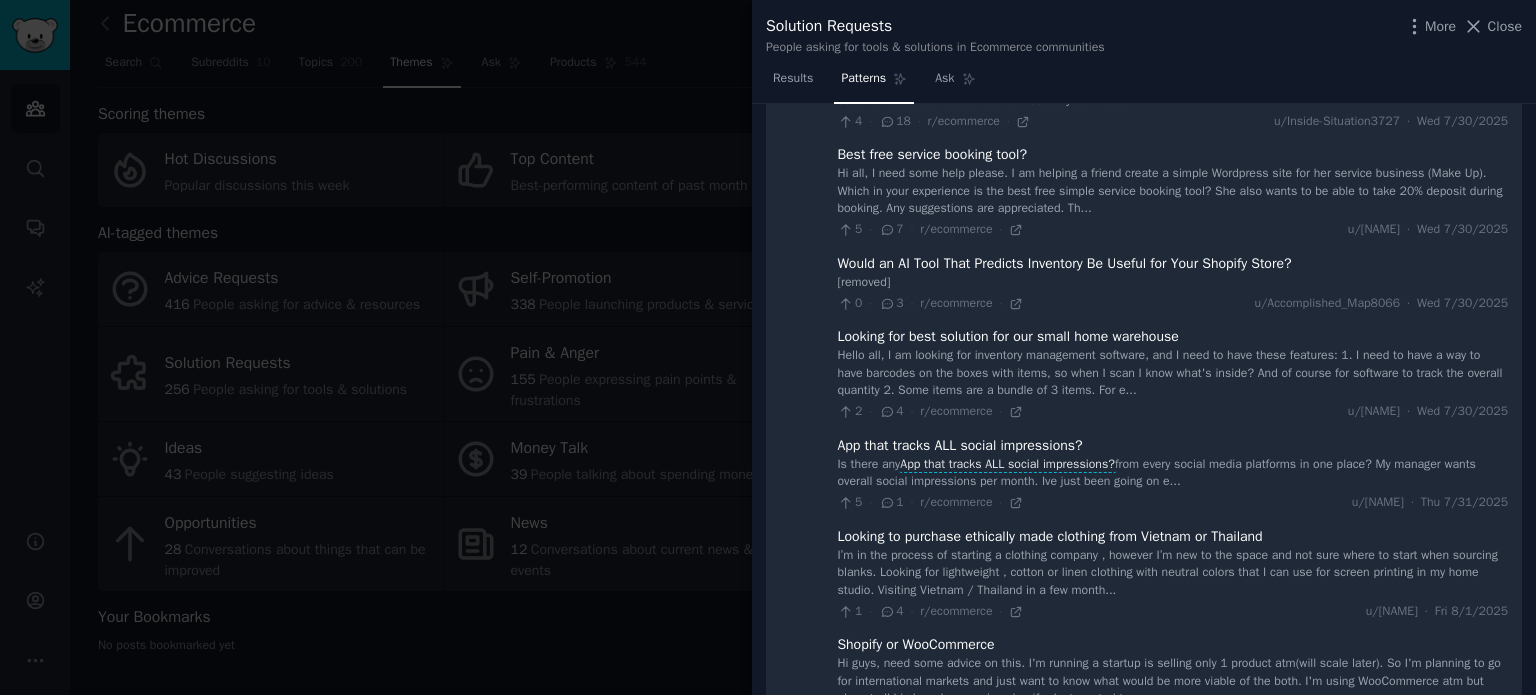 scroll, scrollTop: 1296, scrollLeft: 0, axis: vertical 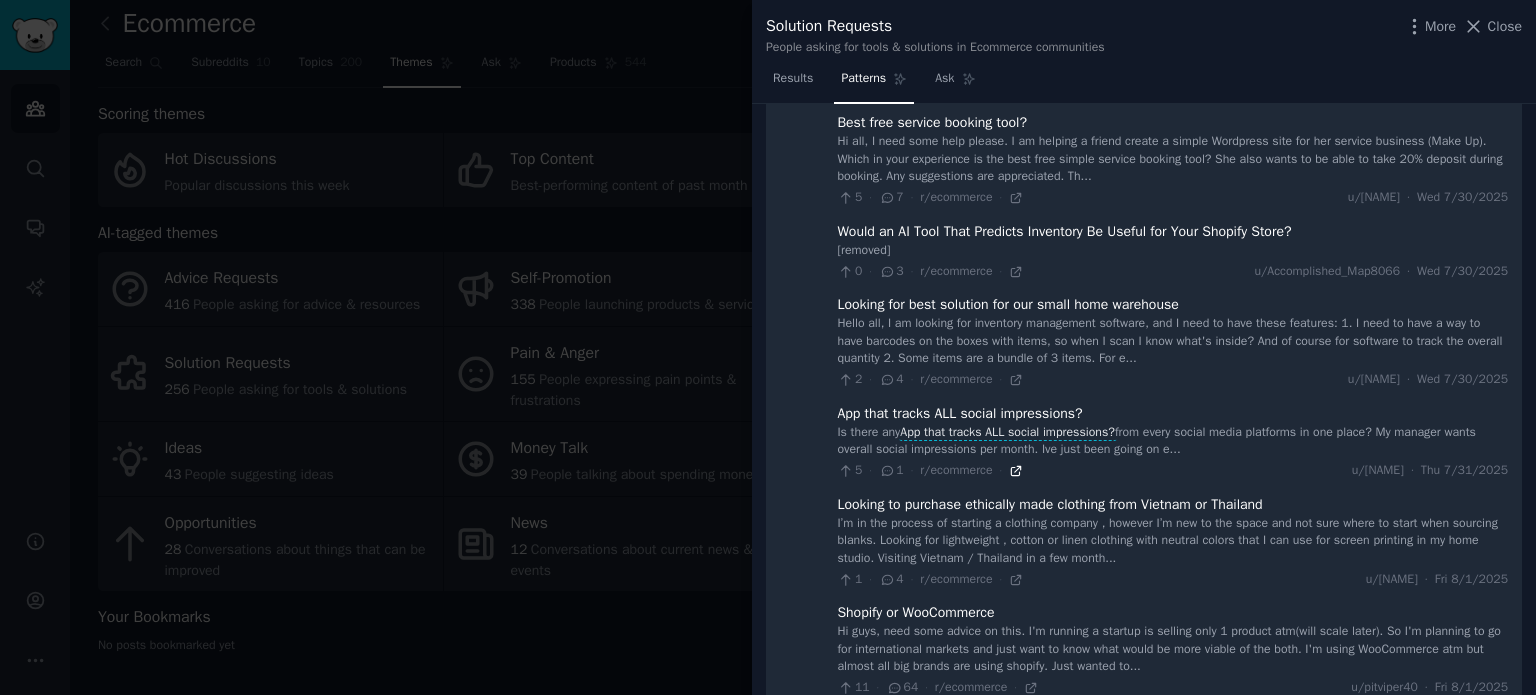 click 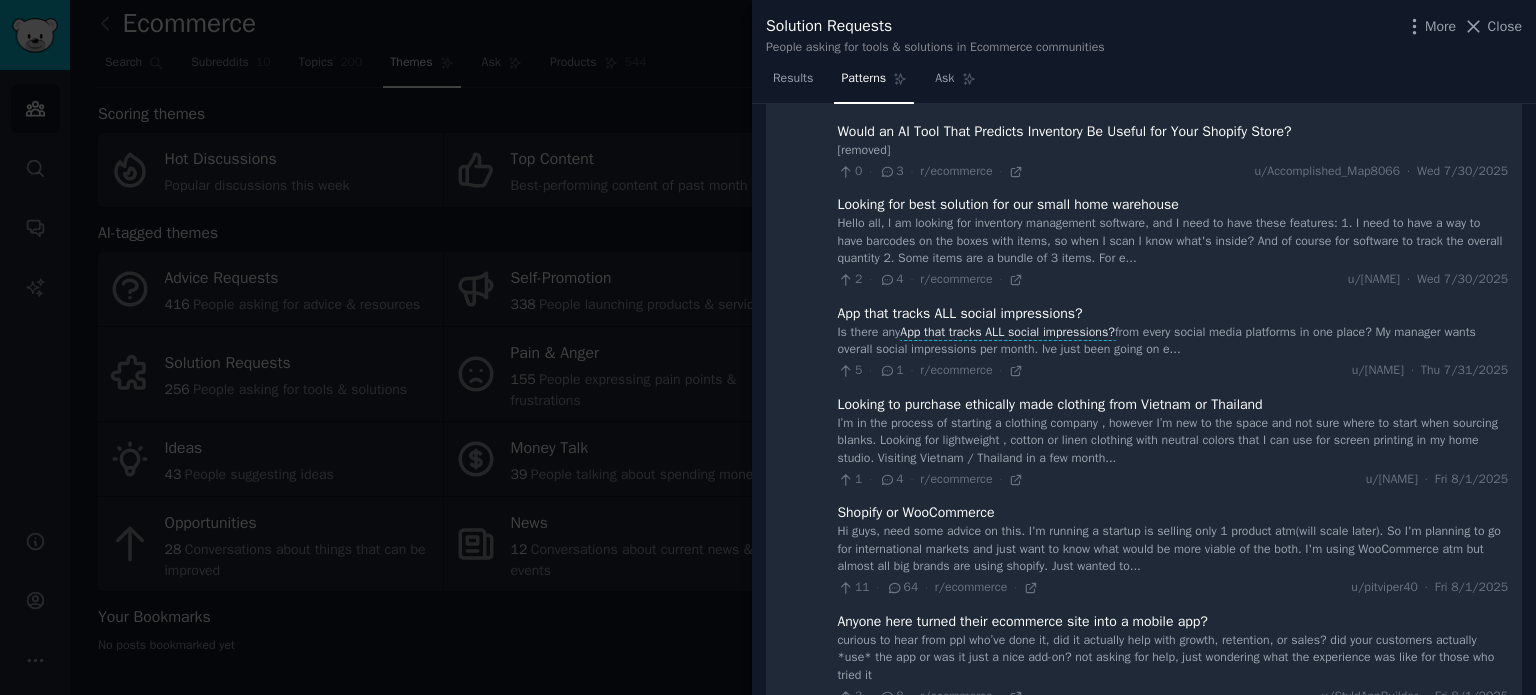 scroll, scrollTop: 1496, scrollLeft: 0, axis: vertical 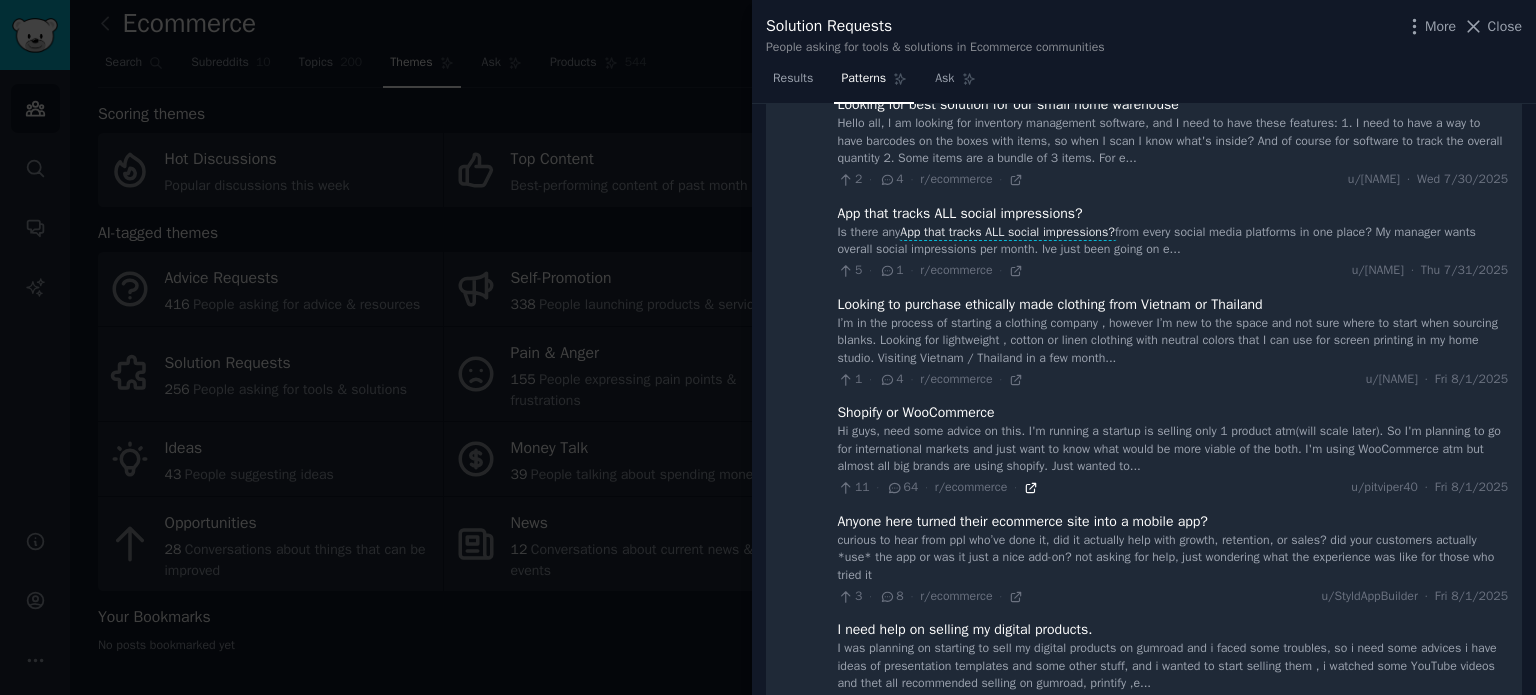 click 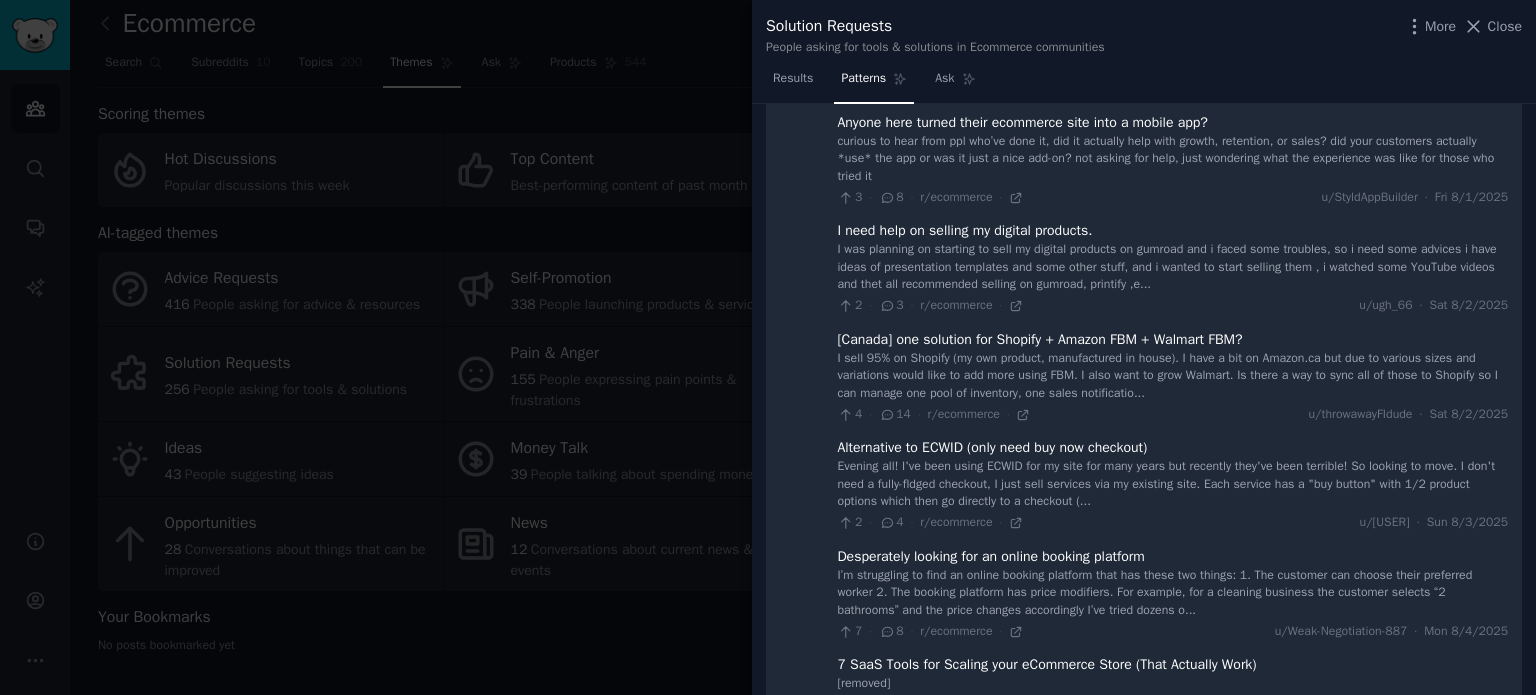 scroll, scrollTop: 1896, scrollLeft: 0, axis: vertical 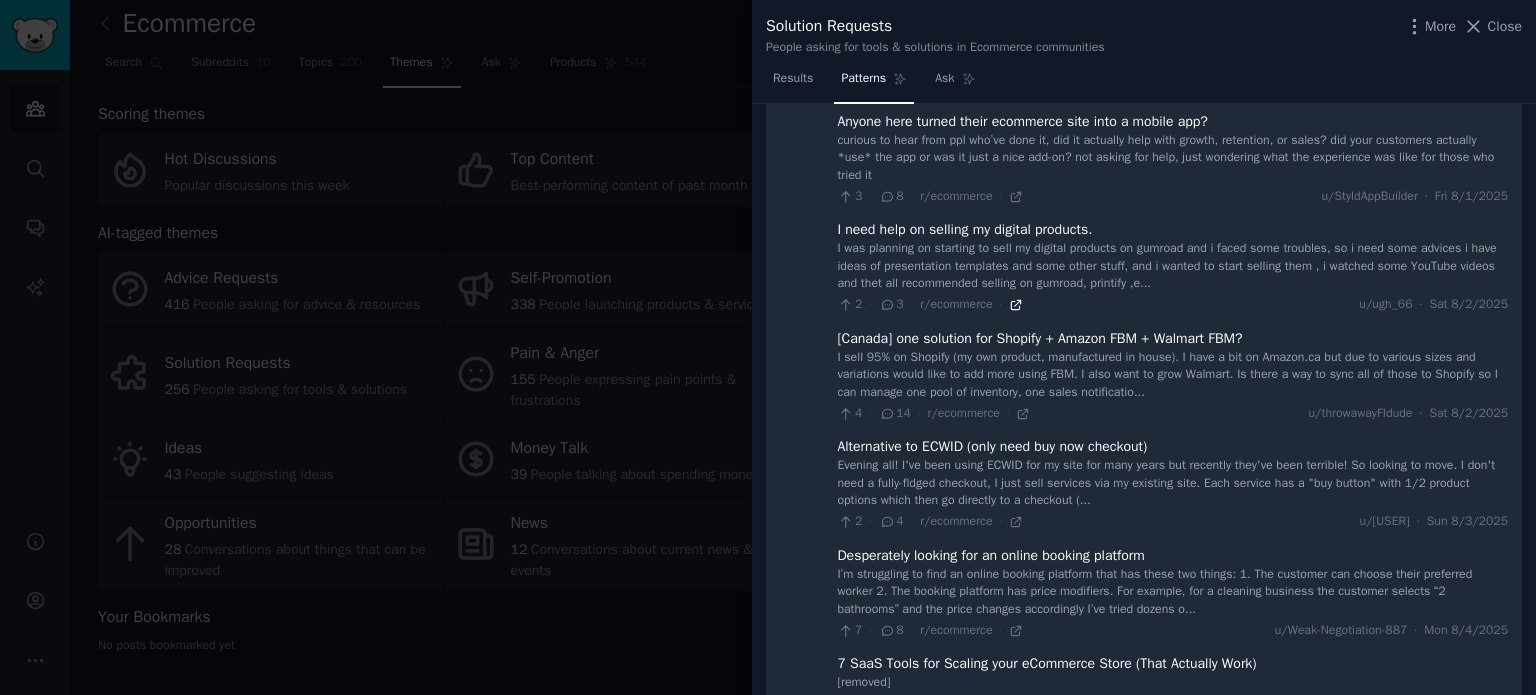click 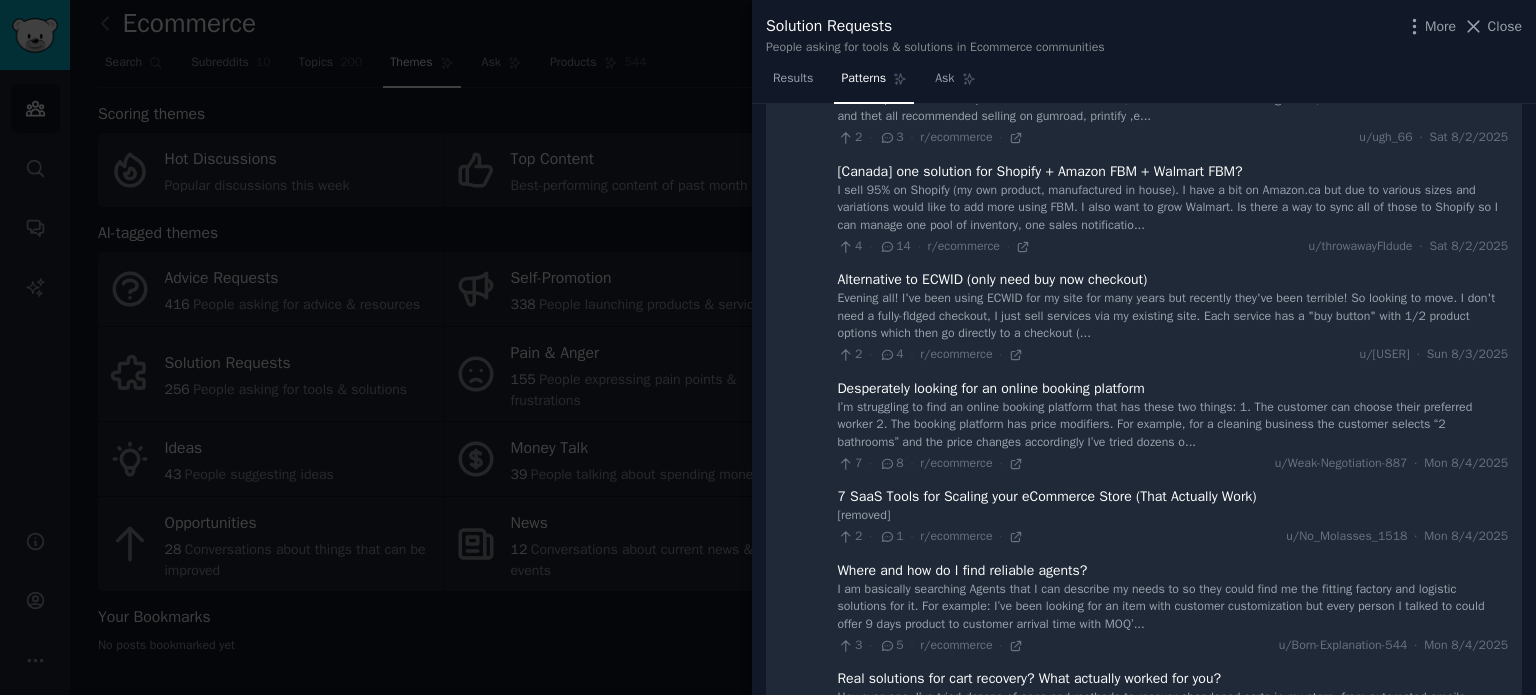 scroll, scrollTop: 2096, scrollLeft: 0, axis: vertical 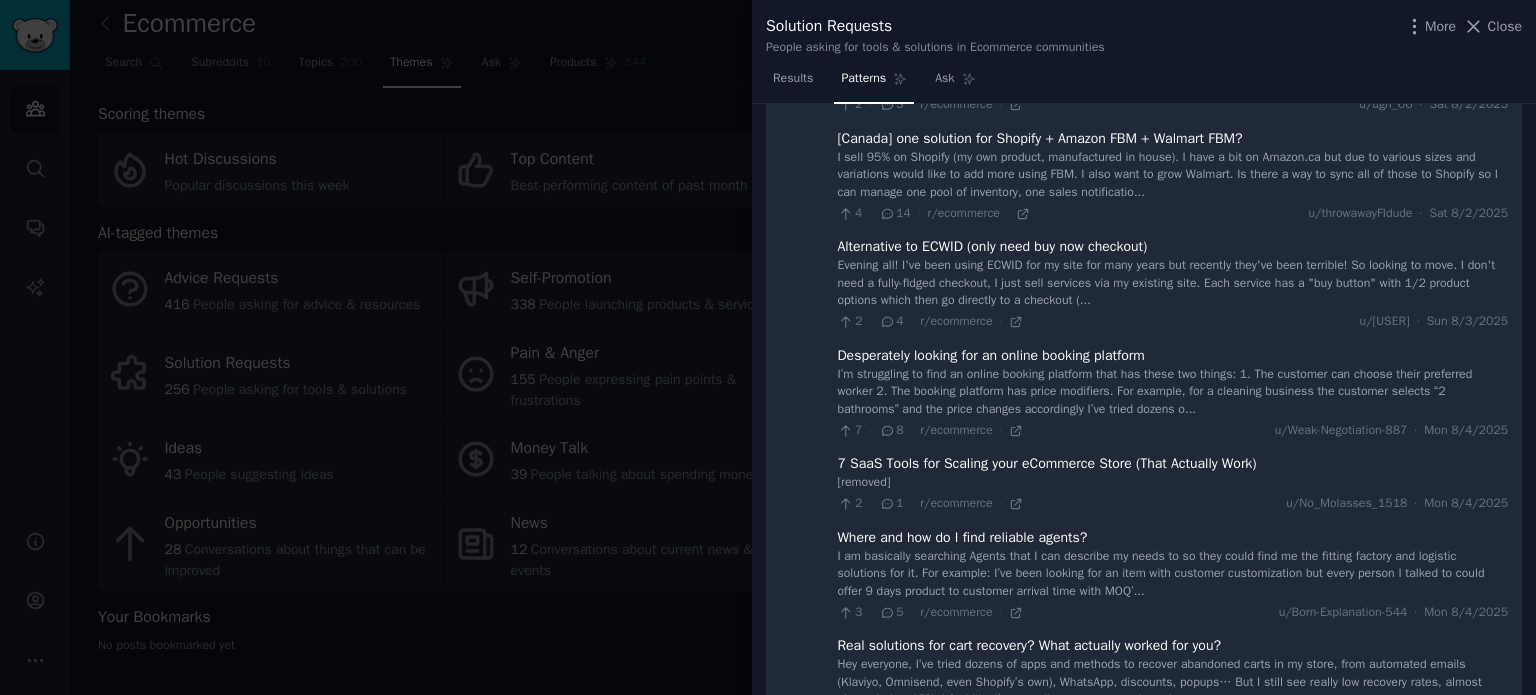 click on "2 · 1 · r/ecommerce ·" at bounding box center (930, 504) 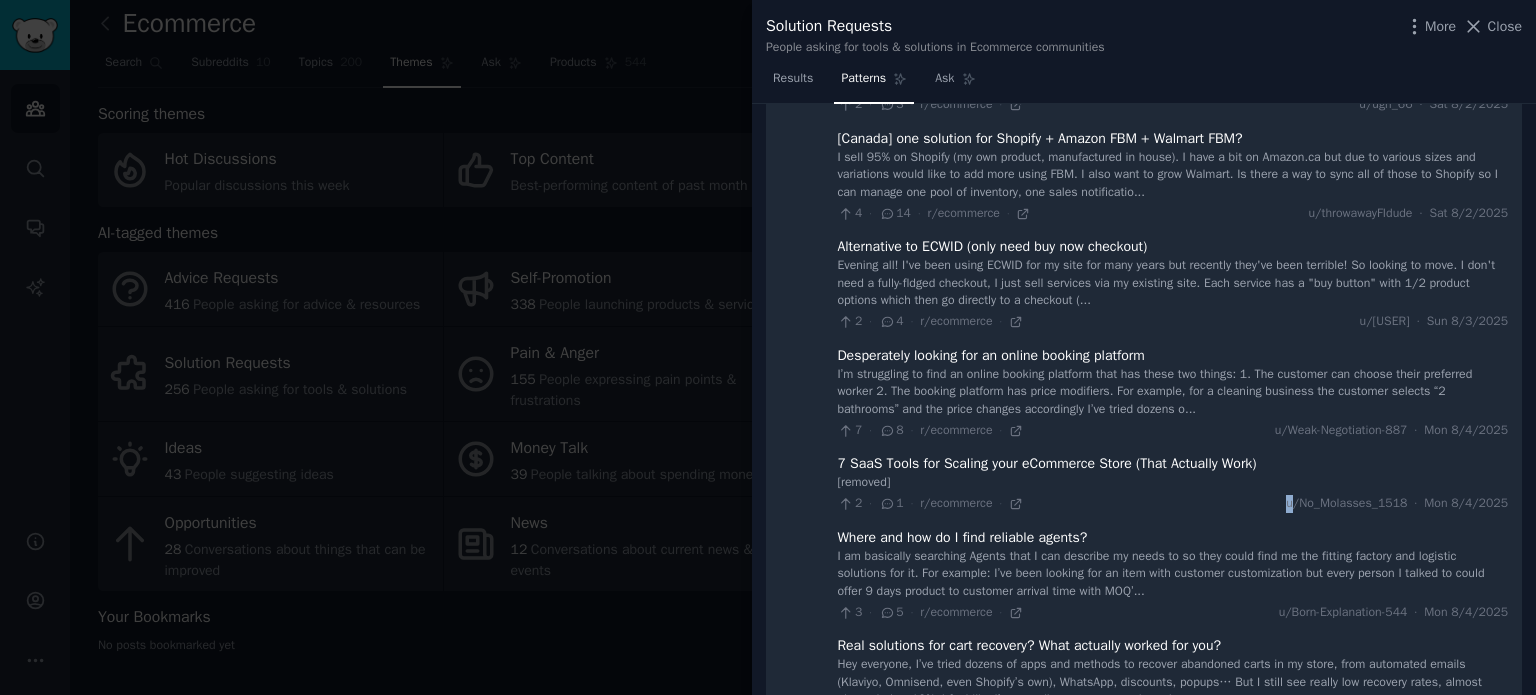 click on "2 · 1 · r/ecommerce ·" at bounding box center [930, 504] 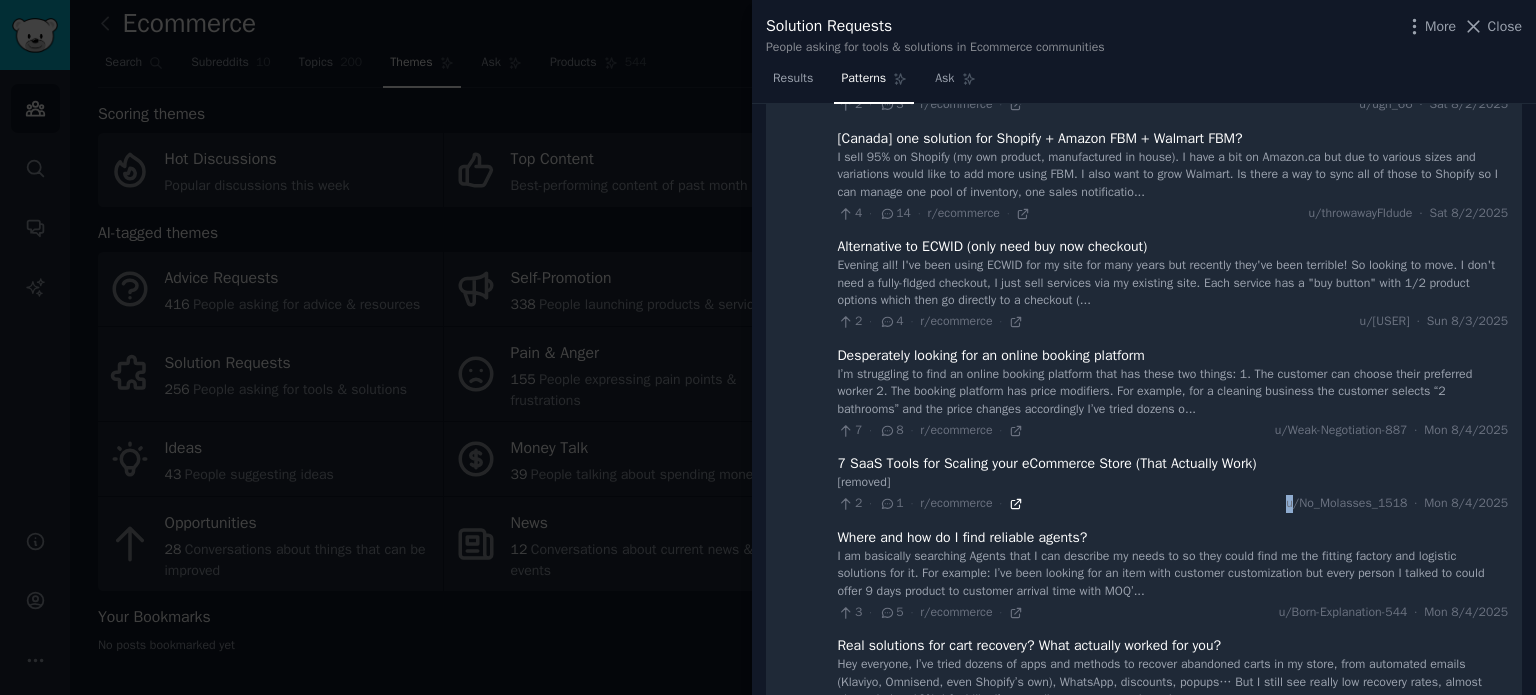 click 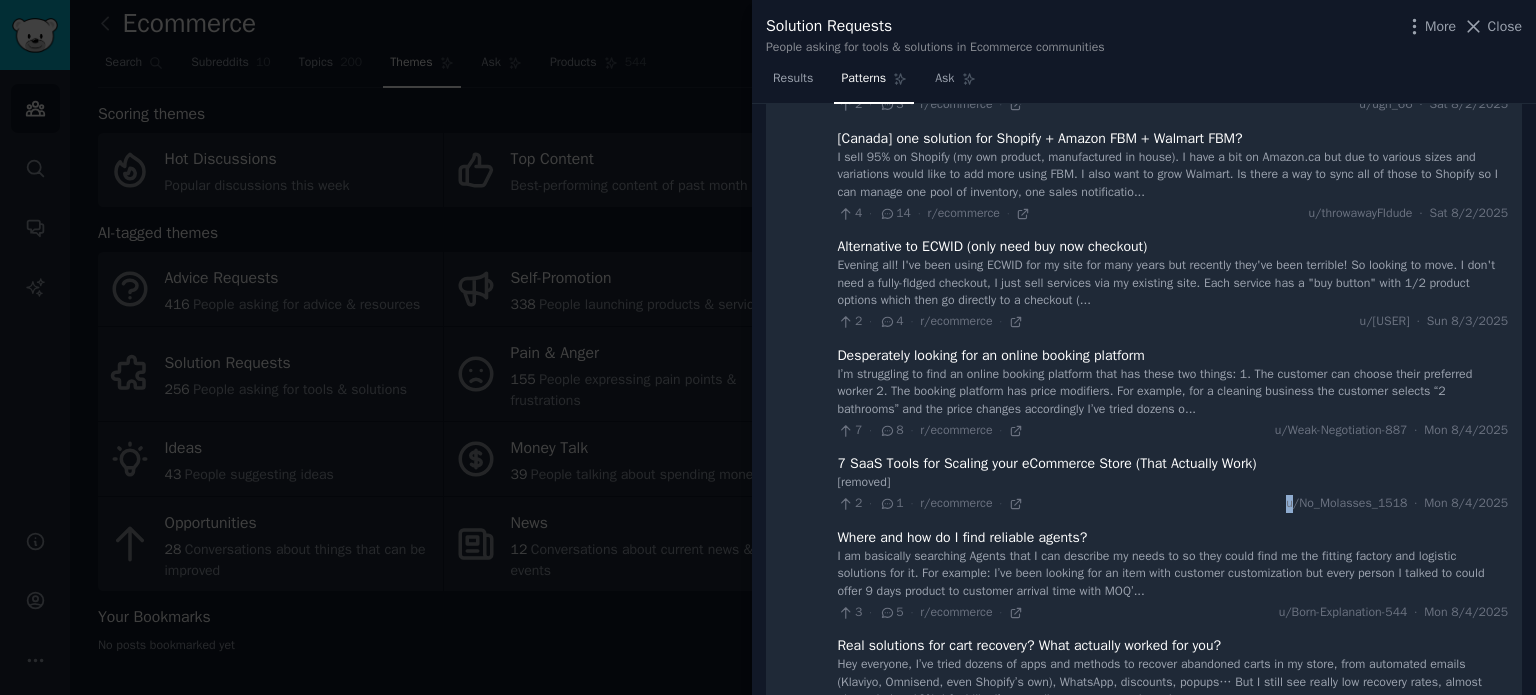 scroll, scrollTop: 2196, scrollLeft: 0, axis: vertical 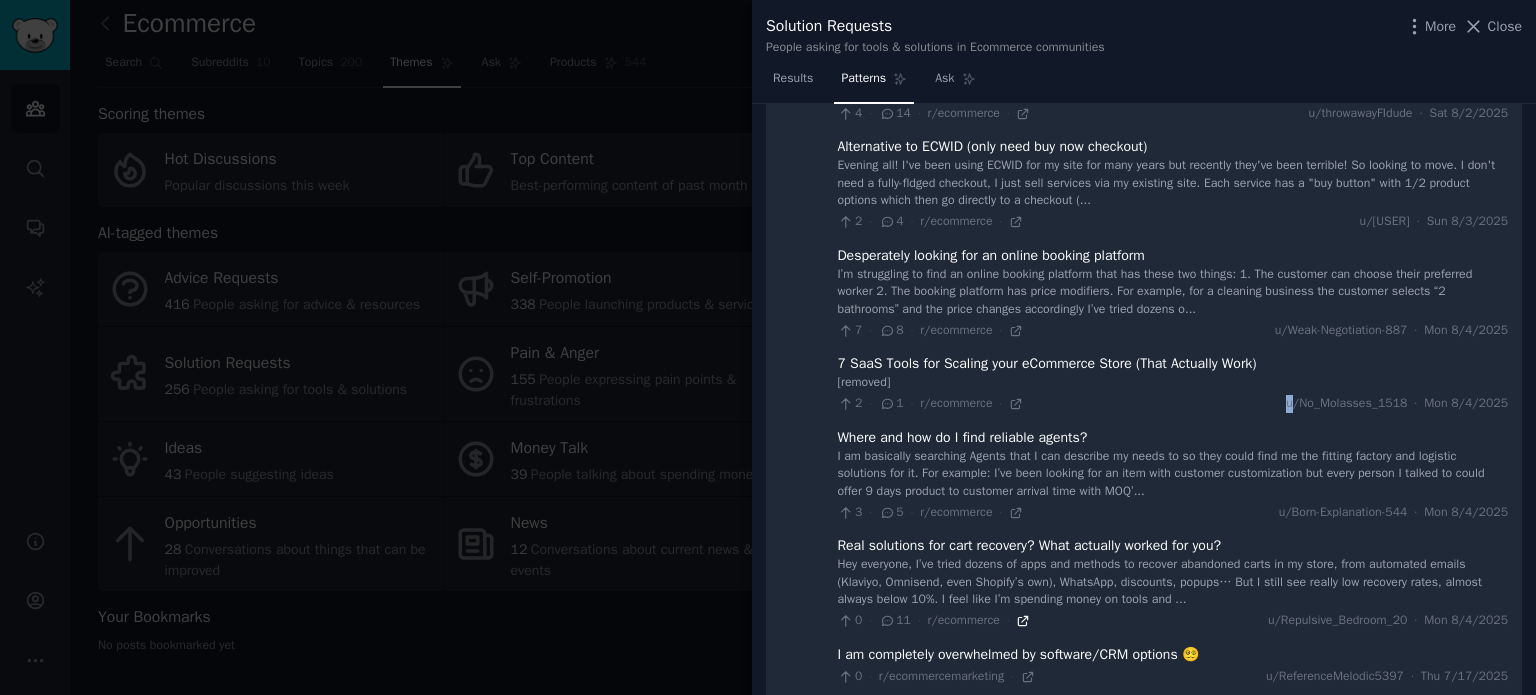 click 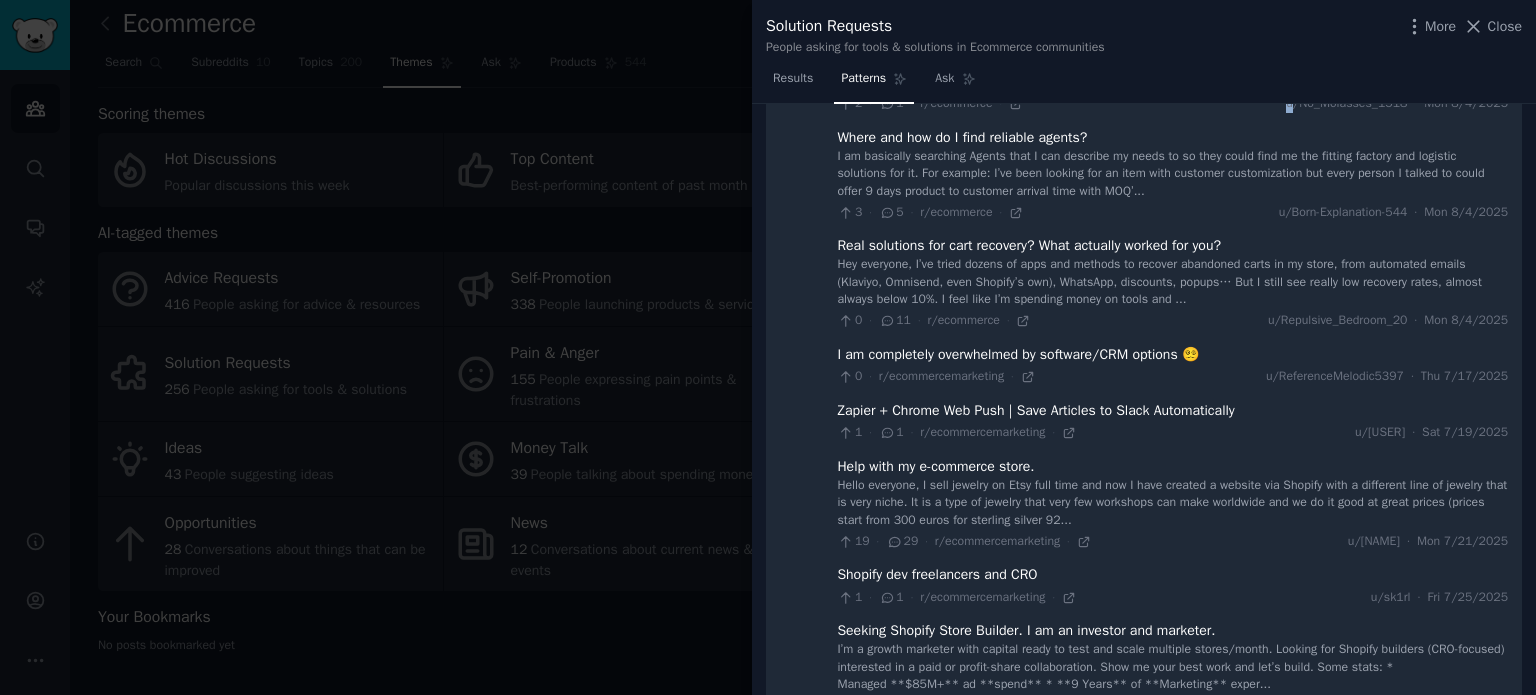 scroll, scrollTop: 2596, scrollLeft: 0, axis: vertical 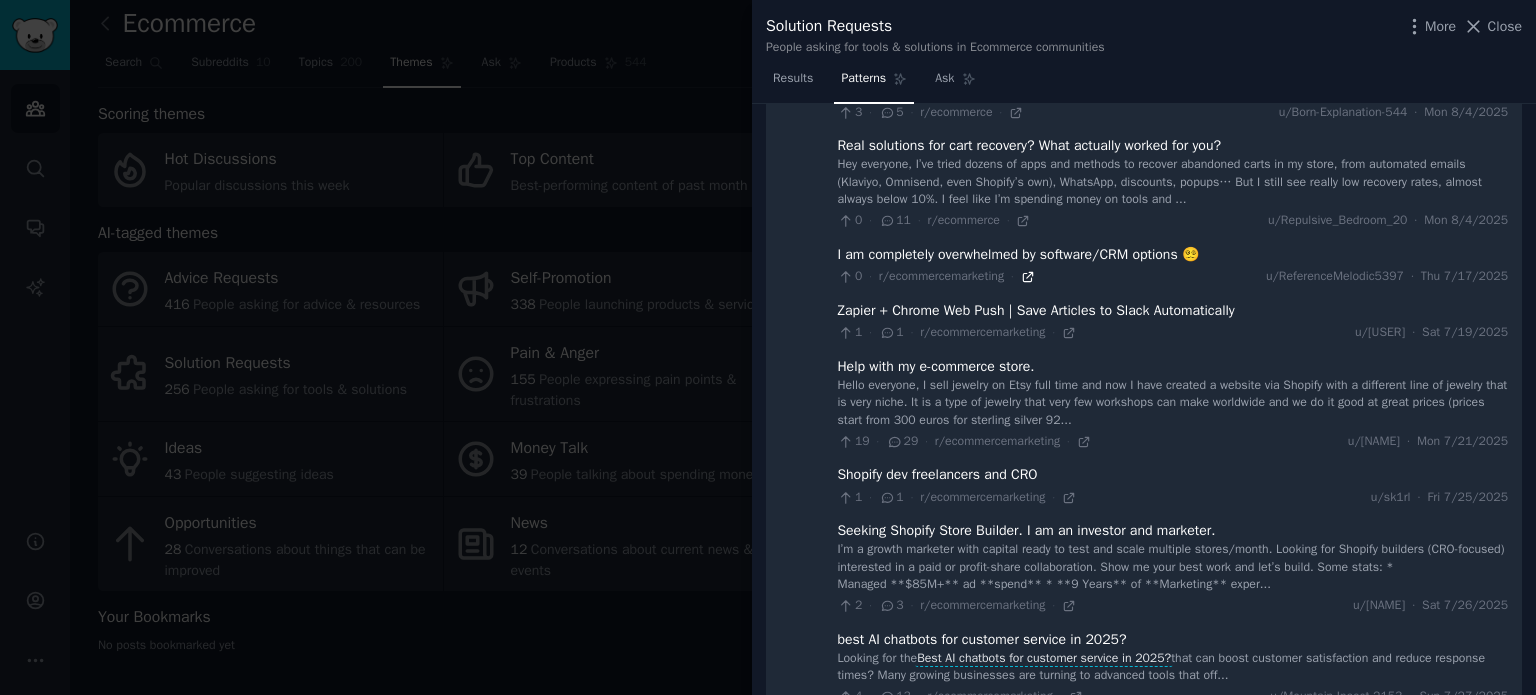 click 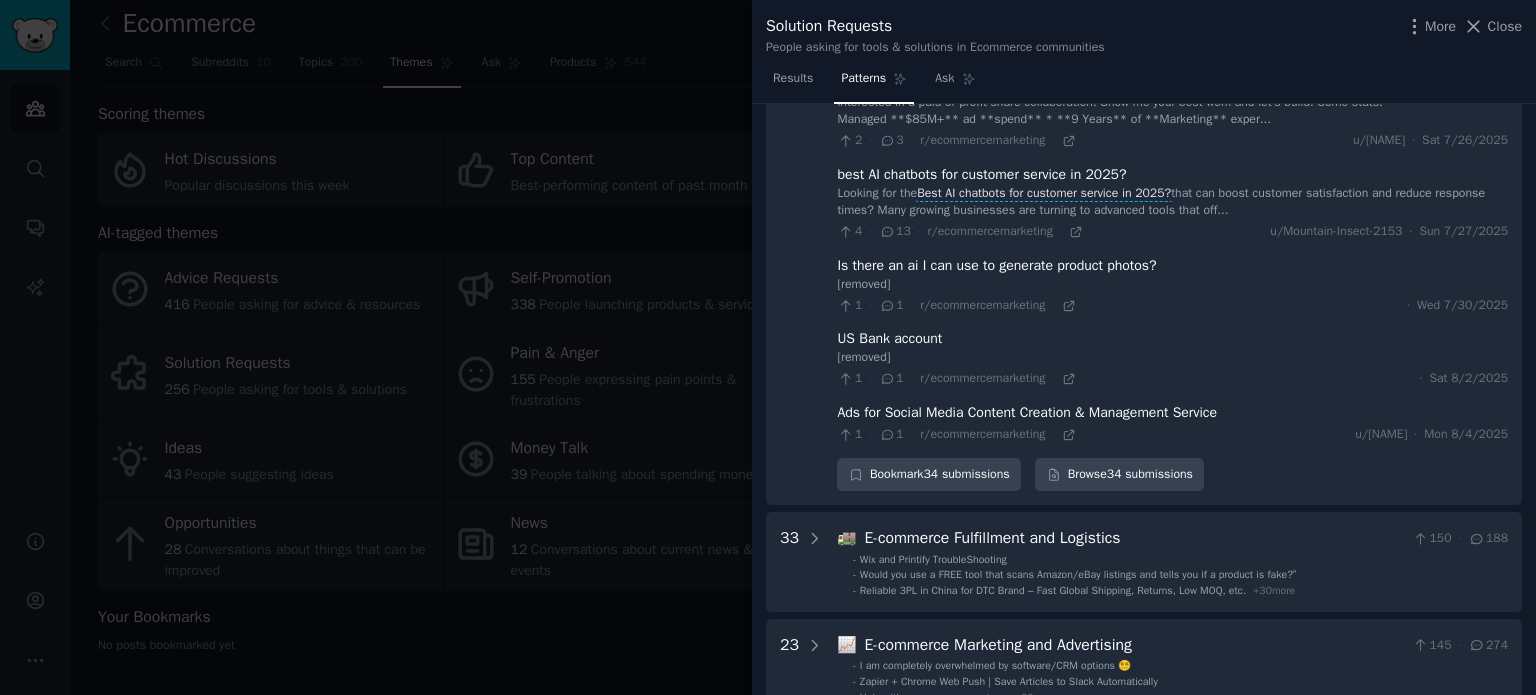 scroll, scrollTop: 3096, scrollLeft: 0, axis: vertical 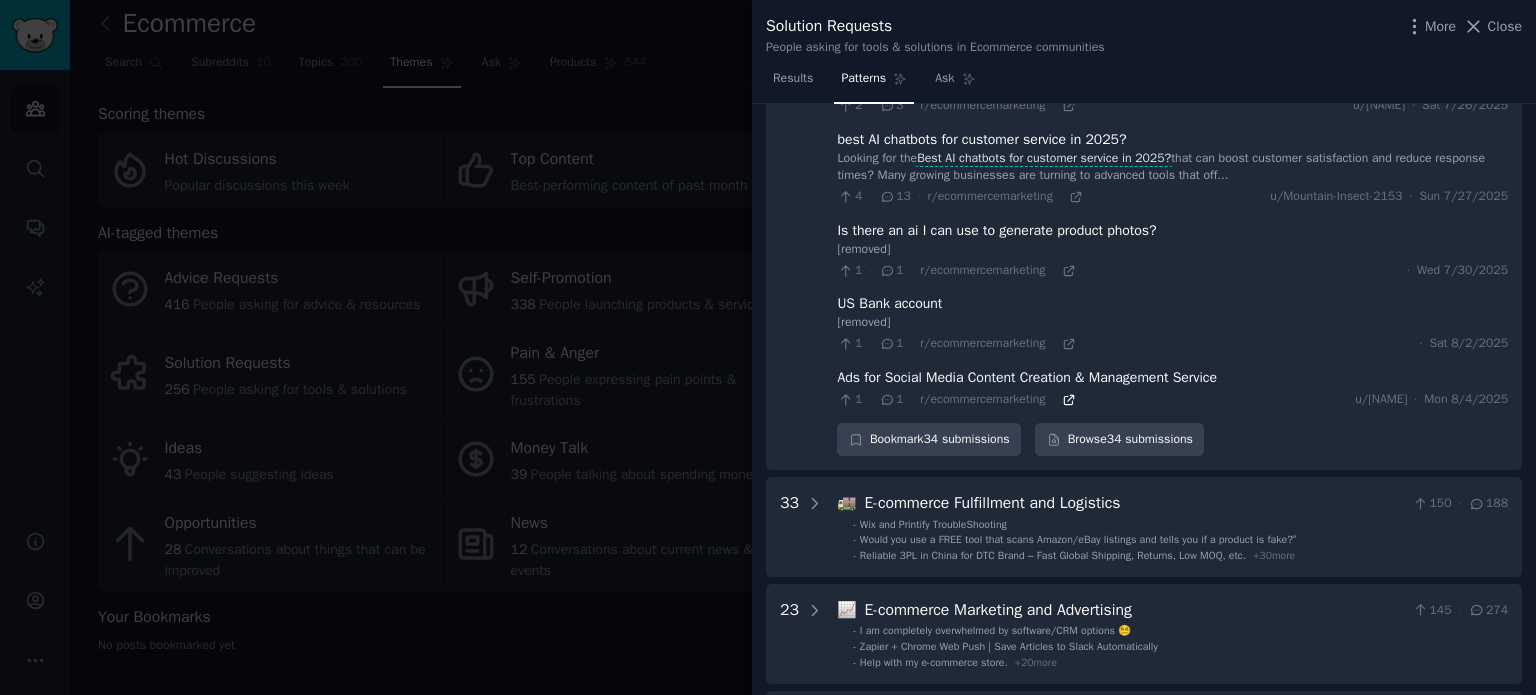 click 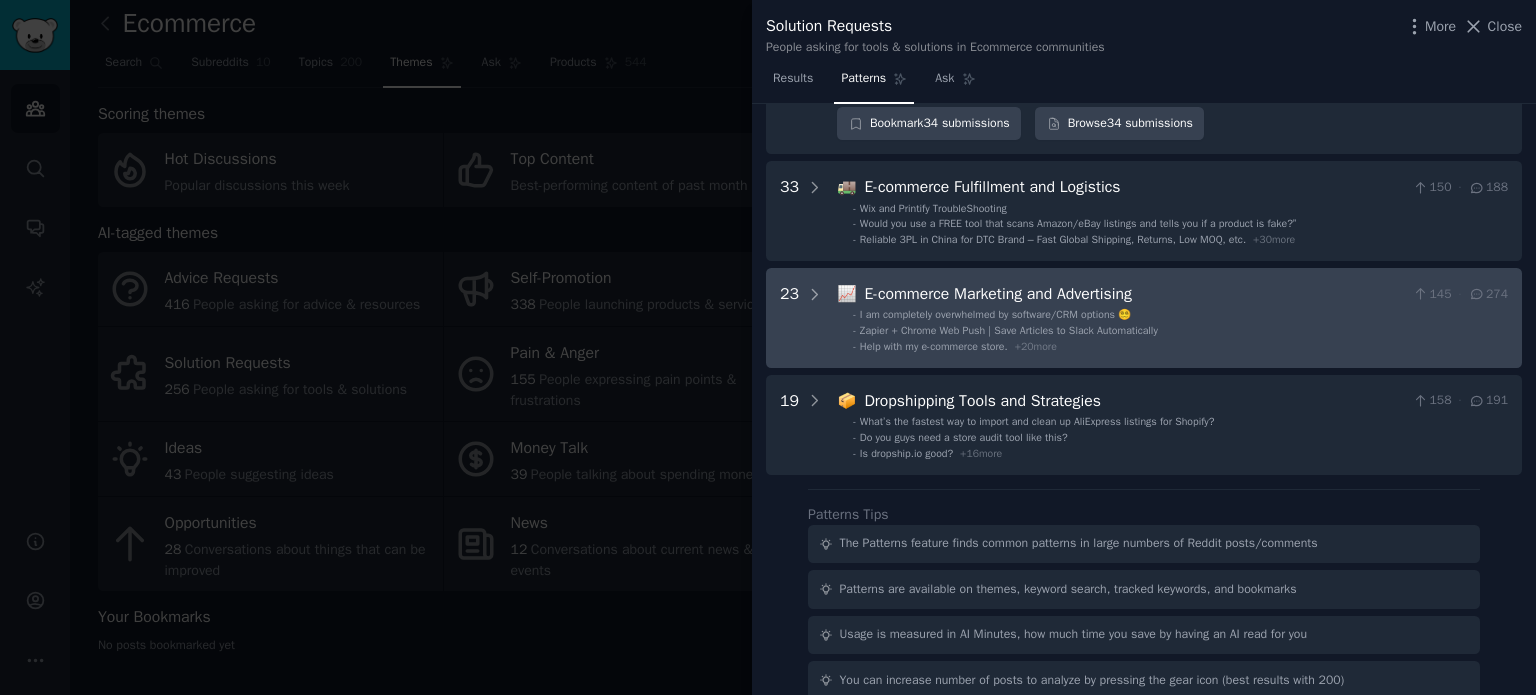 scroll, scrollTop: 3327, scrollLeft: 0, axis: vertical 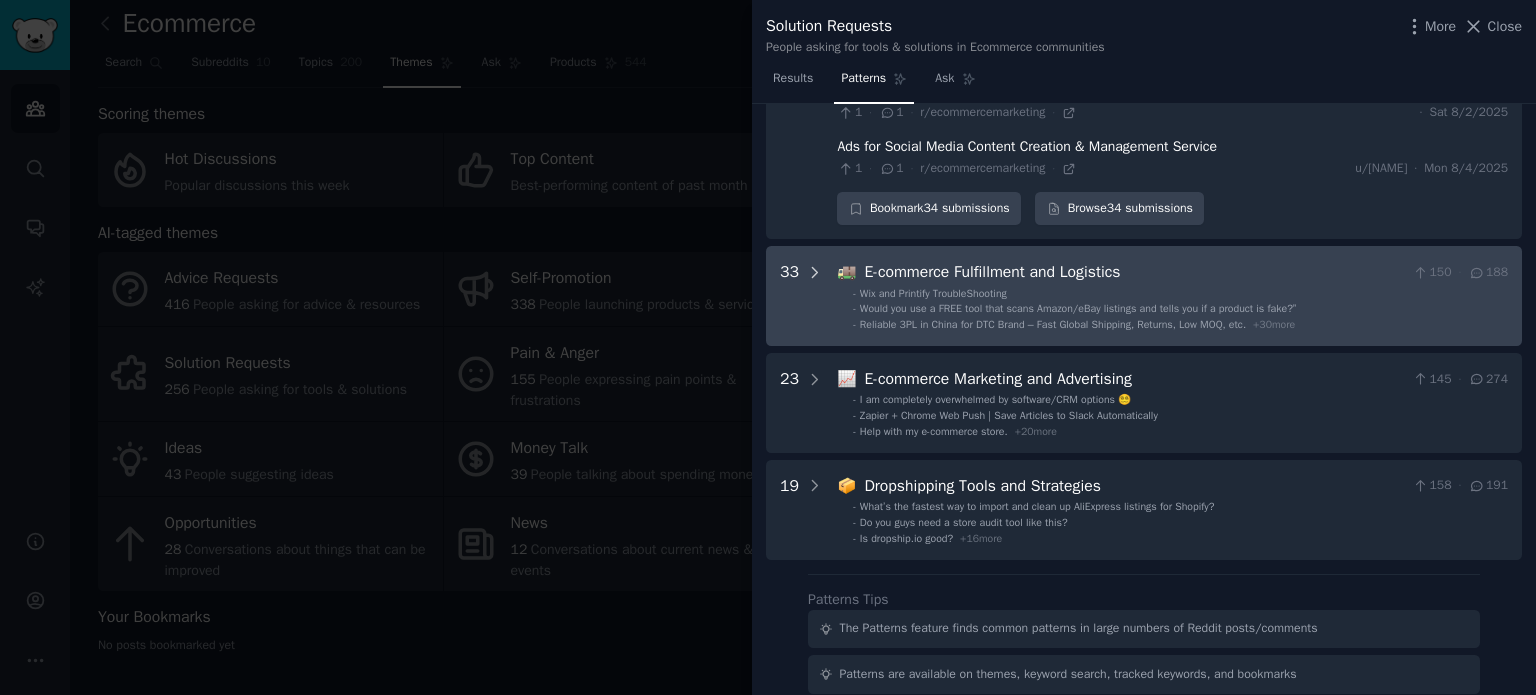 click at bounding box center (815, 296) 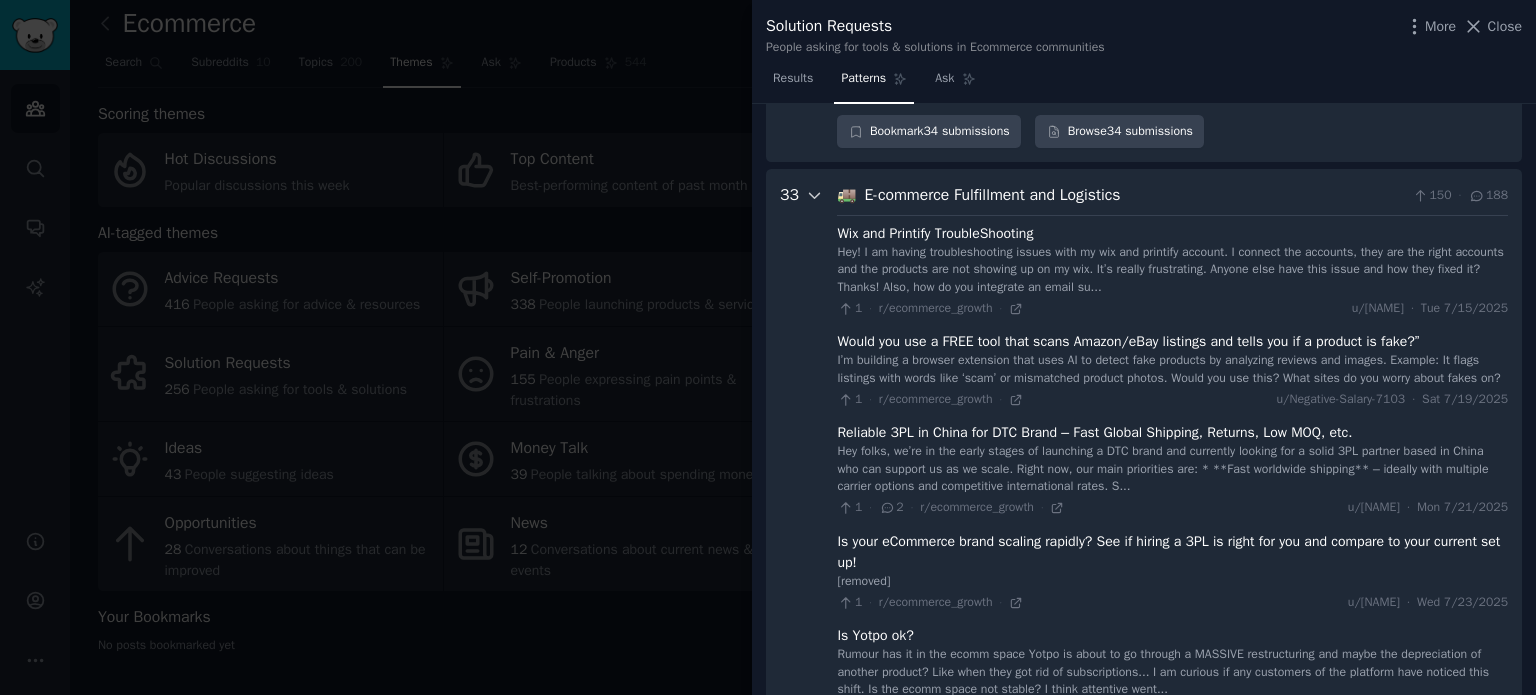 scroll, scrollTop: 3468, scrollLeft: 0, axis: vertical 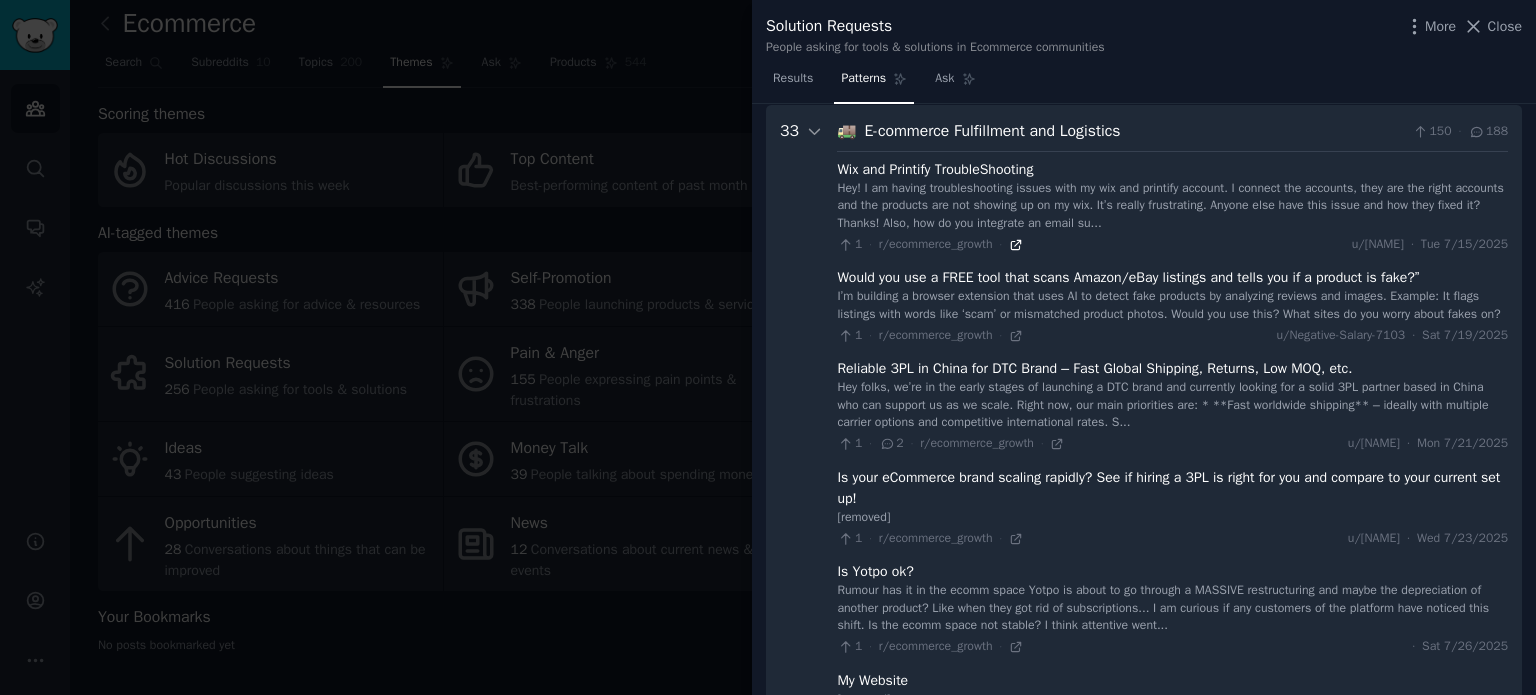 click 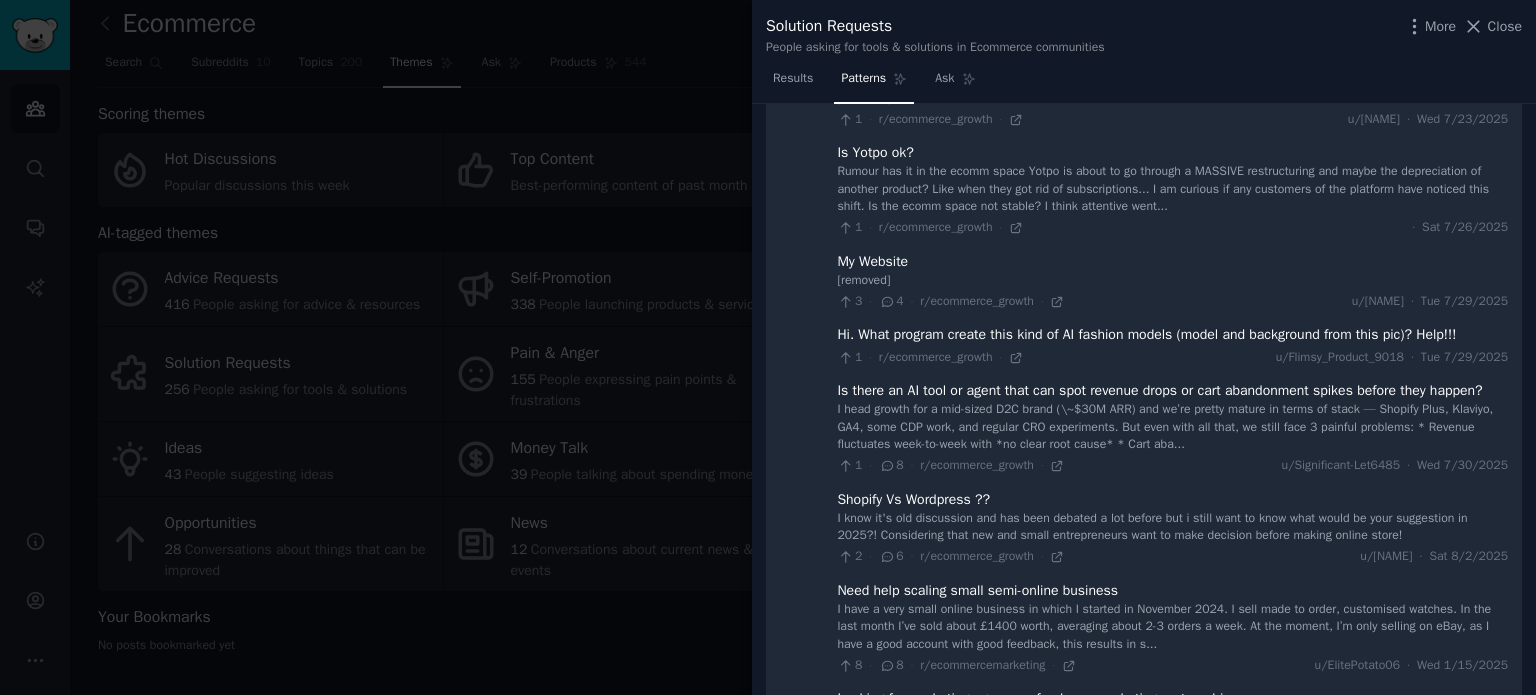 scroll, scrollTop: 3897, scrollLeft: 0, axis: vertical 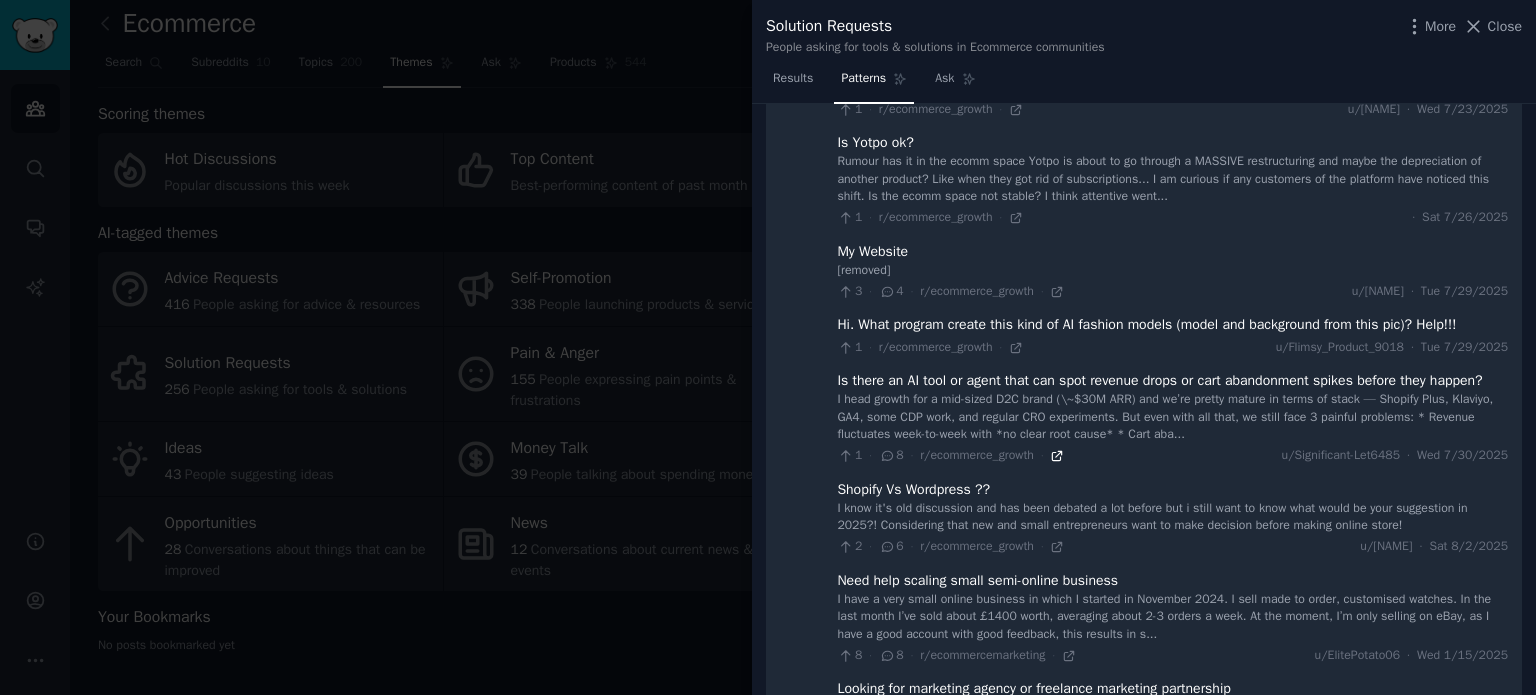click 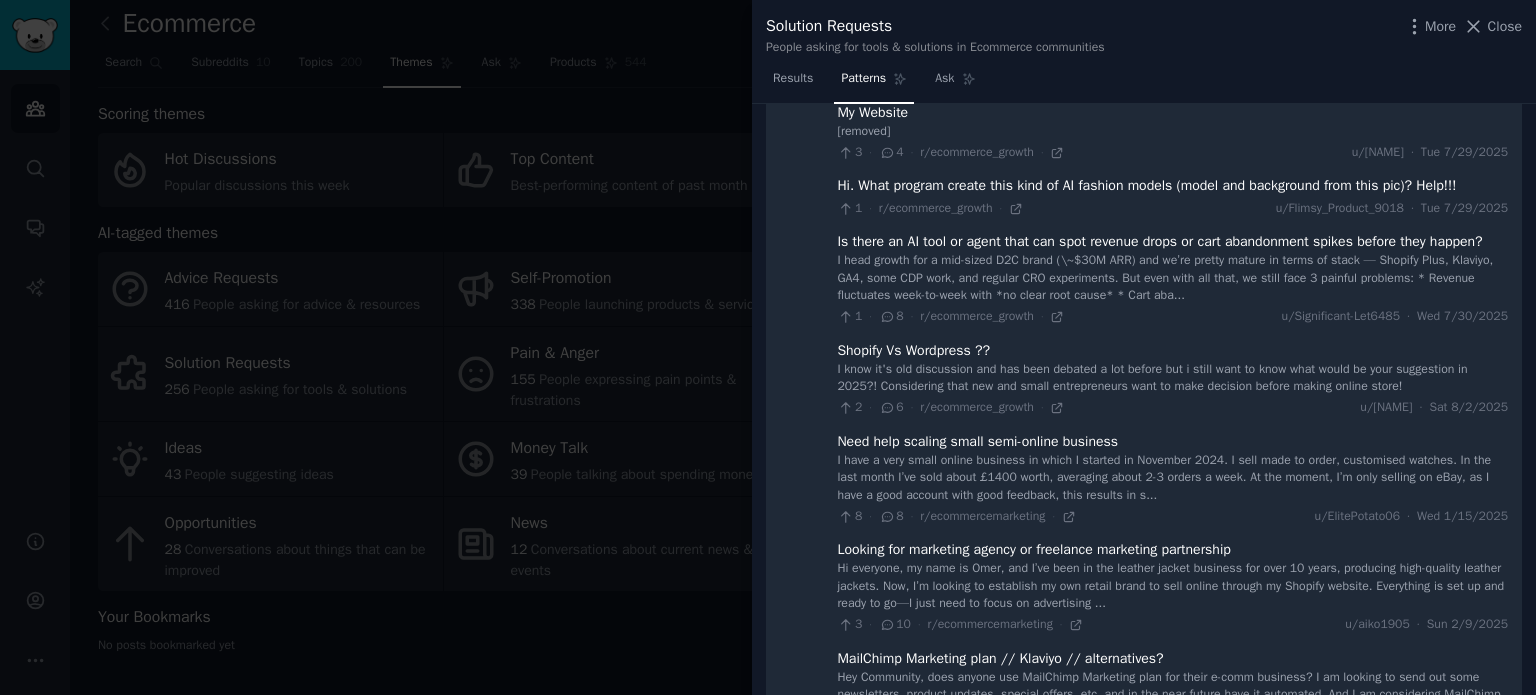 scroll, scrollTop: 4055, scrollLeft: 0, axis: vertical 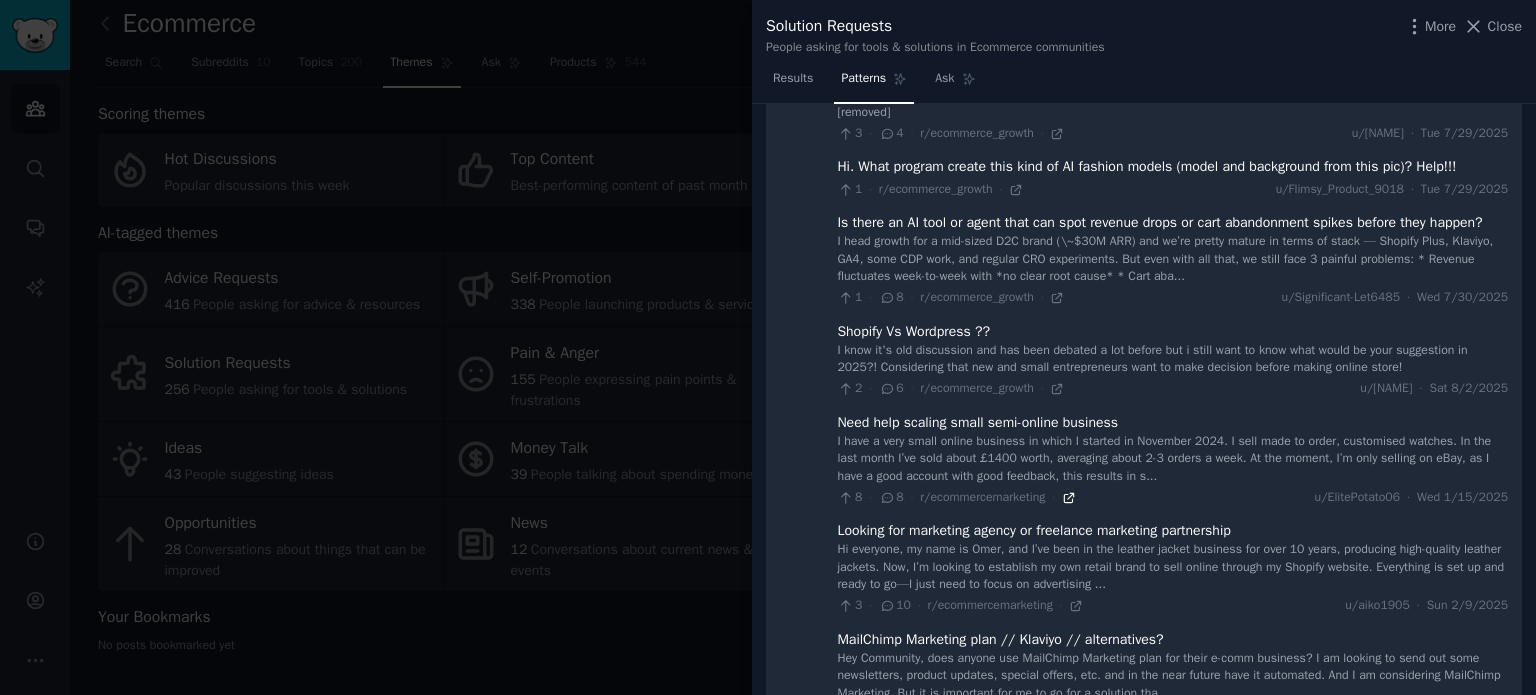 click 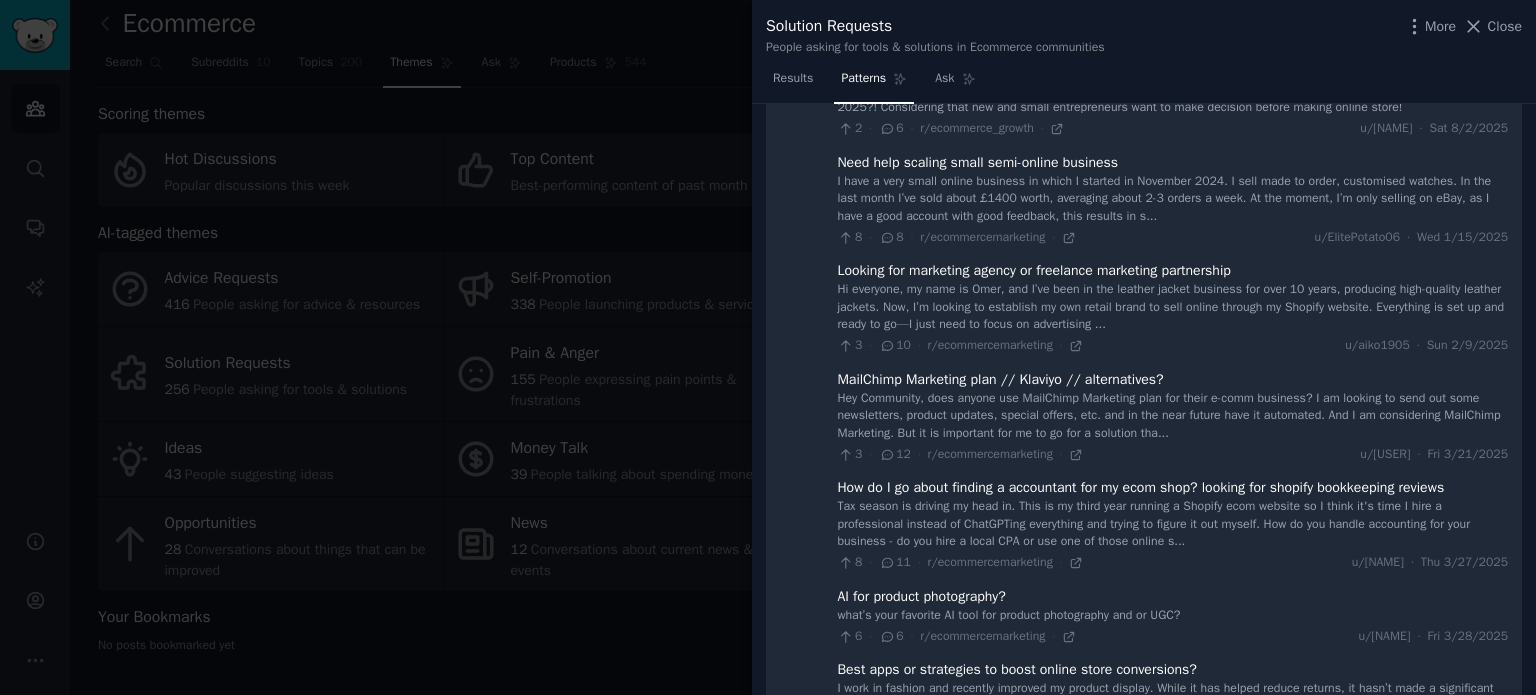 scroll, scrollTop: 4313, scrollLeft: 0, axis: vertical 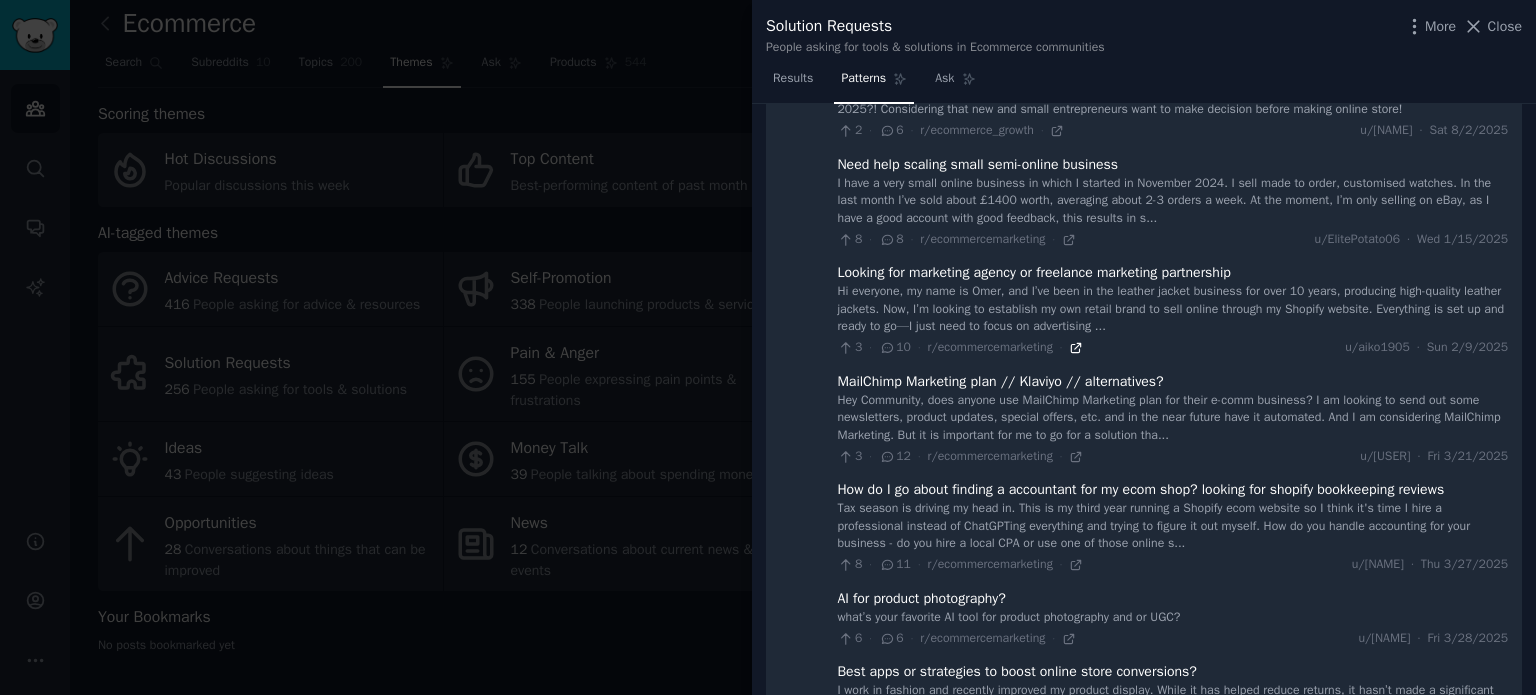 click 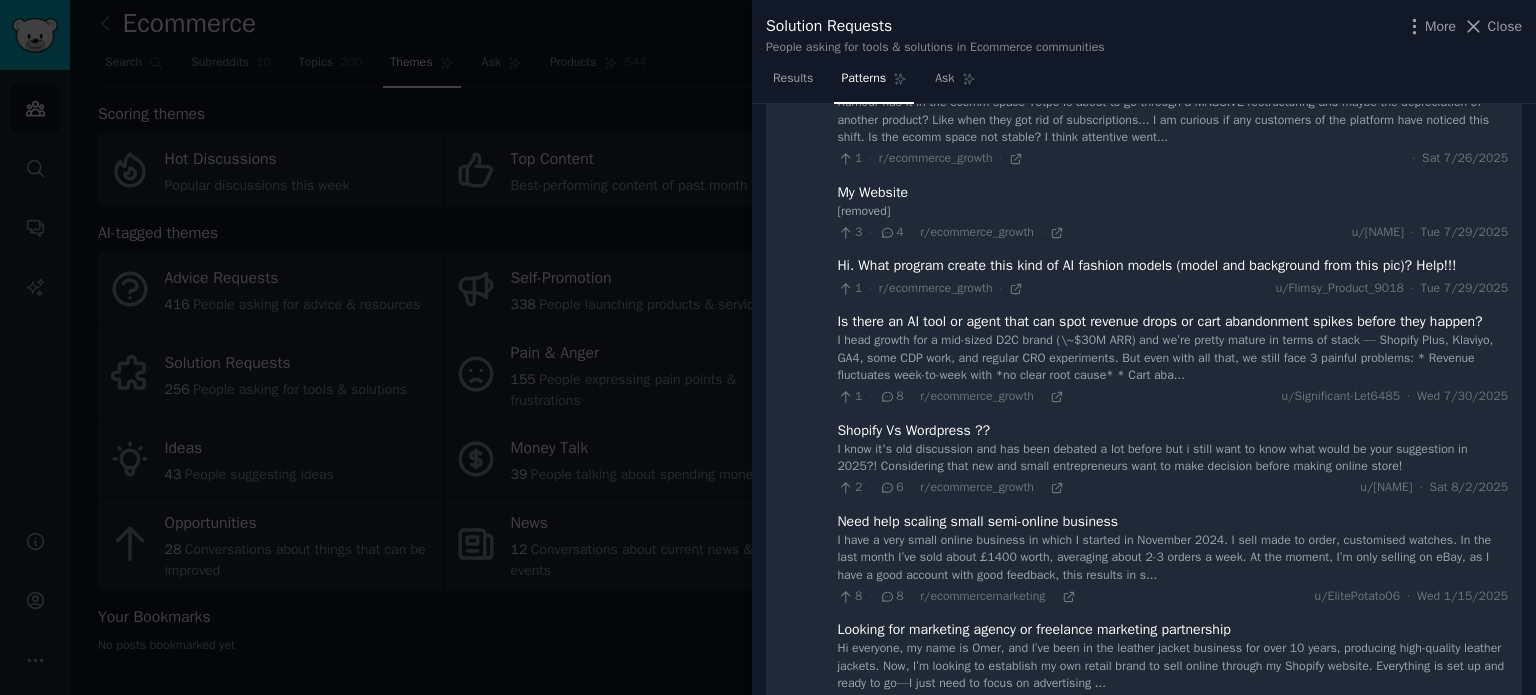 scroll, scrollTop: 4007, scrollLeft: 0, axis: vertical 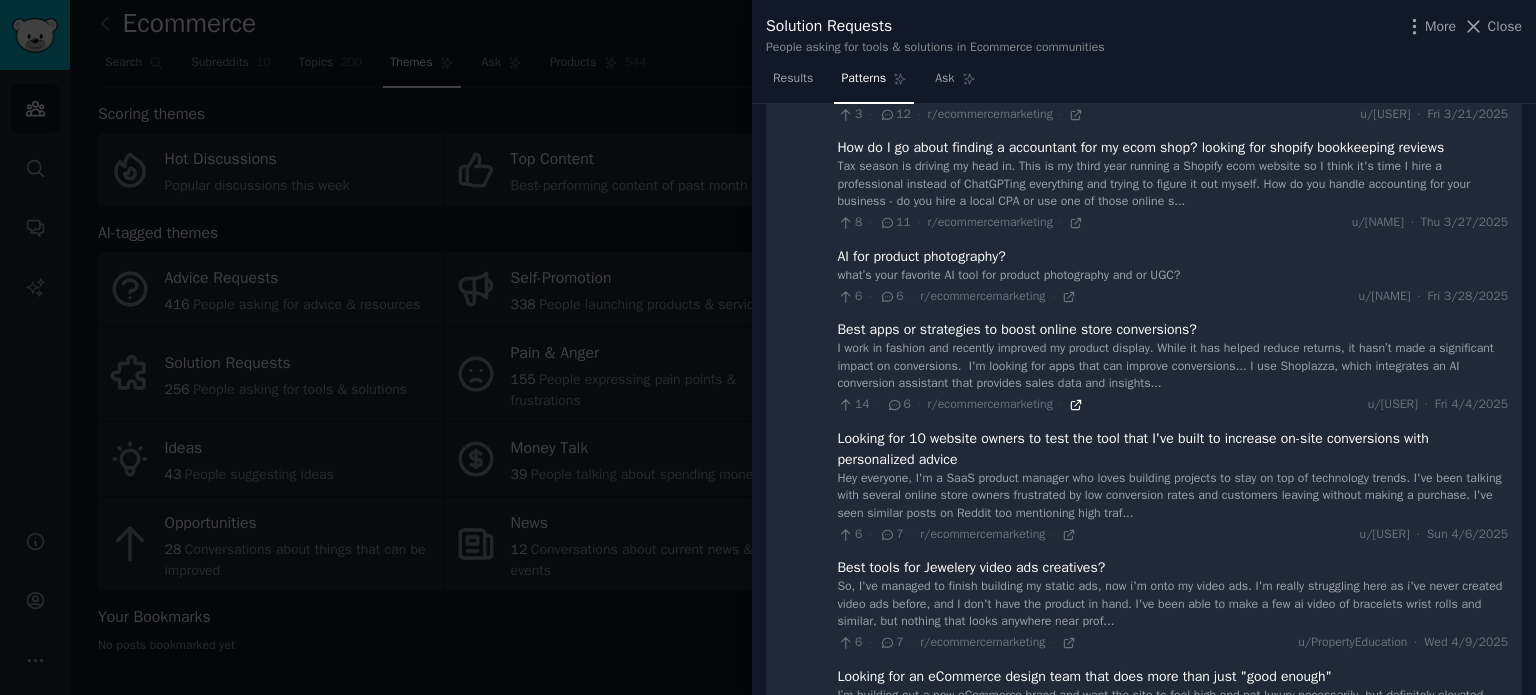 click 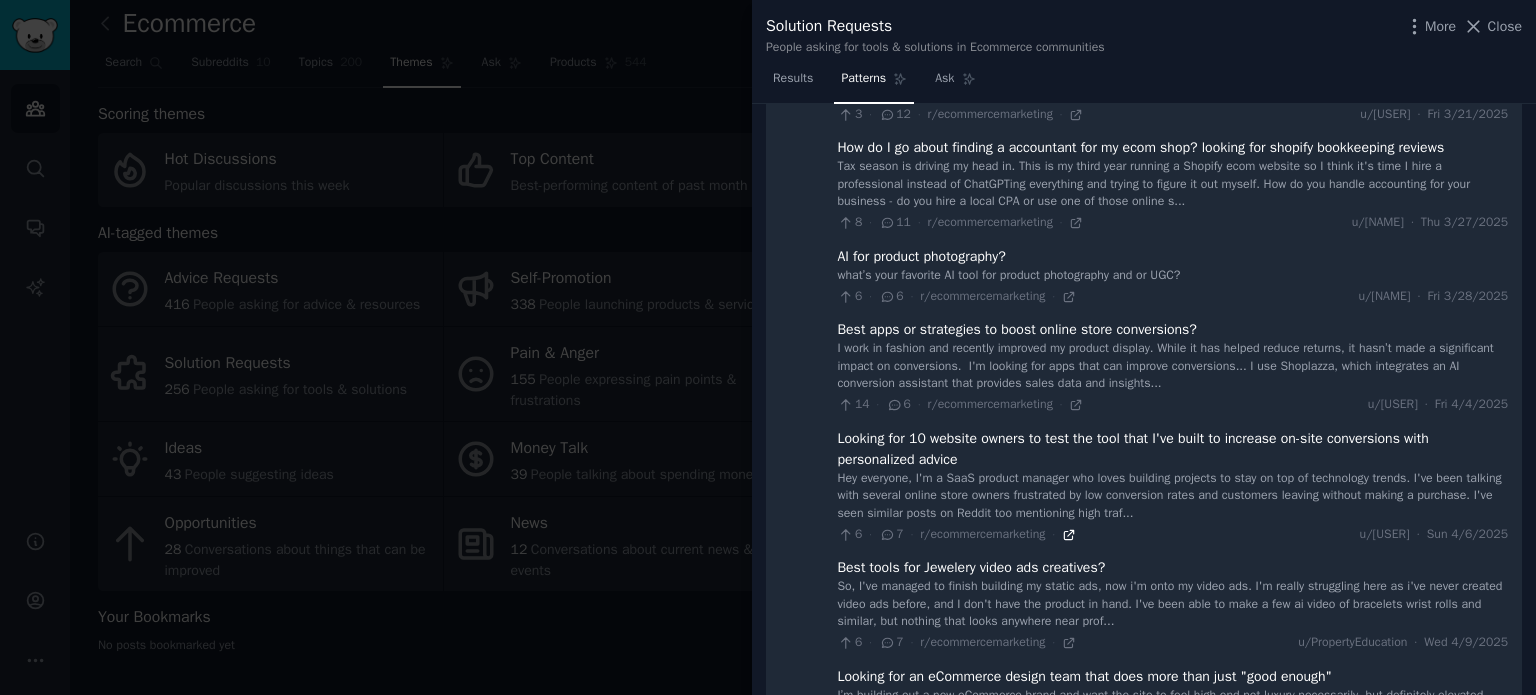 click 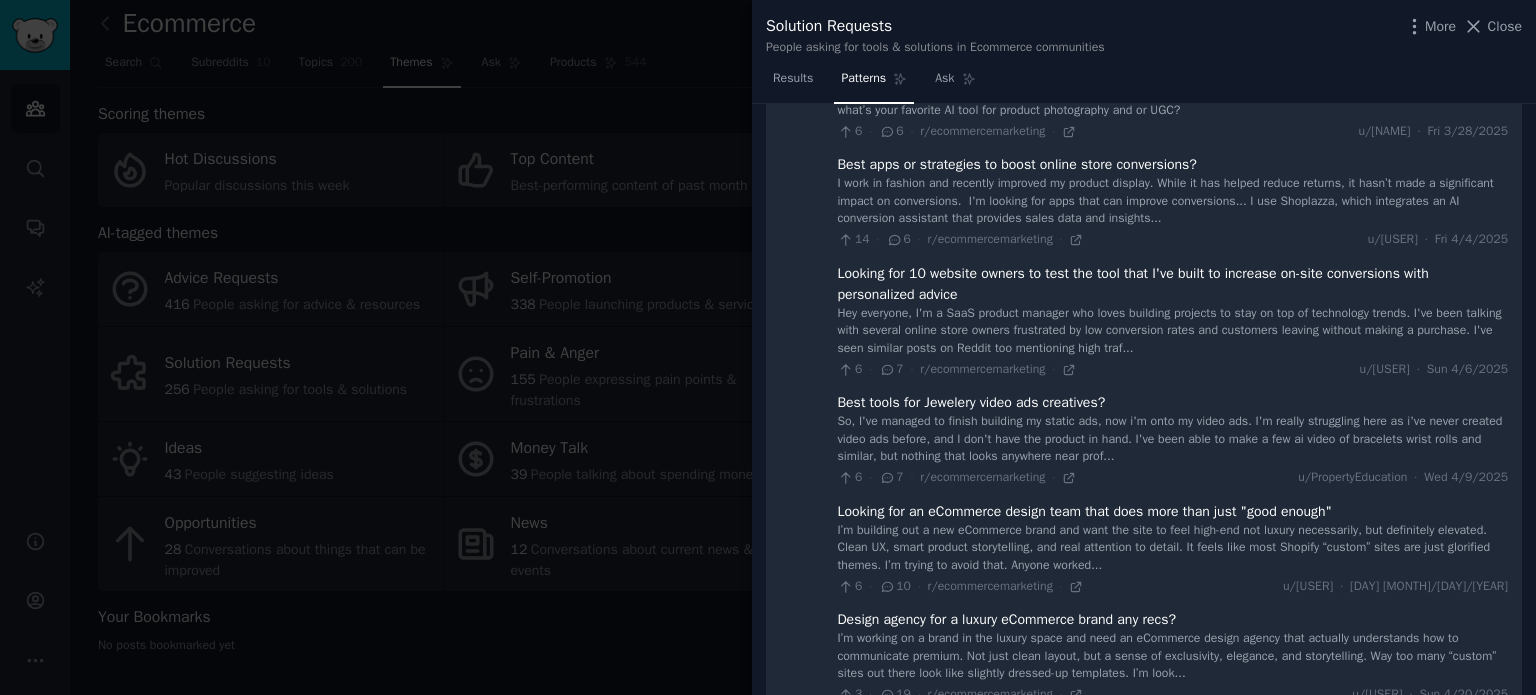 scroll, scrollTop: 4855, scrollLeft: 0, axis: vertical 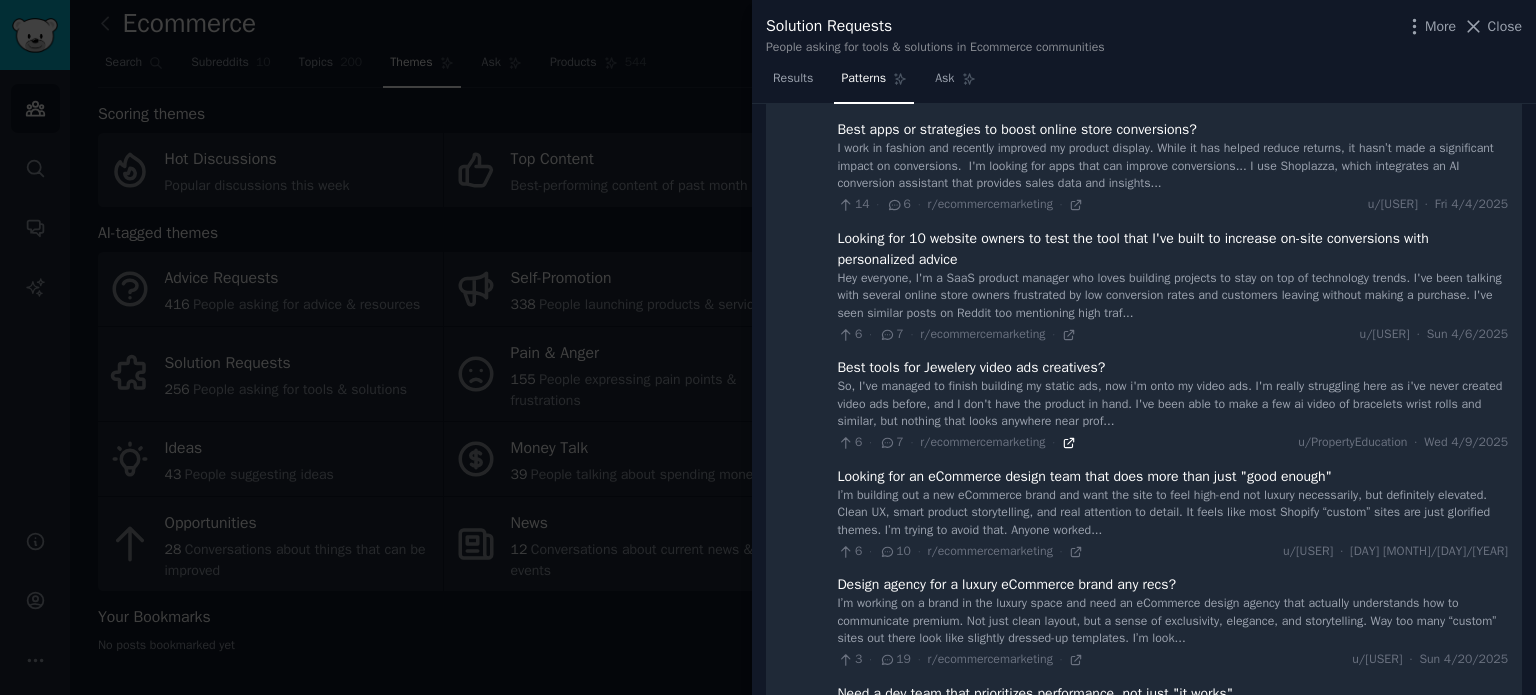 click 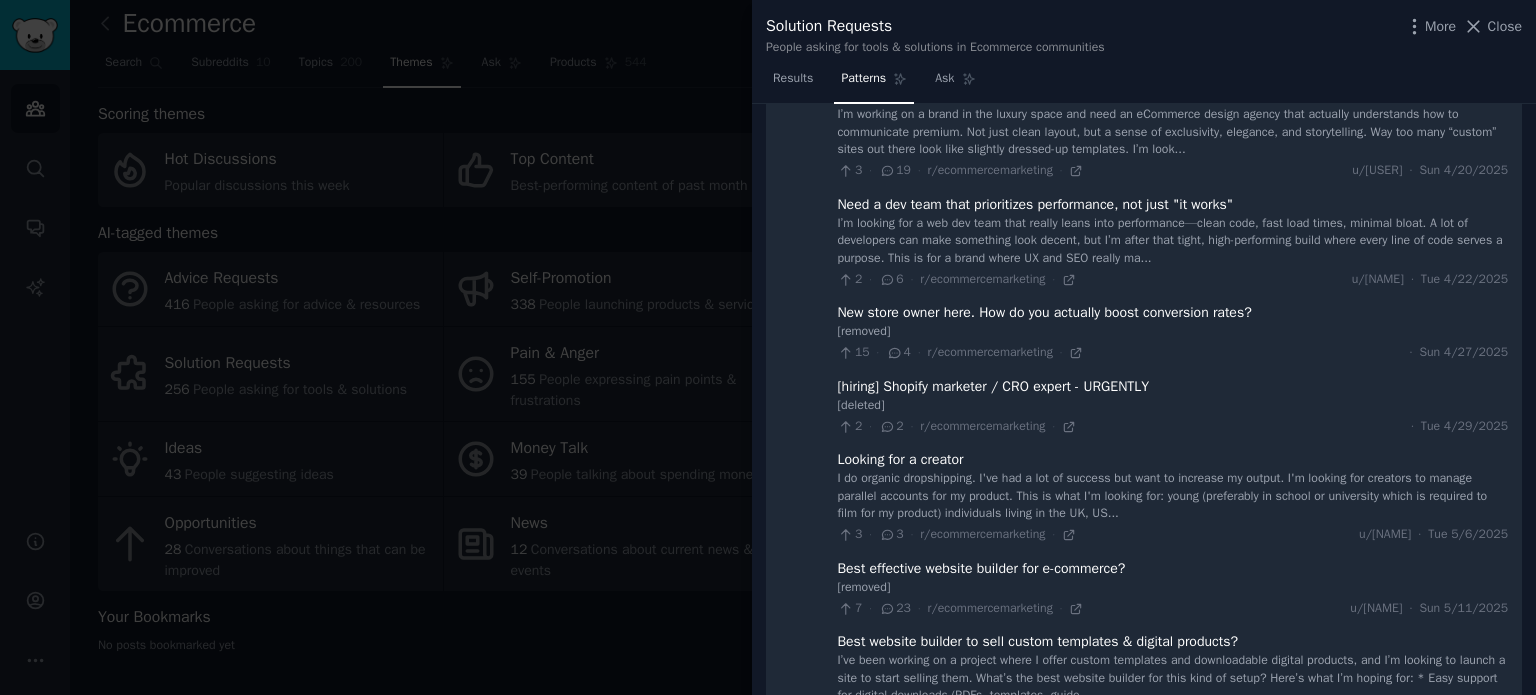 scroll, scrollTop: 5355, scrollLeft: 0, axis: vertical 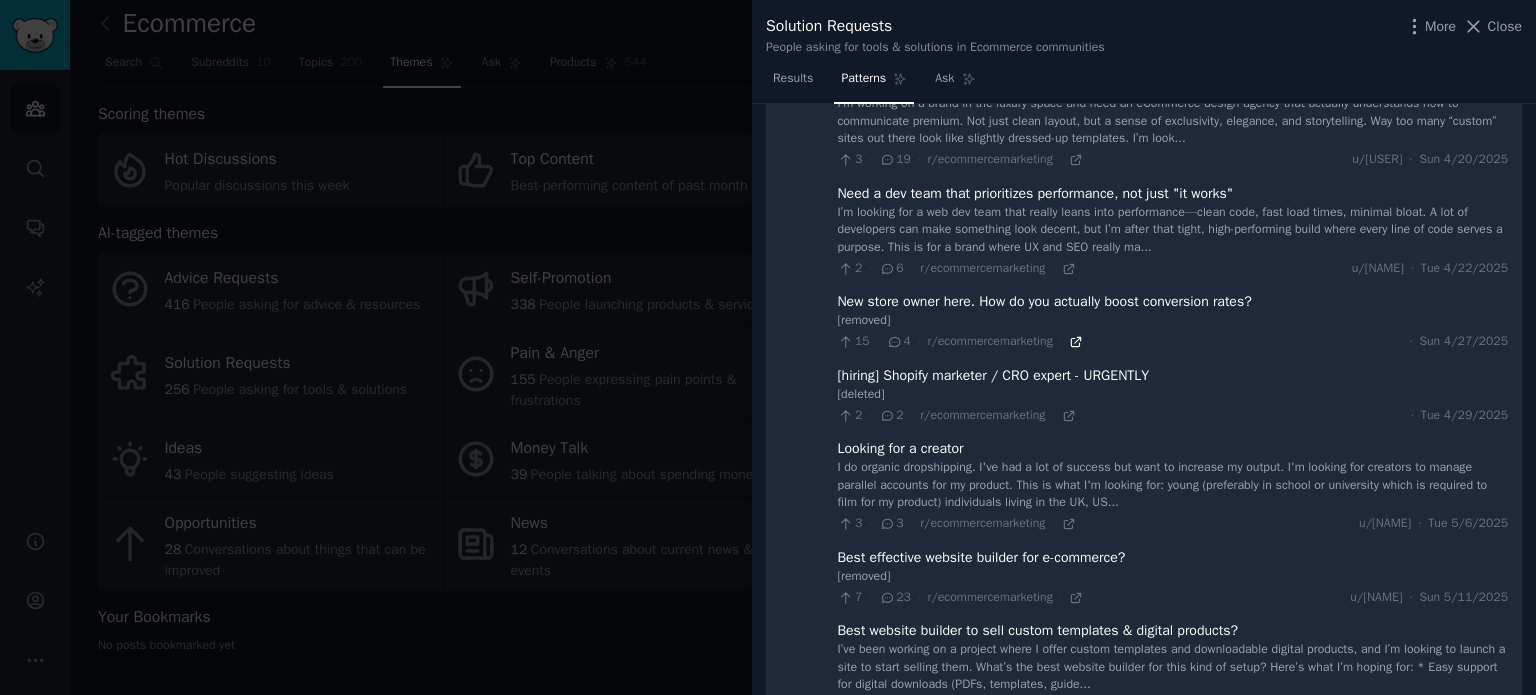 click on "15 · 4 · r/ecommercemarketing ·" at bounding box center [960, 342] 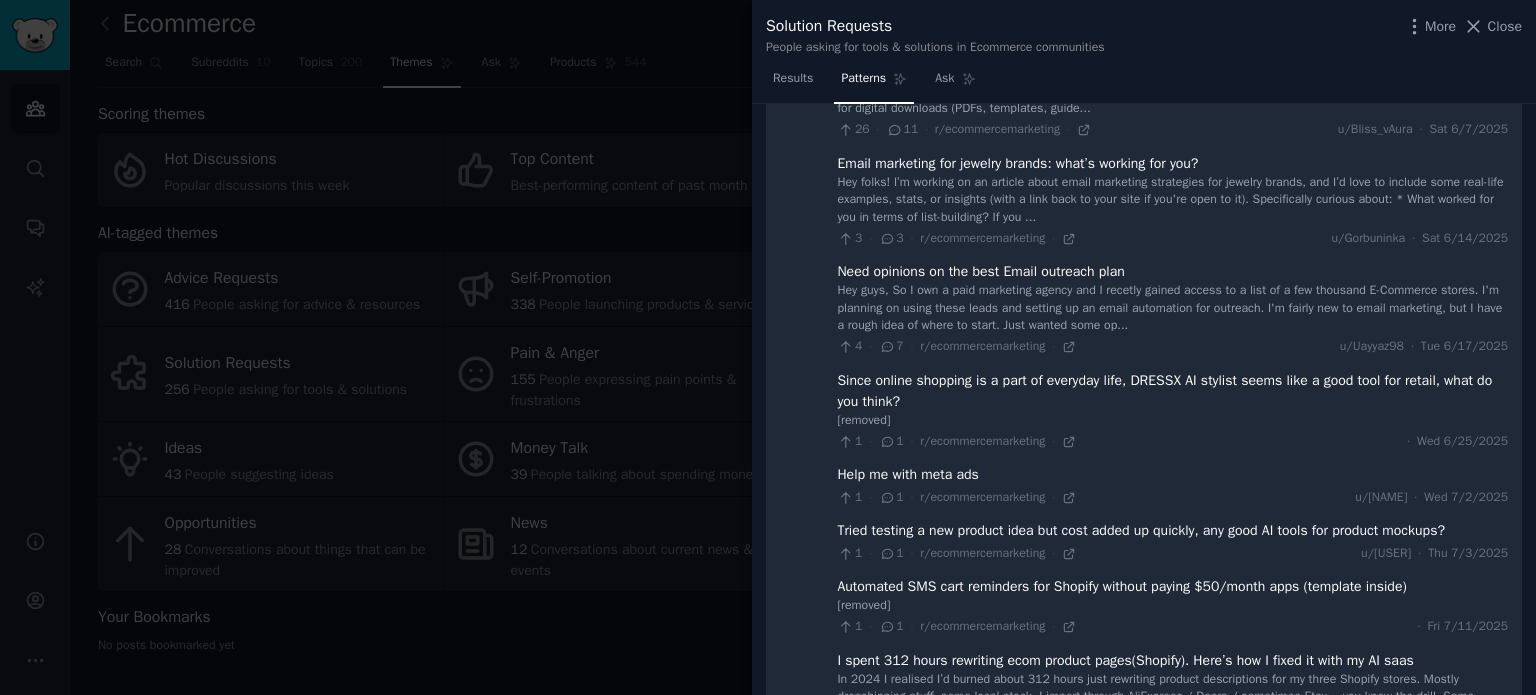 scroll, scrollTop: 5955, scrollLeft: 0, axis: vertical 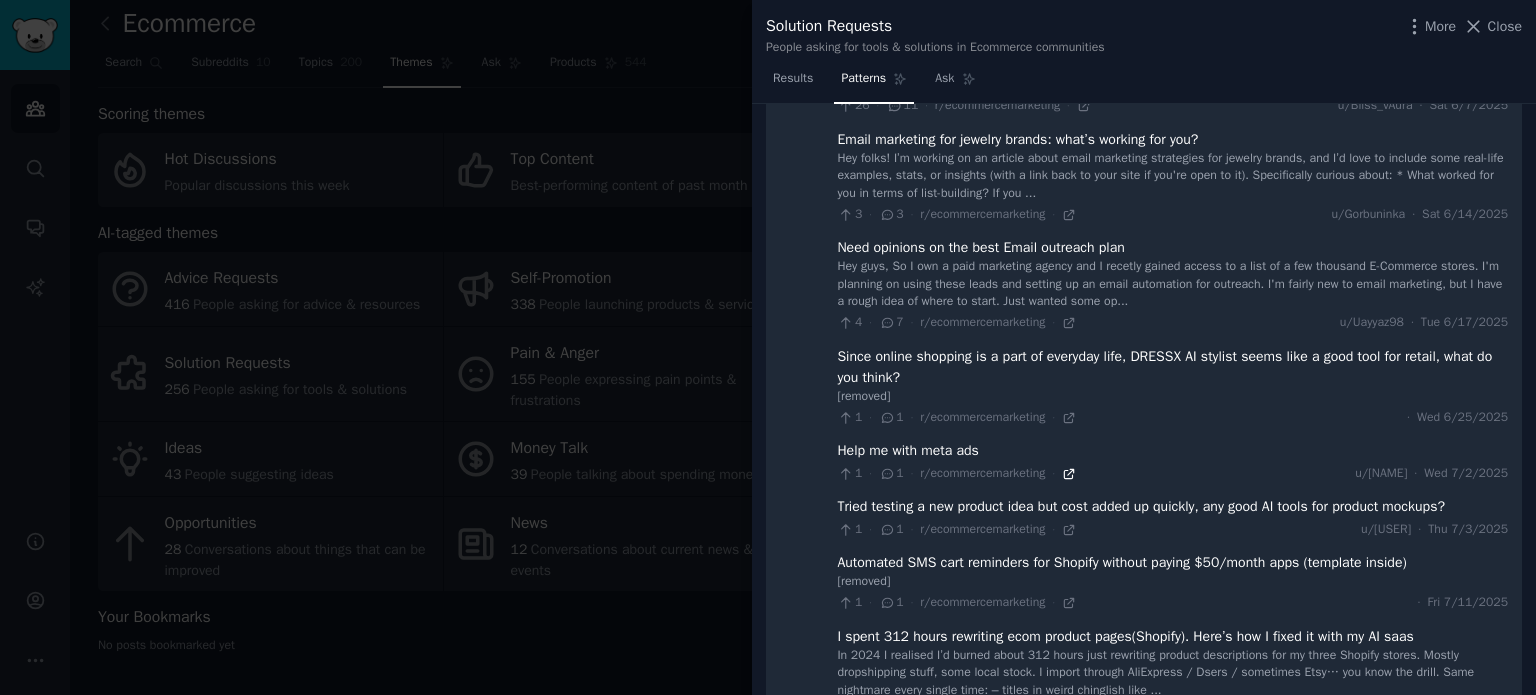 click 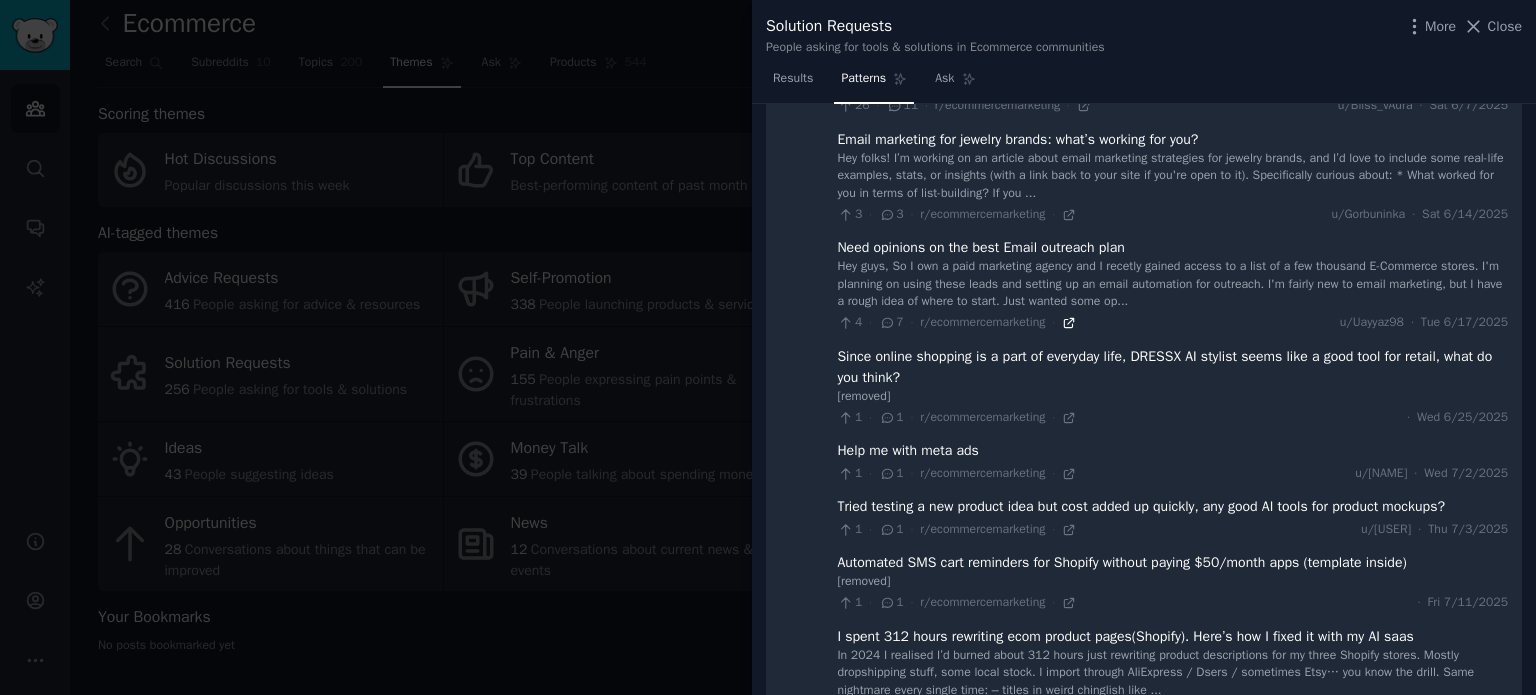 click 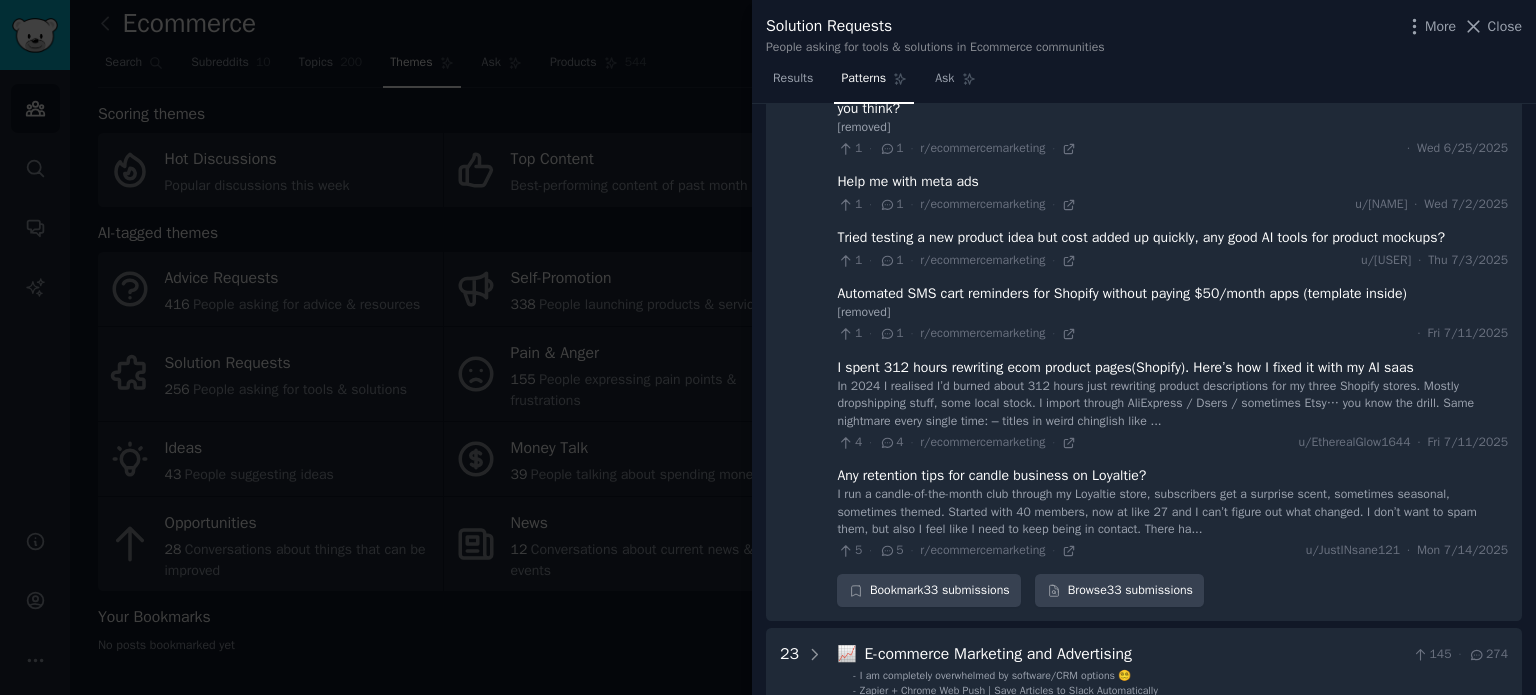 scroll, scrollTop: 6255, scrollLeft: 0, axis: vertical 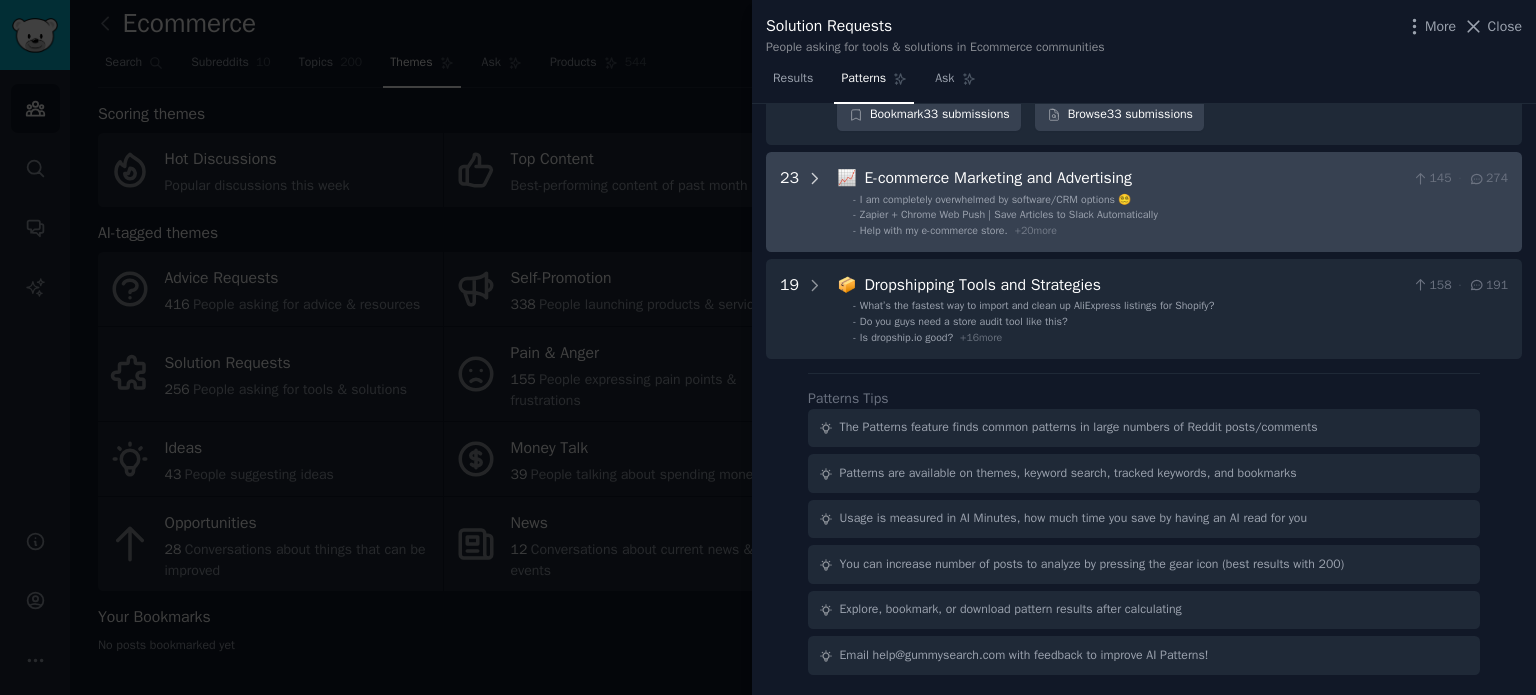 click at bounding box center (815, 202) 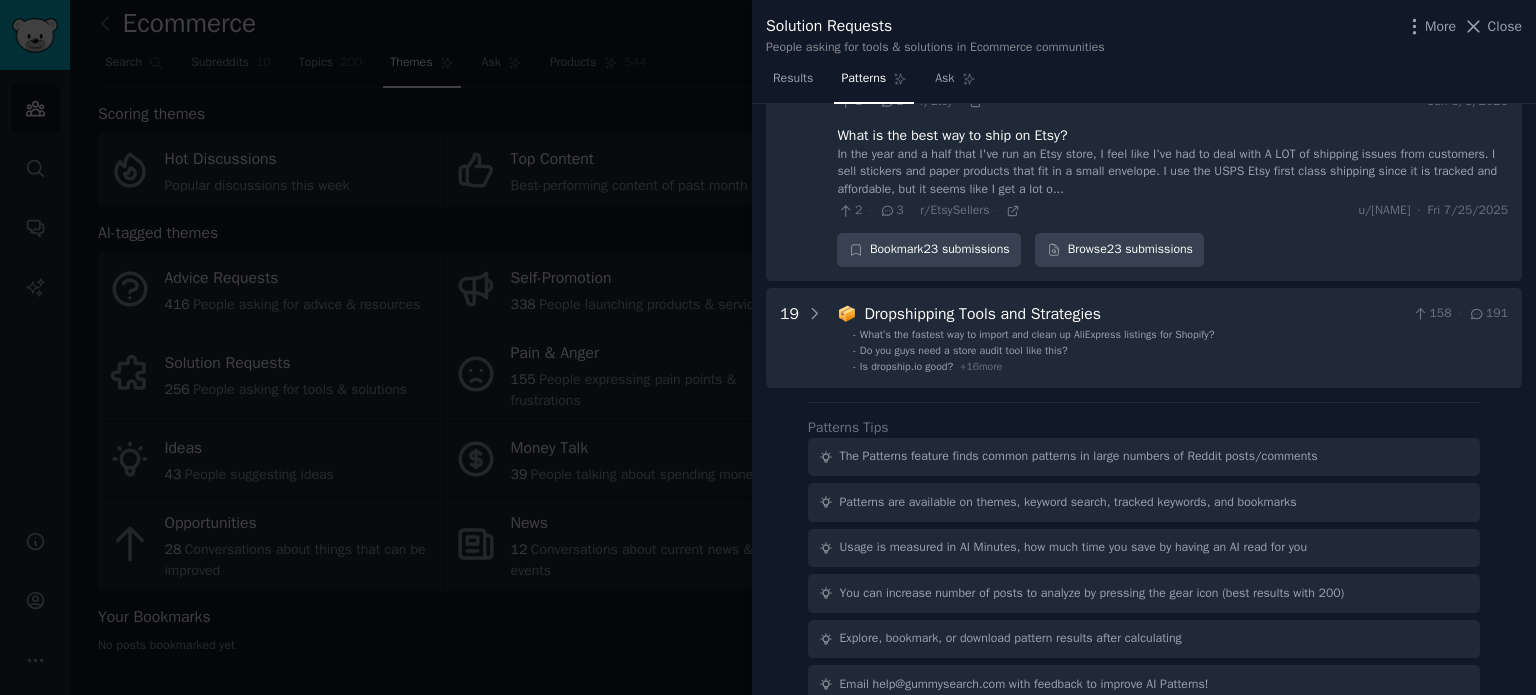 scroll, scrollTop: 8837, scrollLeft: 0, axis: vertical 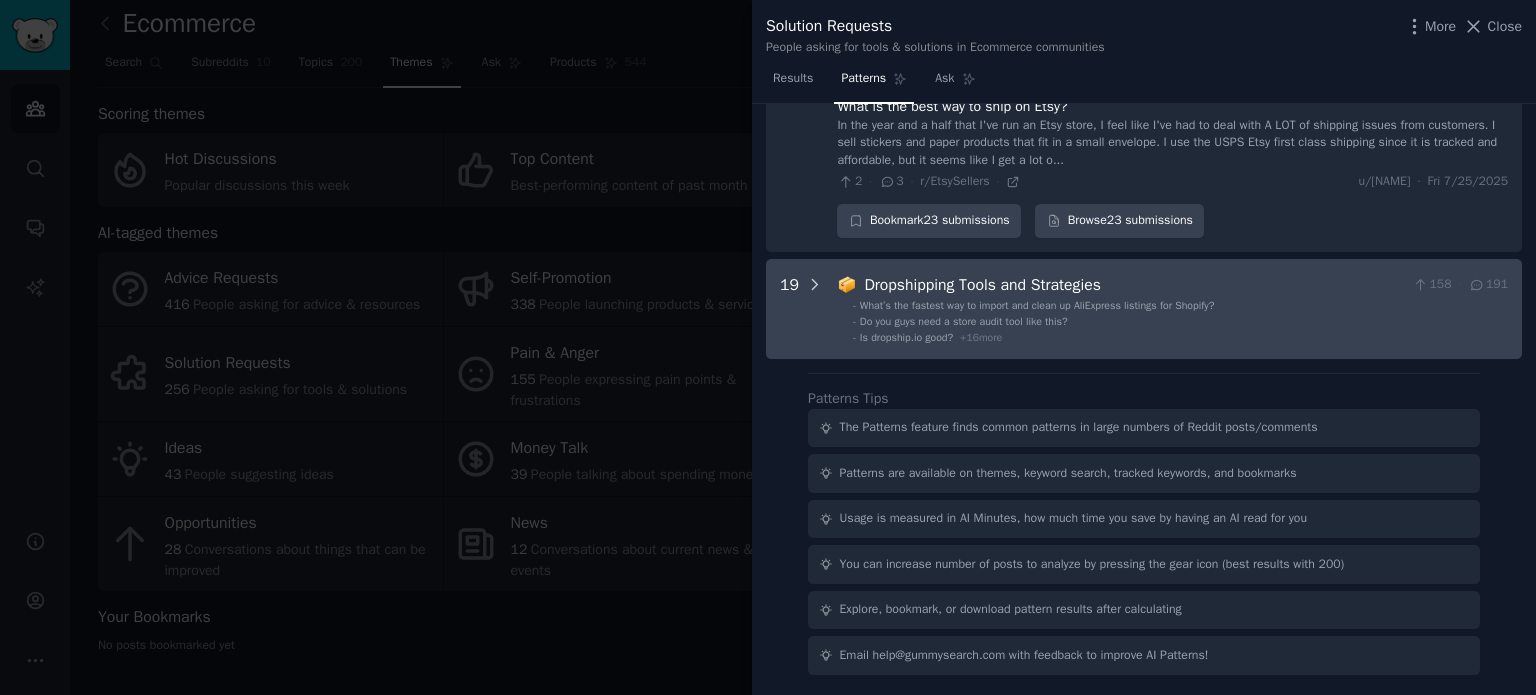 click at bounding box center (815, 309) 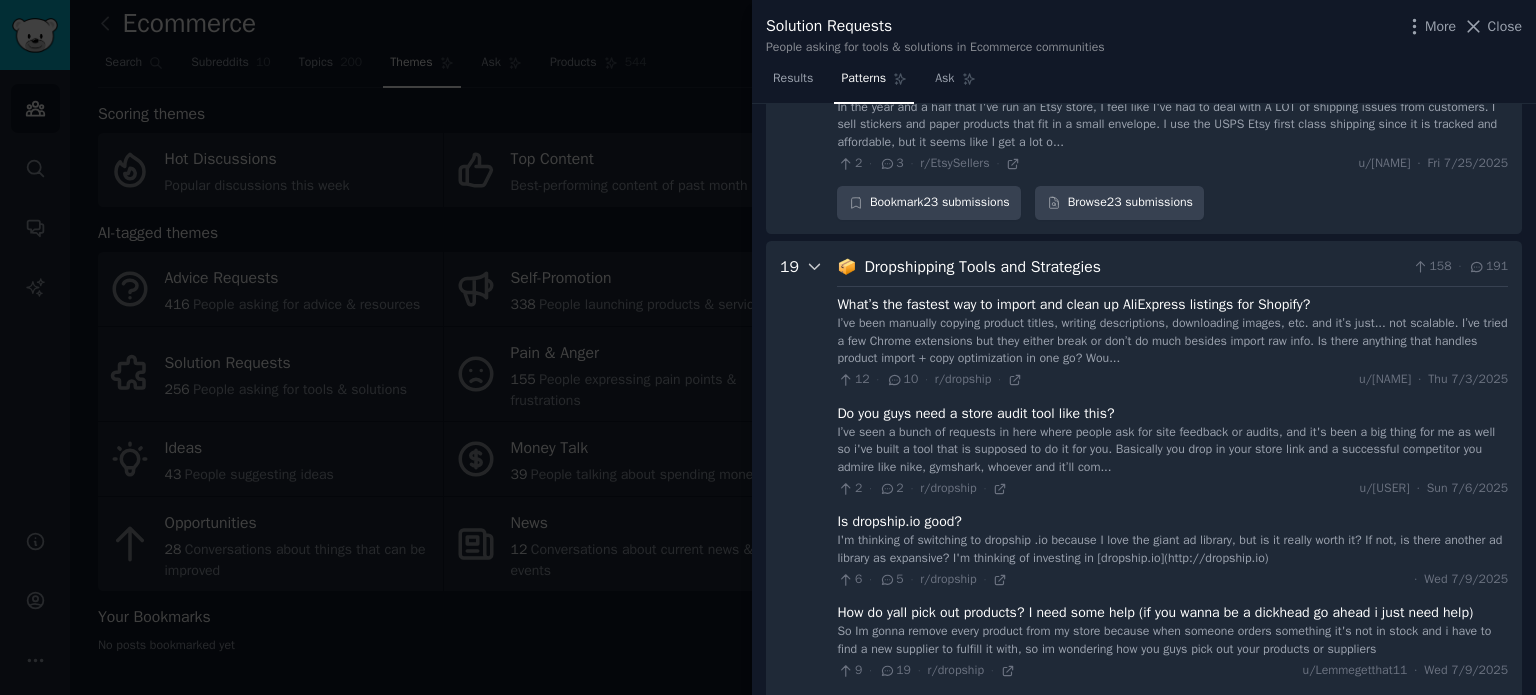 scroll, scrollTop: 8993, scrollLeft: 0, axis: vertical 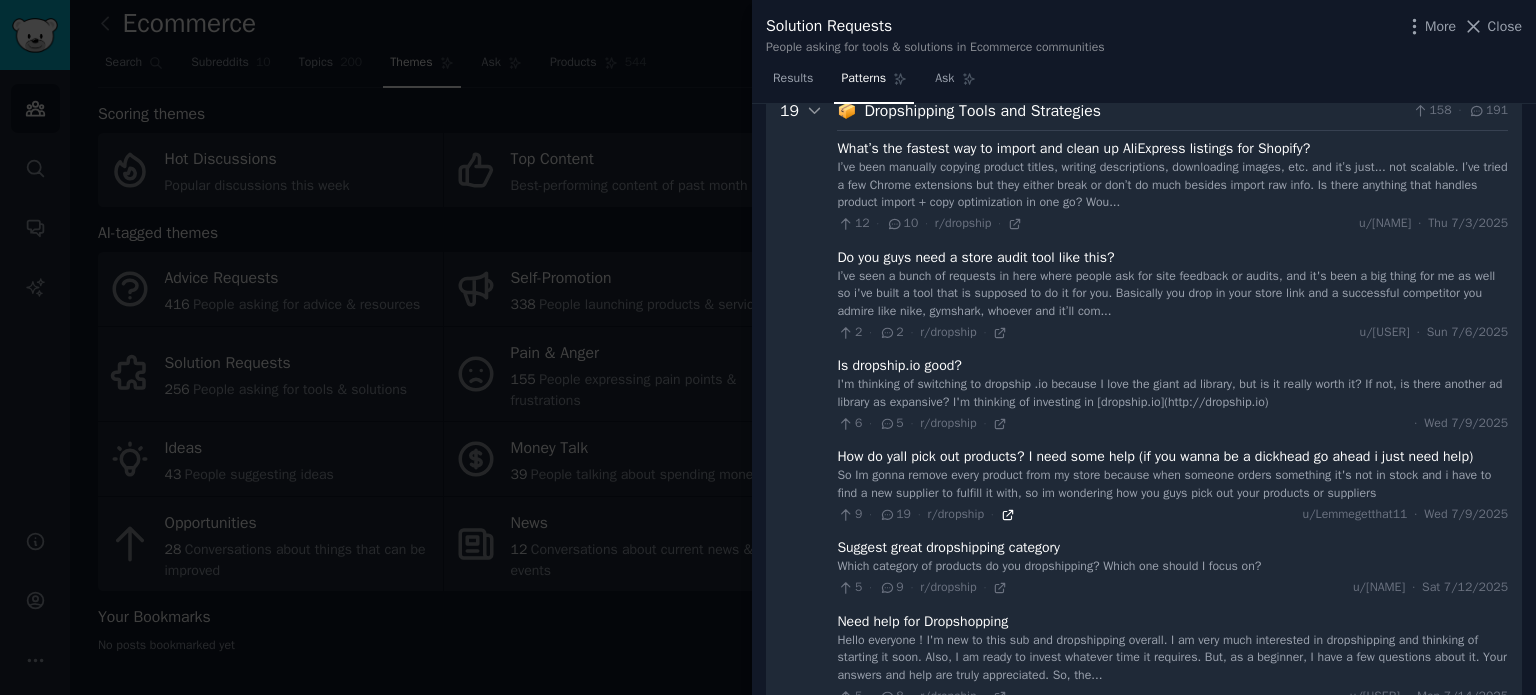 click 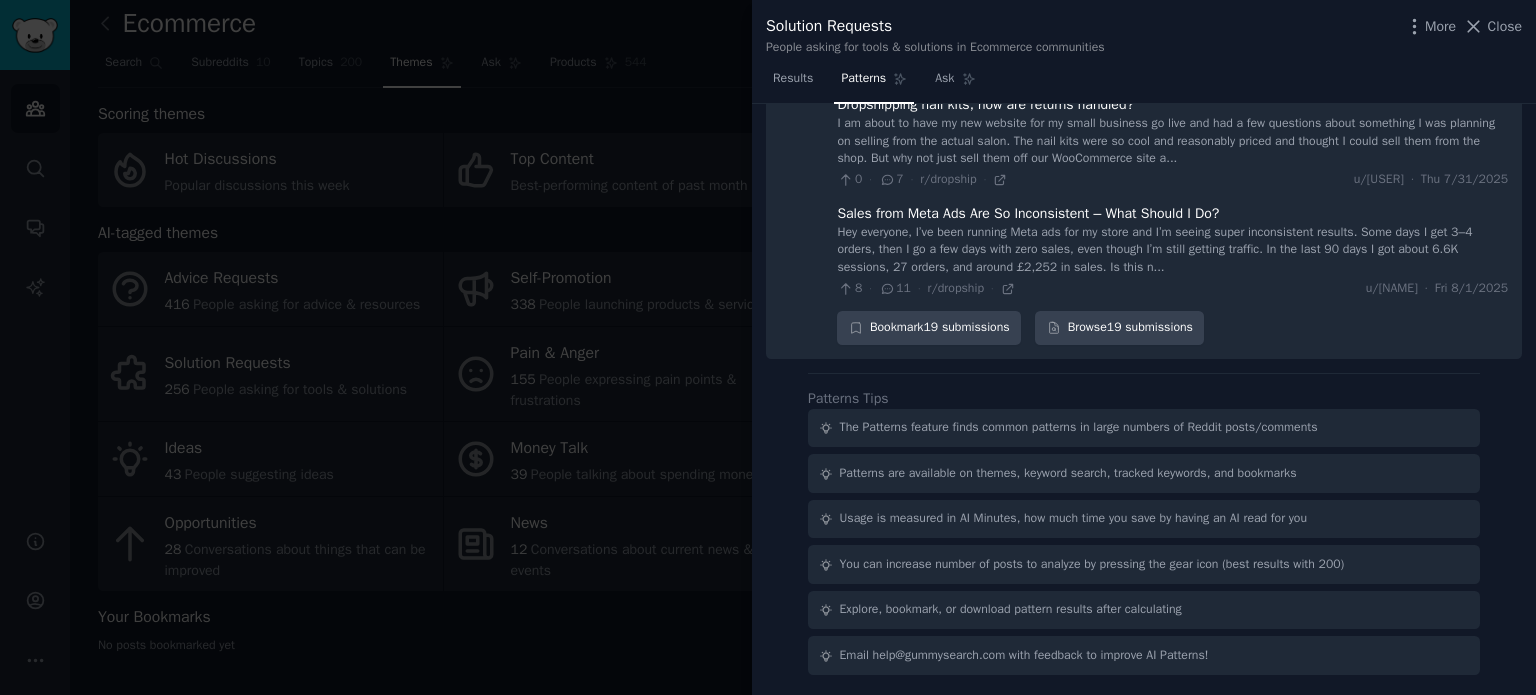 scroll, scrollTop: 10728, scrollLeft: 0, axis: vertical 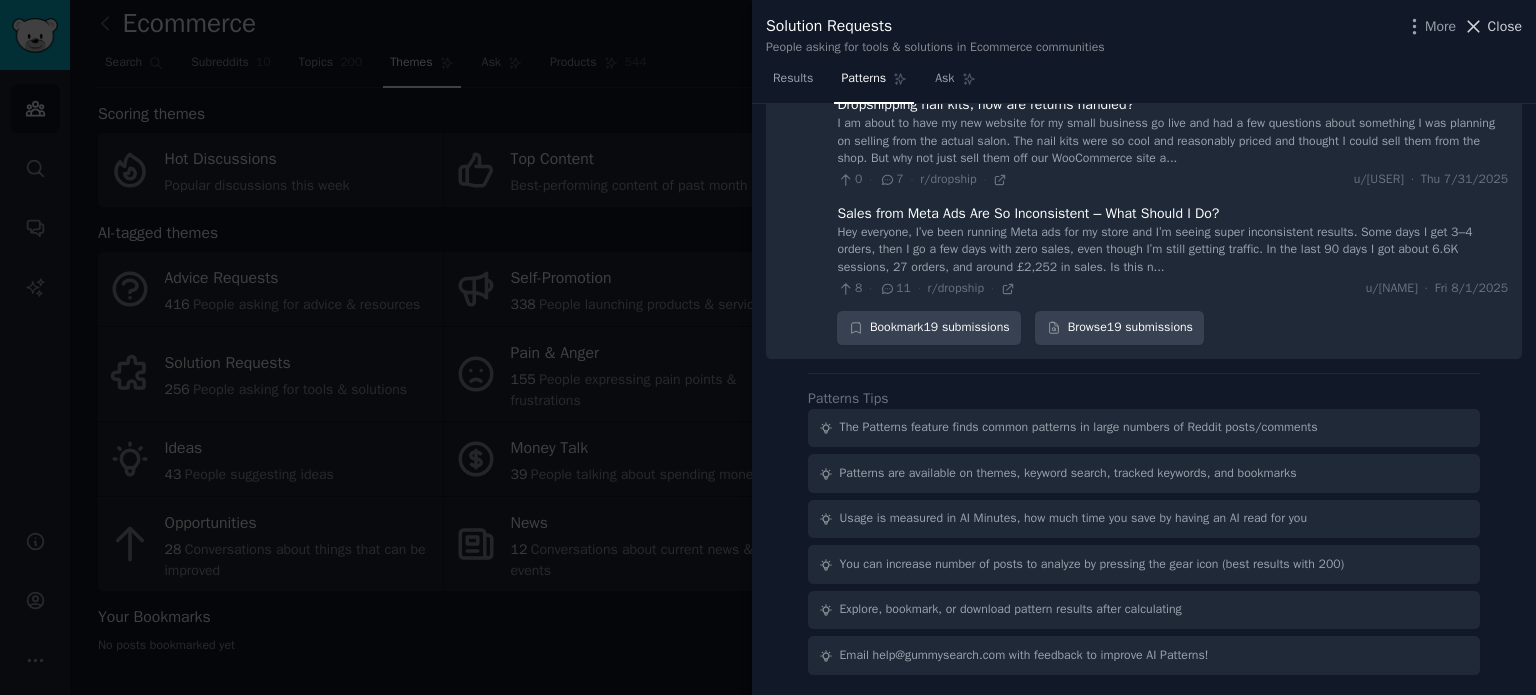 click on "Close" at bounding box center (1505, 26) 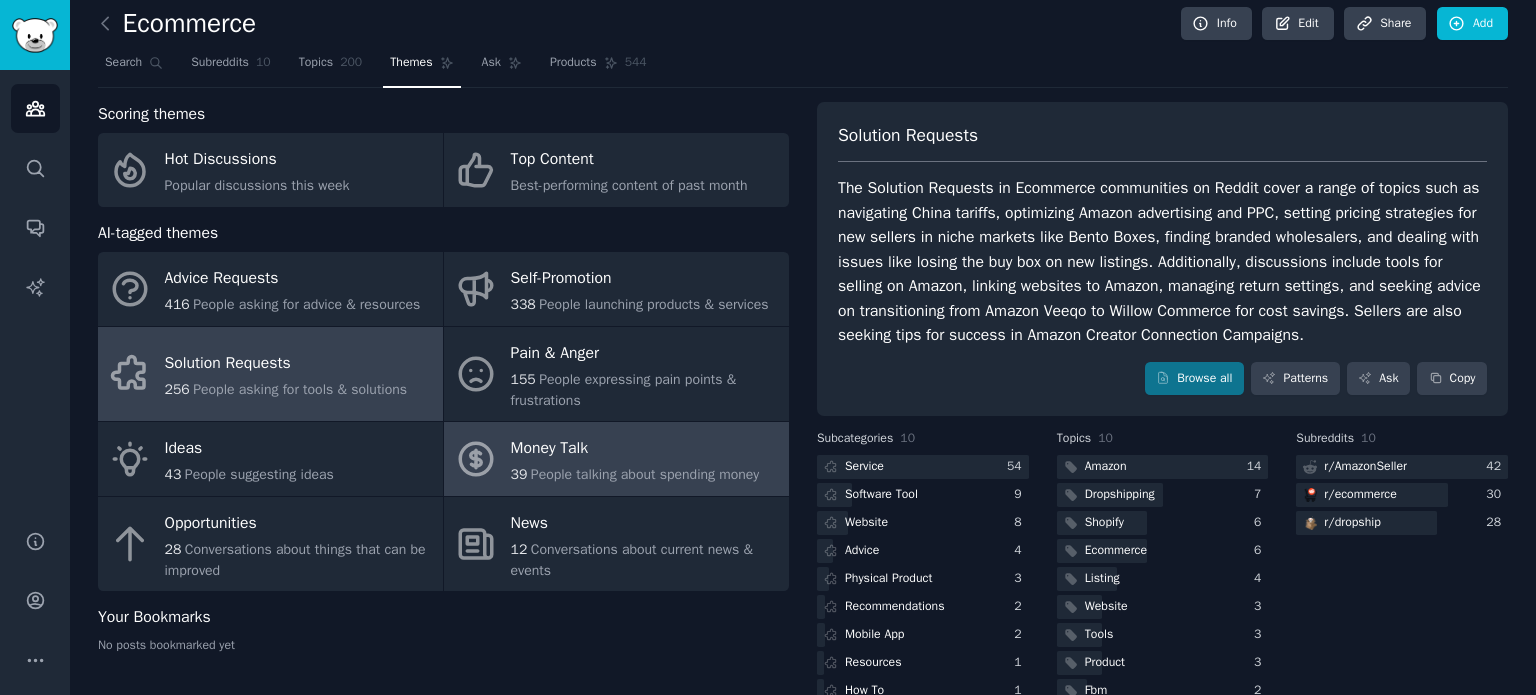 click on "39 People talking about spending money" at bounding box center (635, 474) 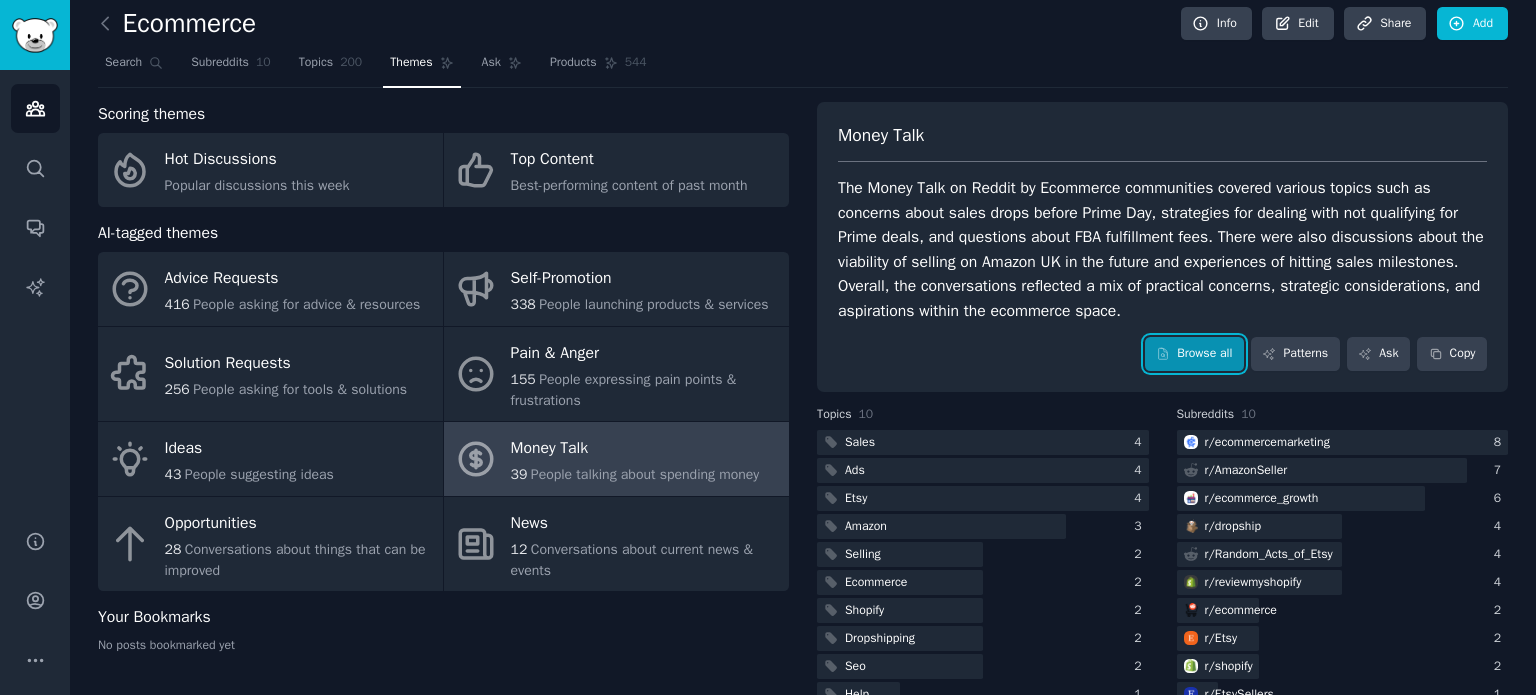 click on "Browse all" at bounding box center [1194, 354] 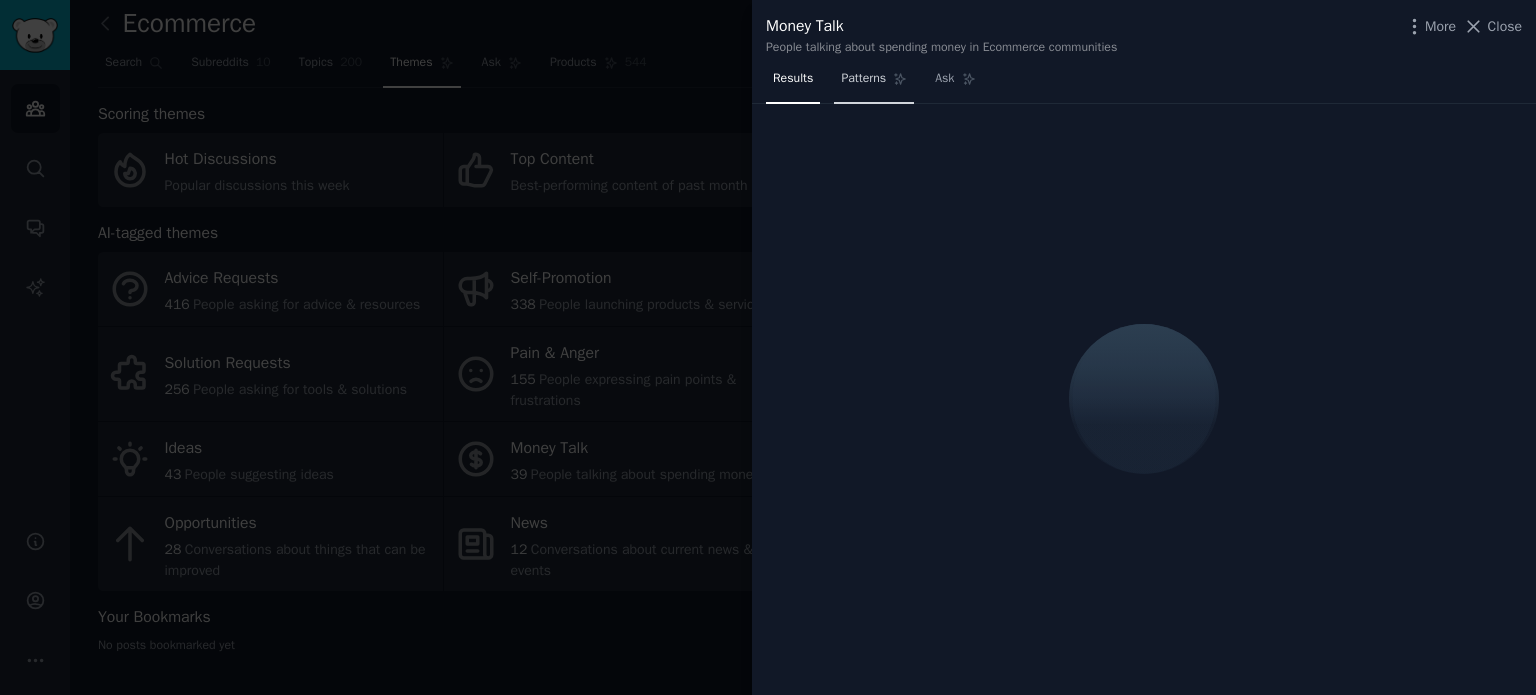 click on "Patterns" at bounding box center [874, 83] 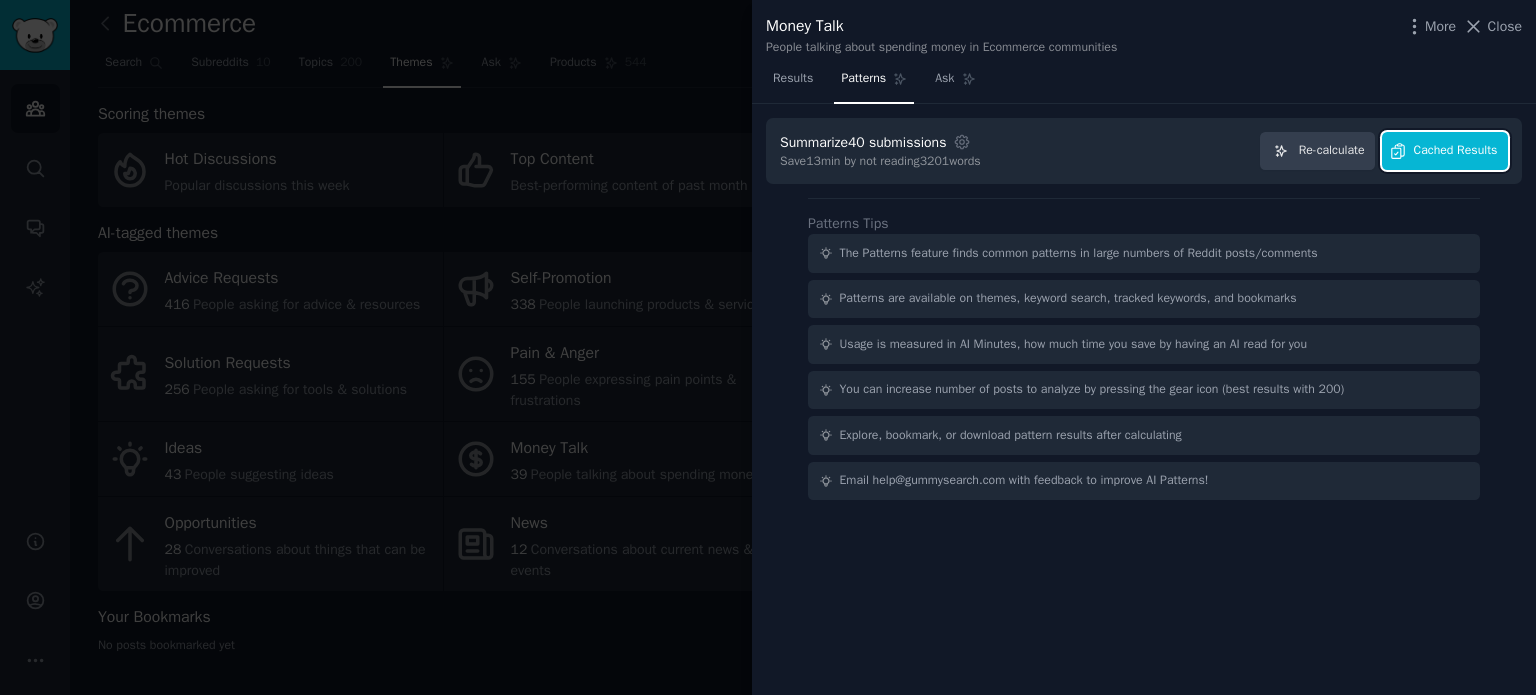 click on "Cached Results" at bounding box center [1456, 151] 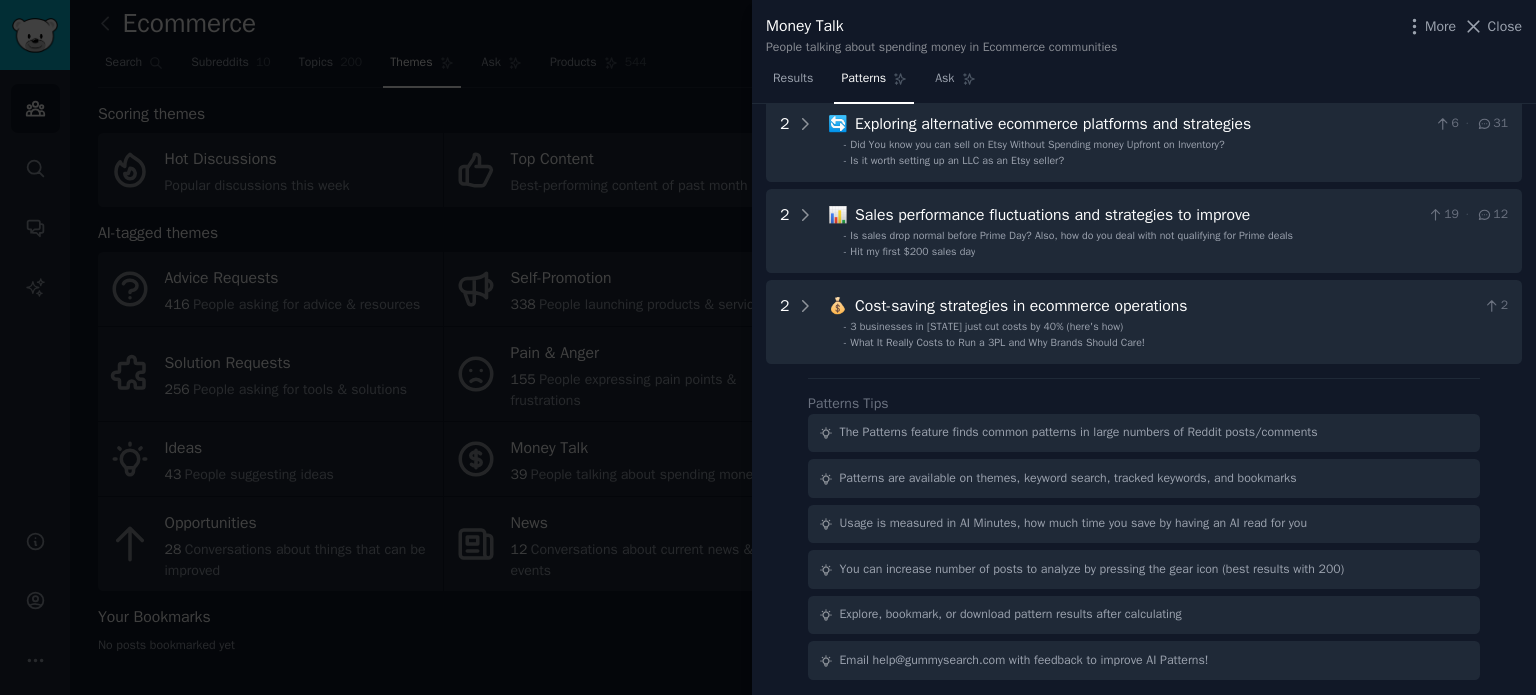scroll, scrollTop: 501, scrollLeft: 0, axis: vertical 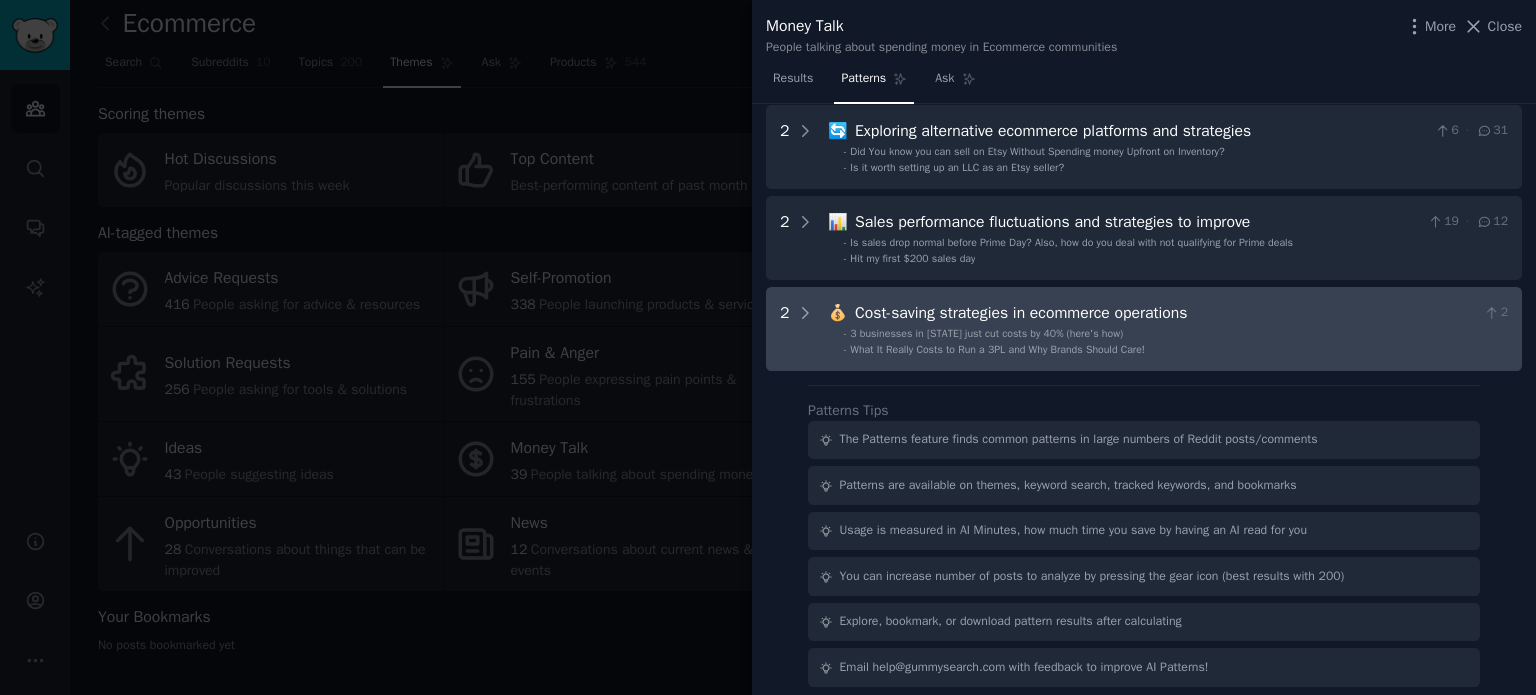 click on "What It Really Costs to Run a 3PL and Why Brands Should Care!" at bounding box center [997, 349] 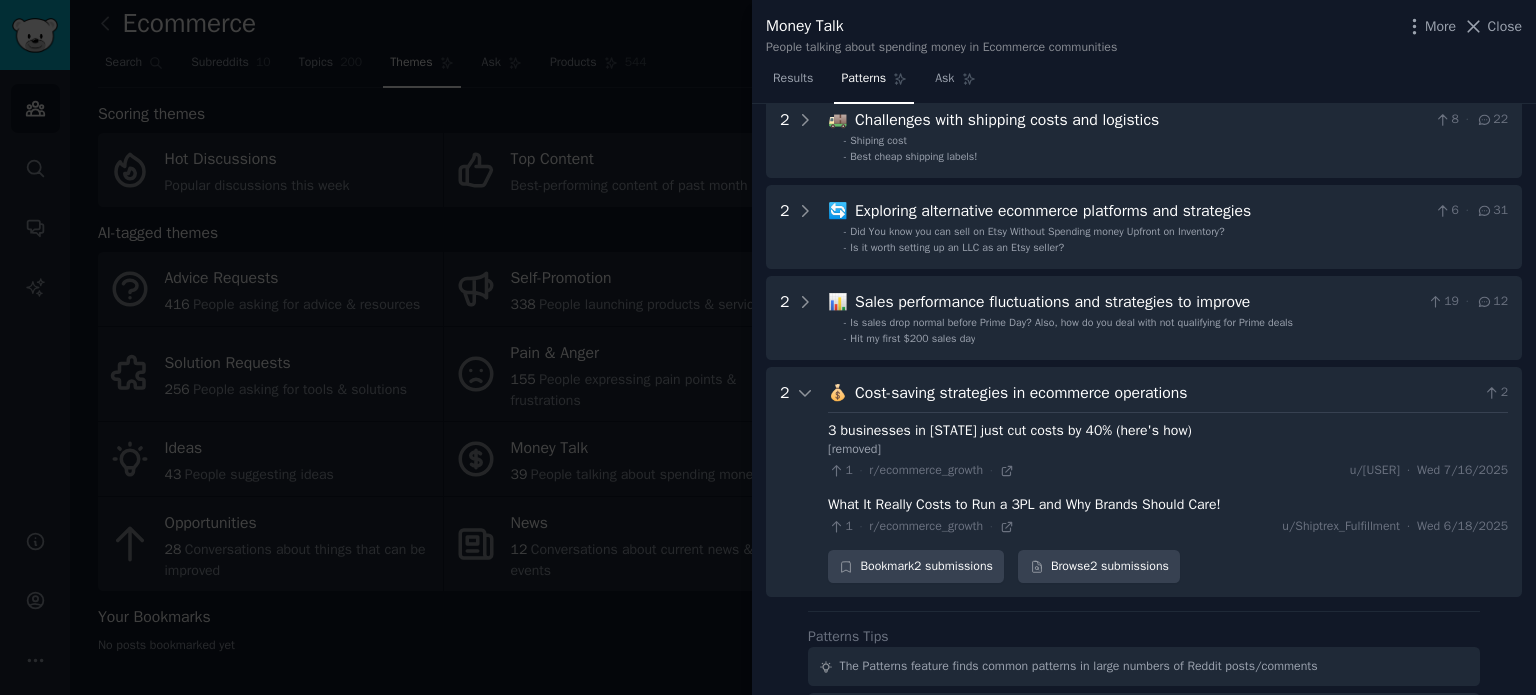 scroll, scrollTop: 419, scrollLeft: 0, axis: vertical 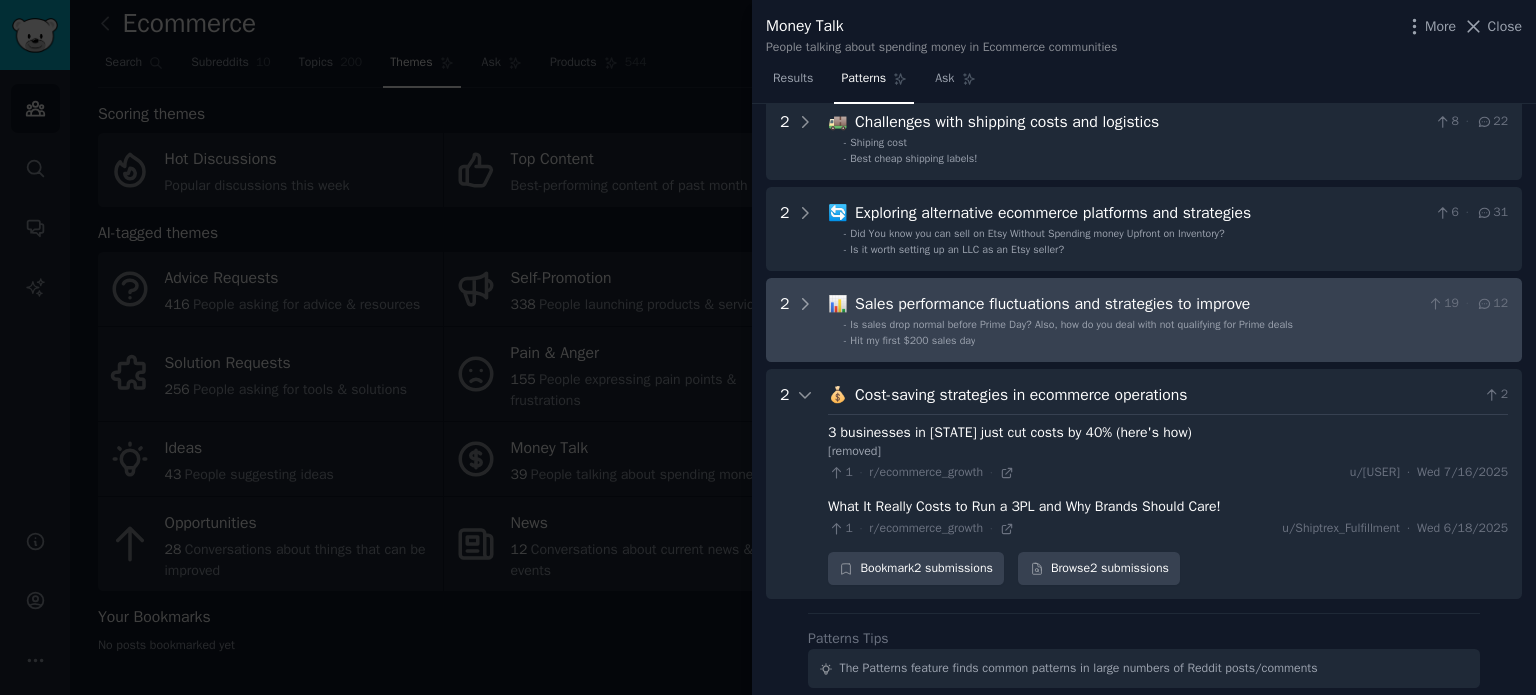 click on "- Hit my first $200 sales day" at bounding box center [1176, 341] 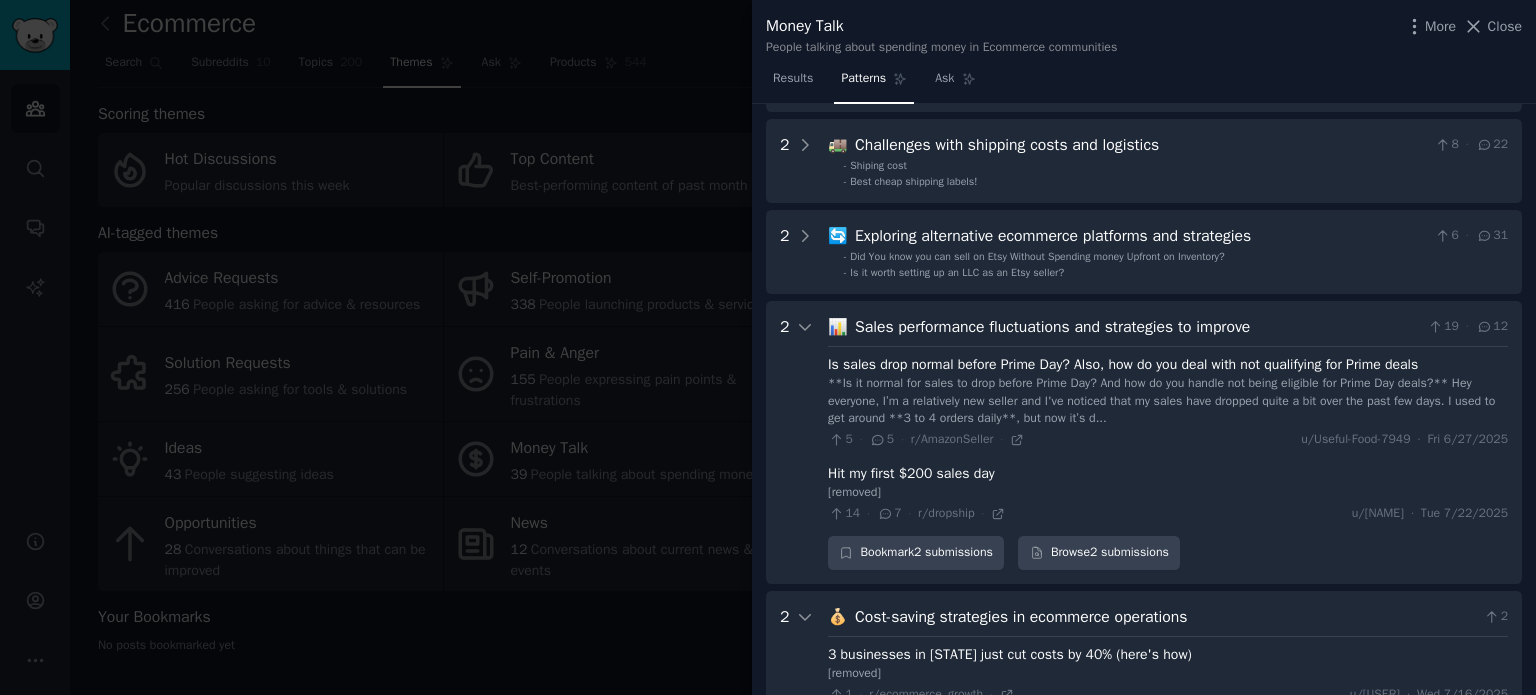 scroll, scrollTop: 393, scrollLeft: 0, axis: vertical 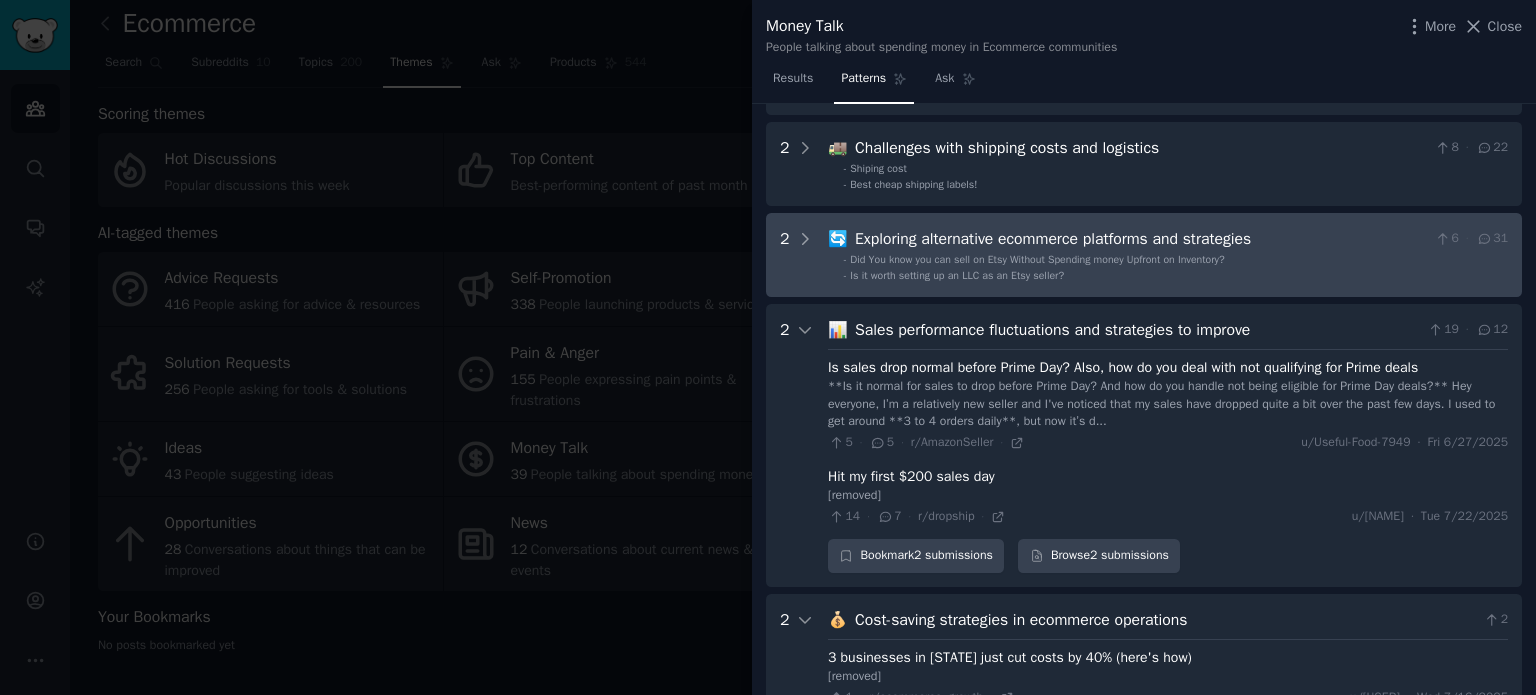 click on "Did You know you can sell on Etsy Without Spending money Upfront on Inventory?" at bounding box center (1037, 259) 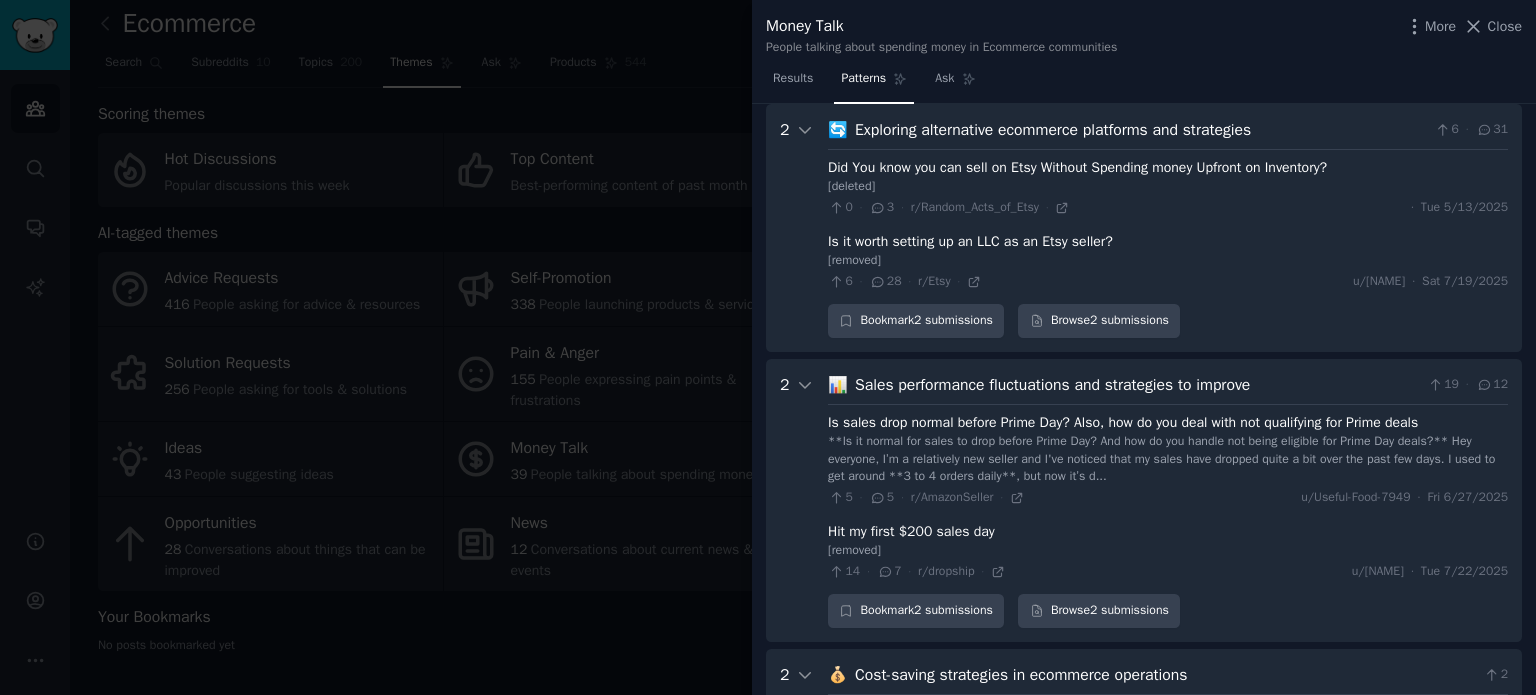 scroll, scrollTop: 202, scrollLeft: 0, axis: vertical 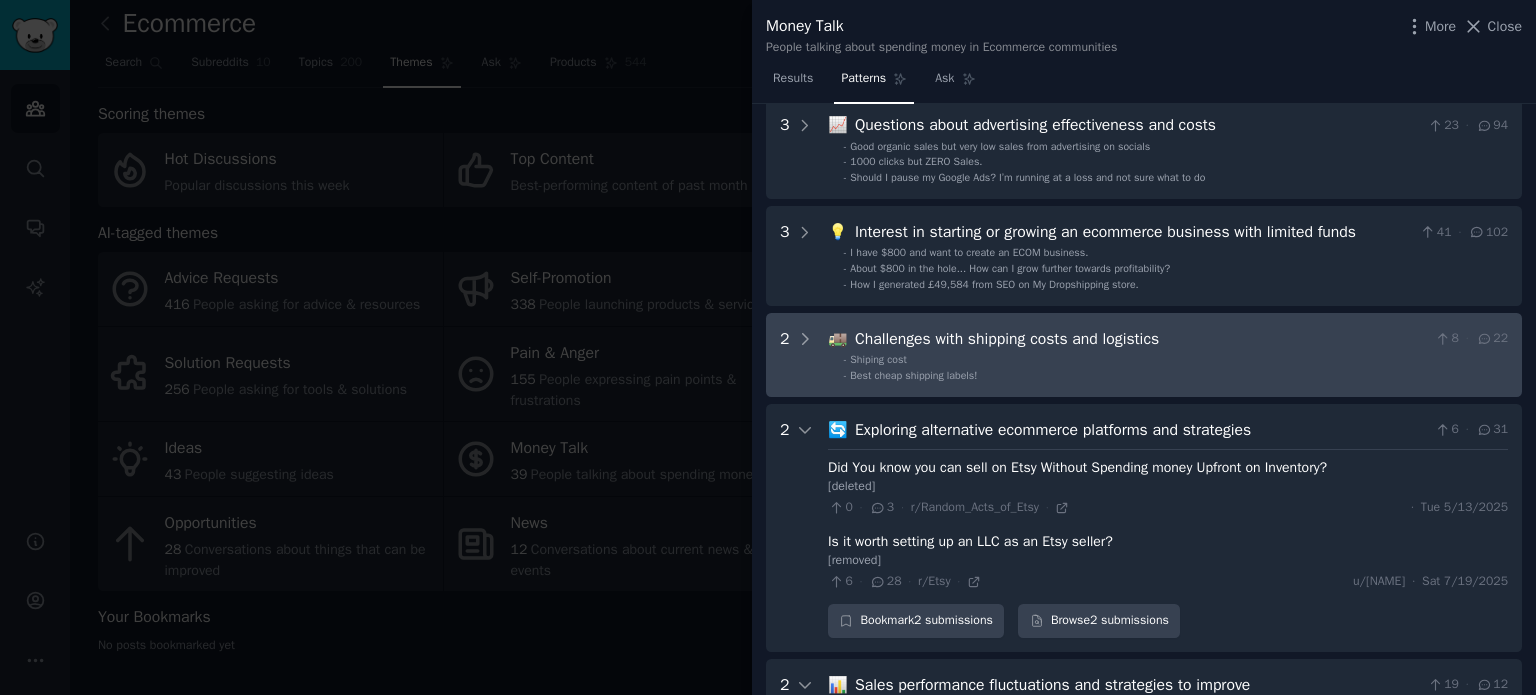 click on "- Best cheap shipping labels!" at bounding box center [1176, 376] 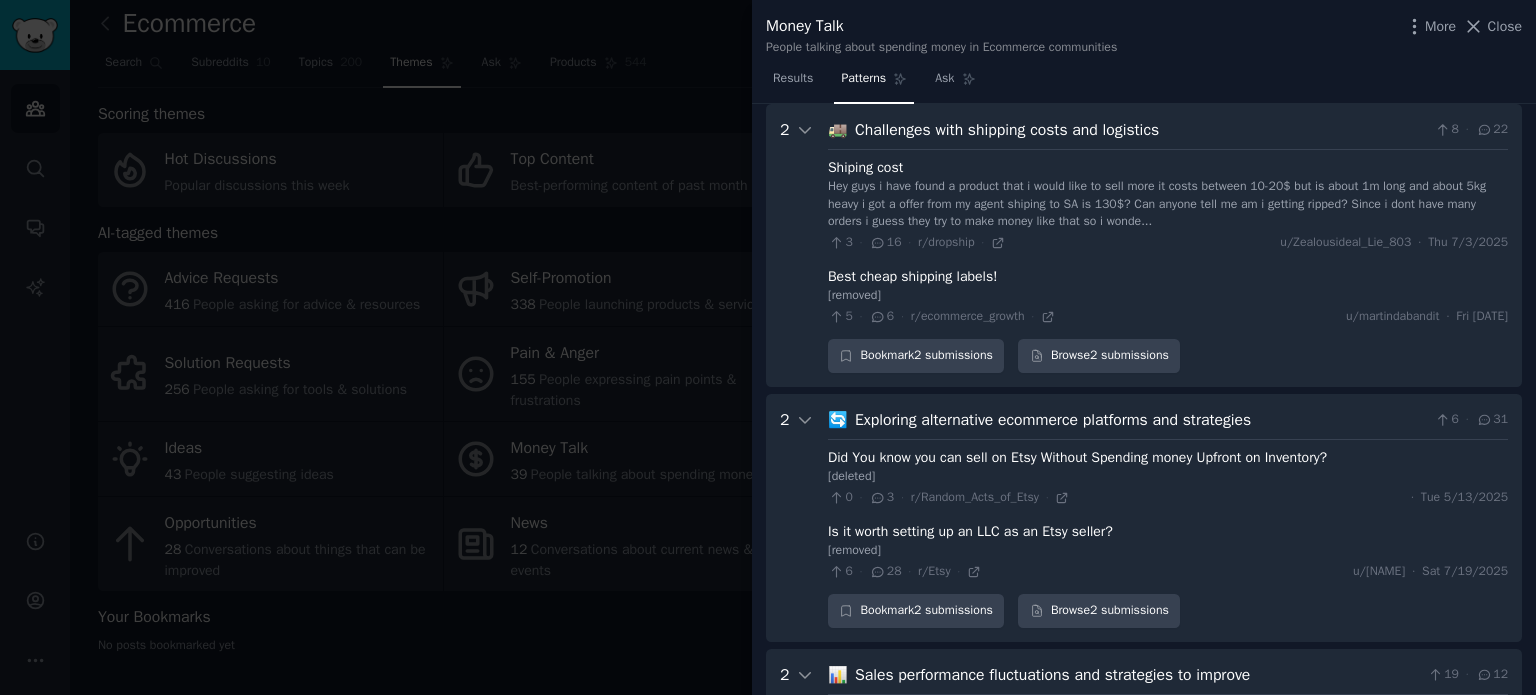 scroll, scrollTop: 111, scrollLeft: 0, axis: vertical 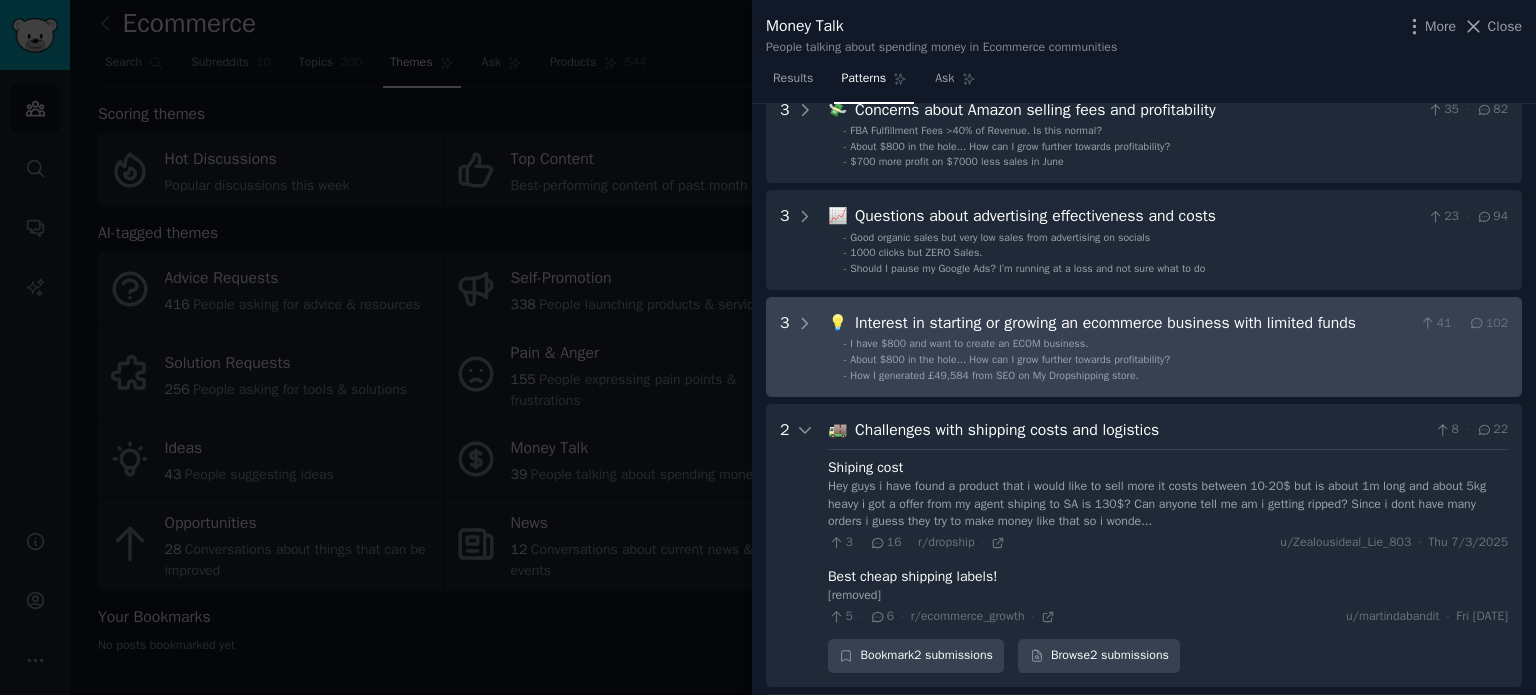 click on "- I have $800 and want to create an ECOM business." at bounding box center [1176, 344] 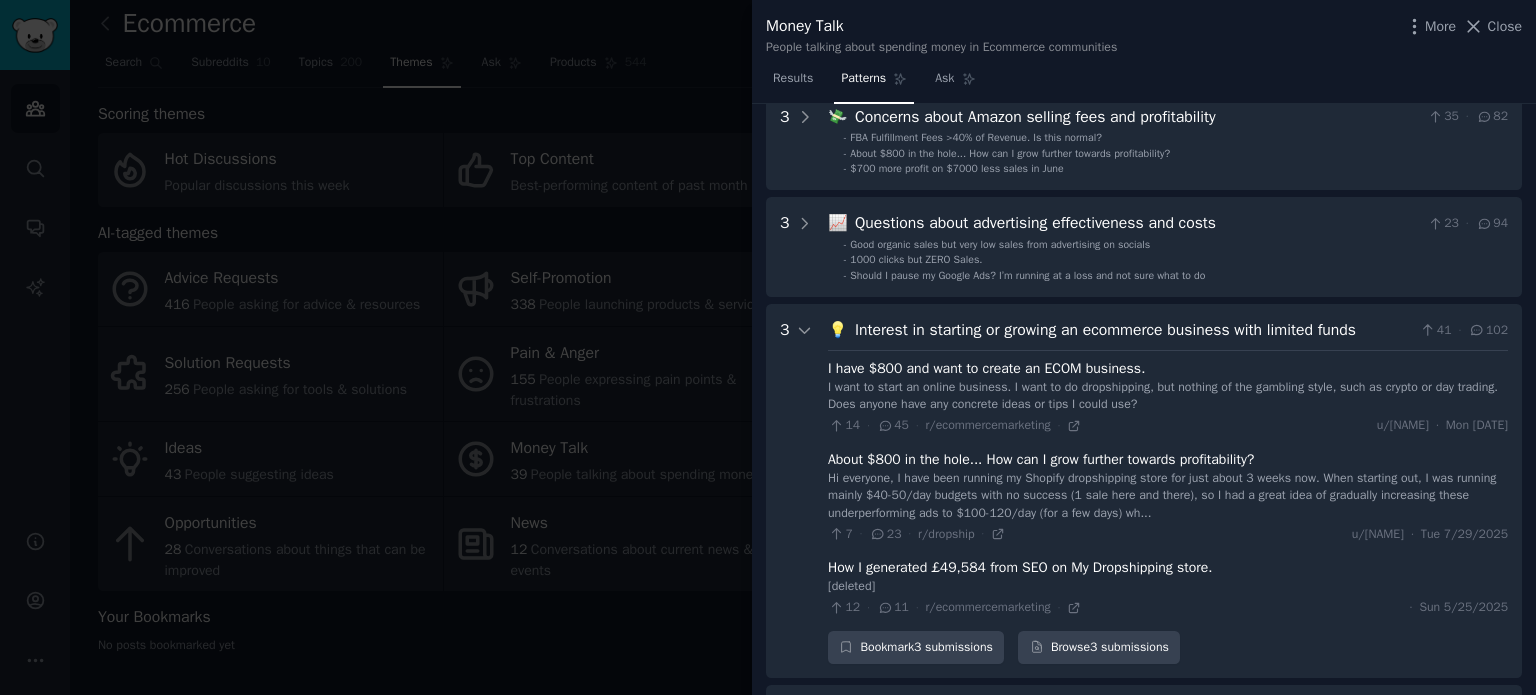 scroll, scrollTop: 4, scrollLeft: 0, axis: vertical 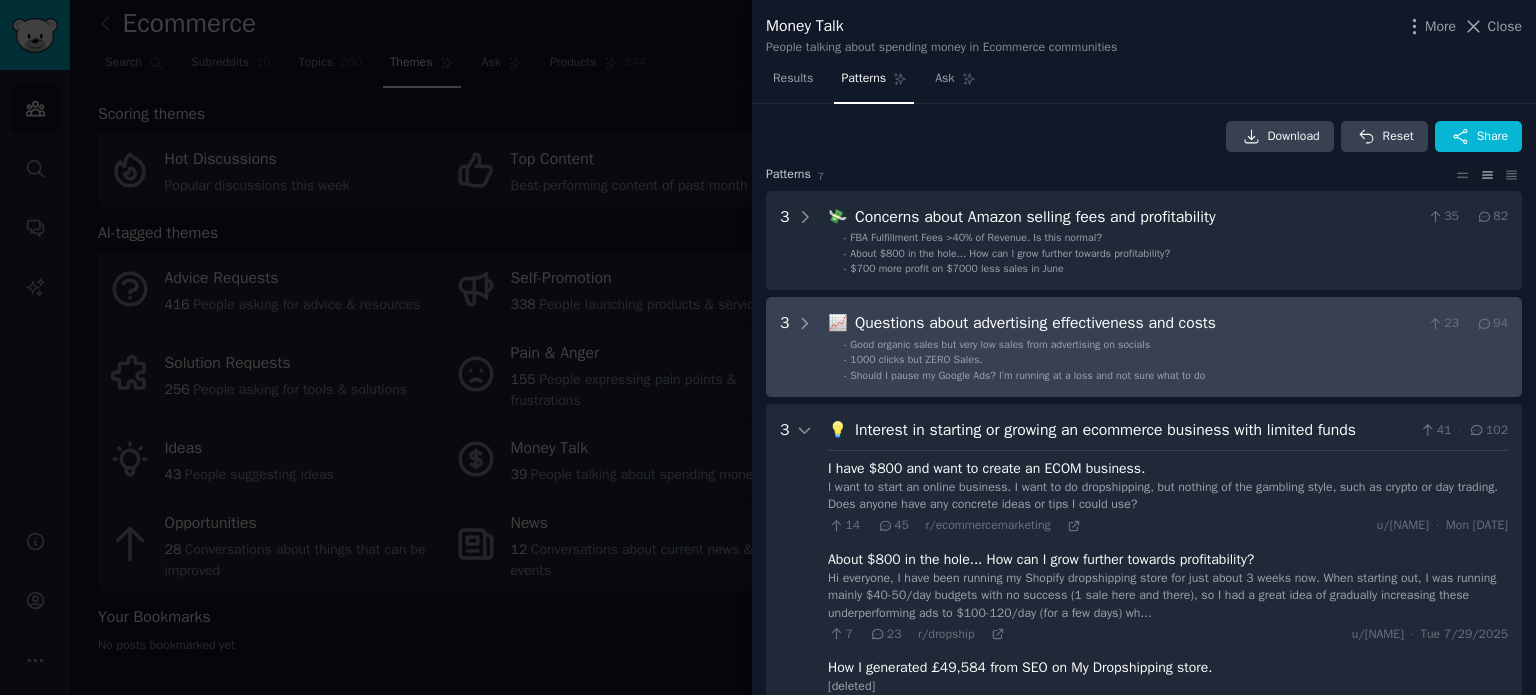 click on "- 1000 clicks but ZERO Sales." at bounding box center (1176, 360) 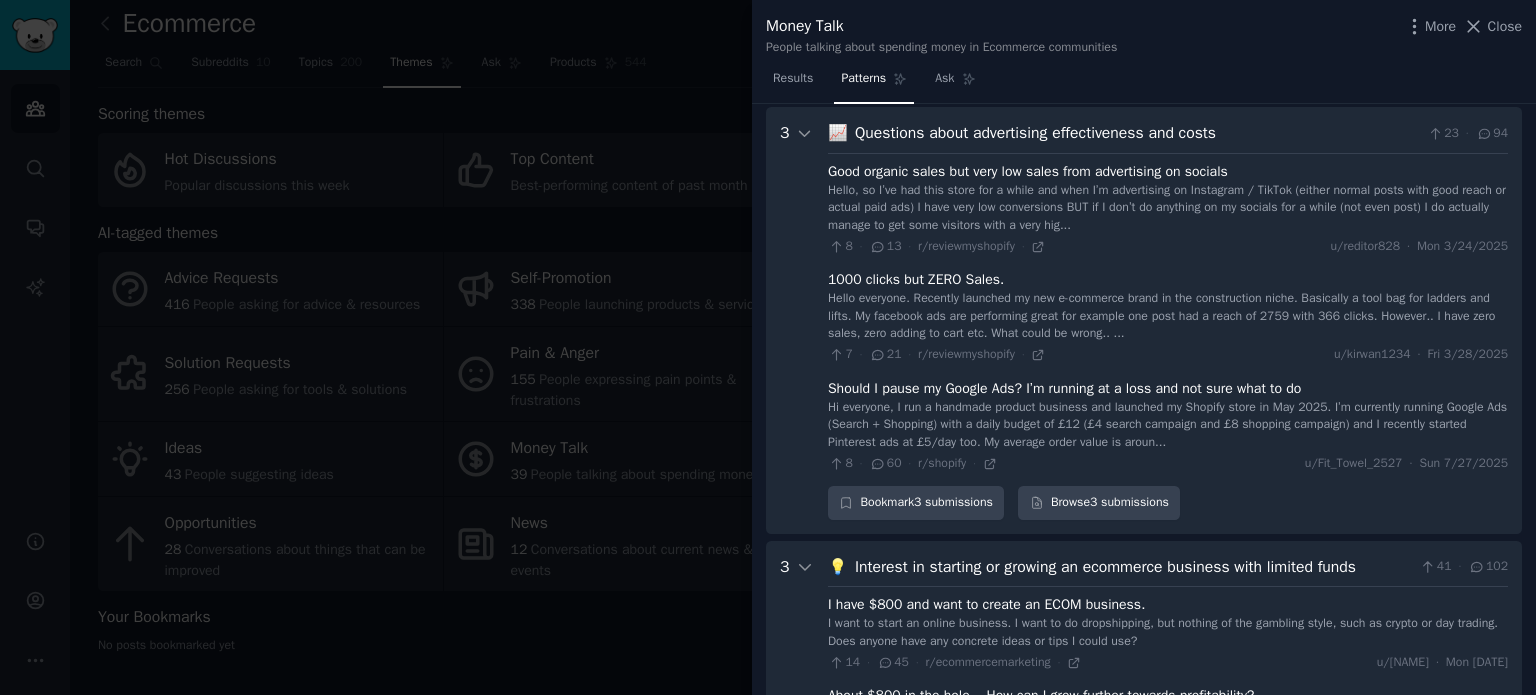 scroll, scrollTop: 197, scrollLeft: 0, axis: vertical 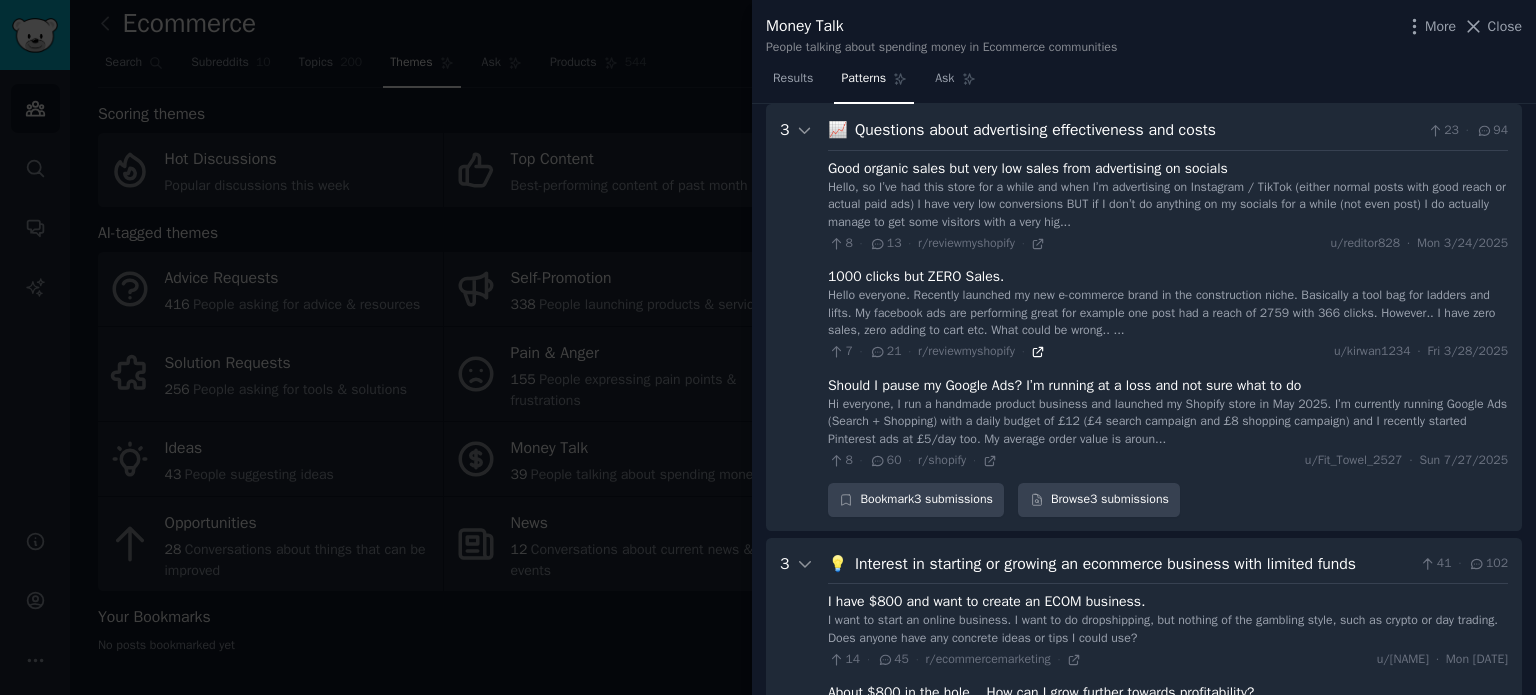click 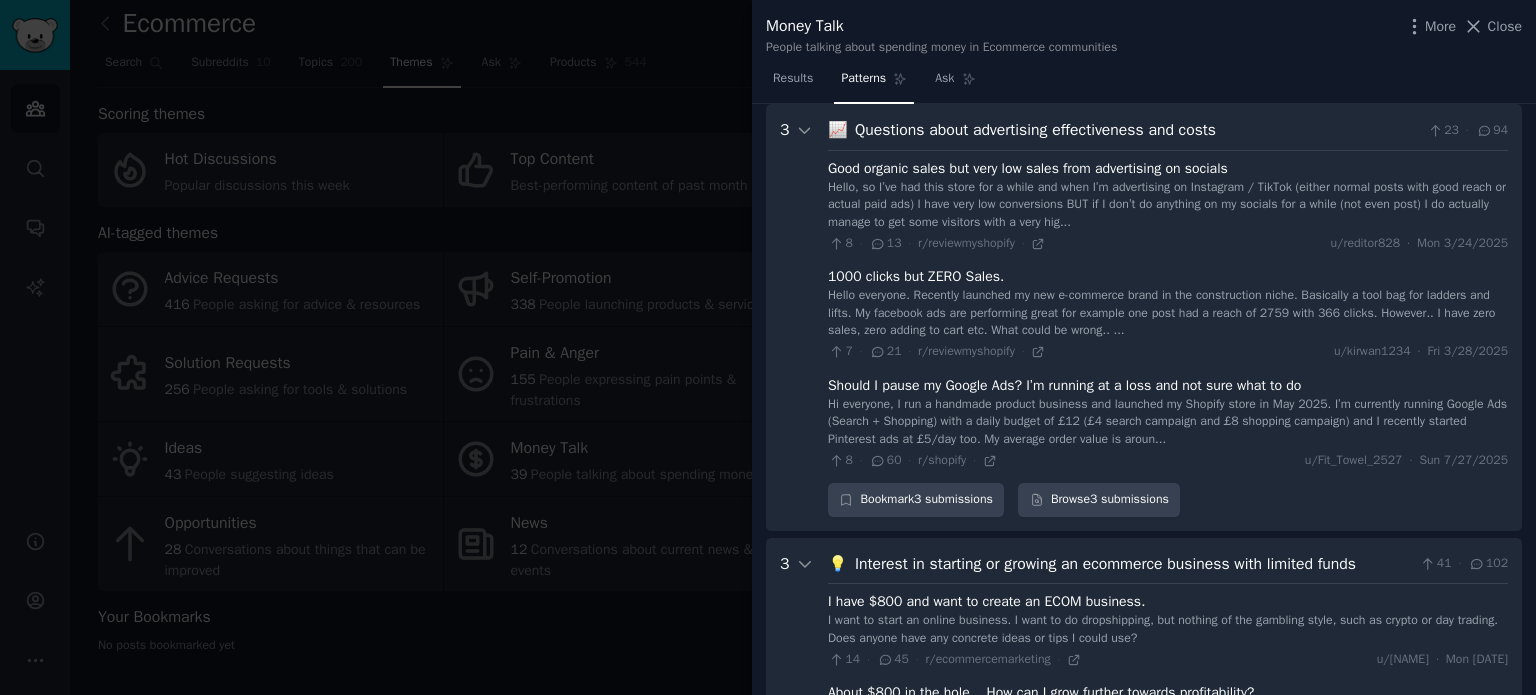 scroll, scrollTop: 97, scrollLeft: 0, axis: vertical 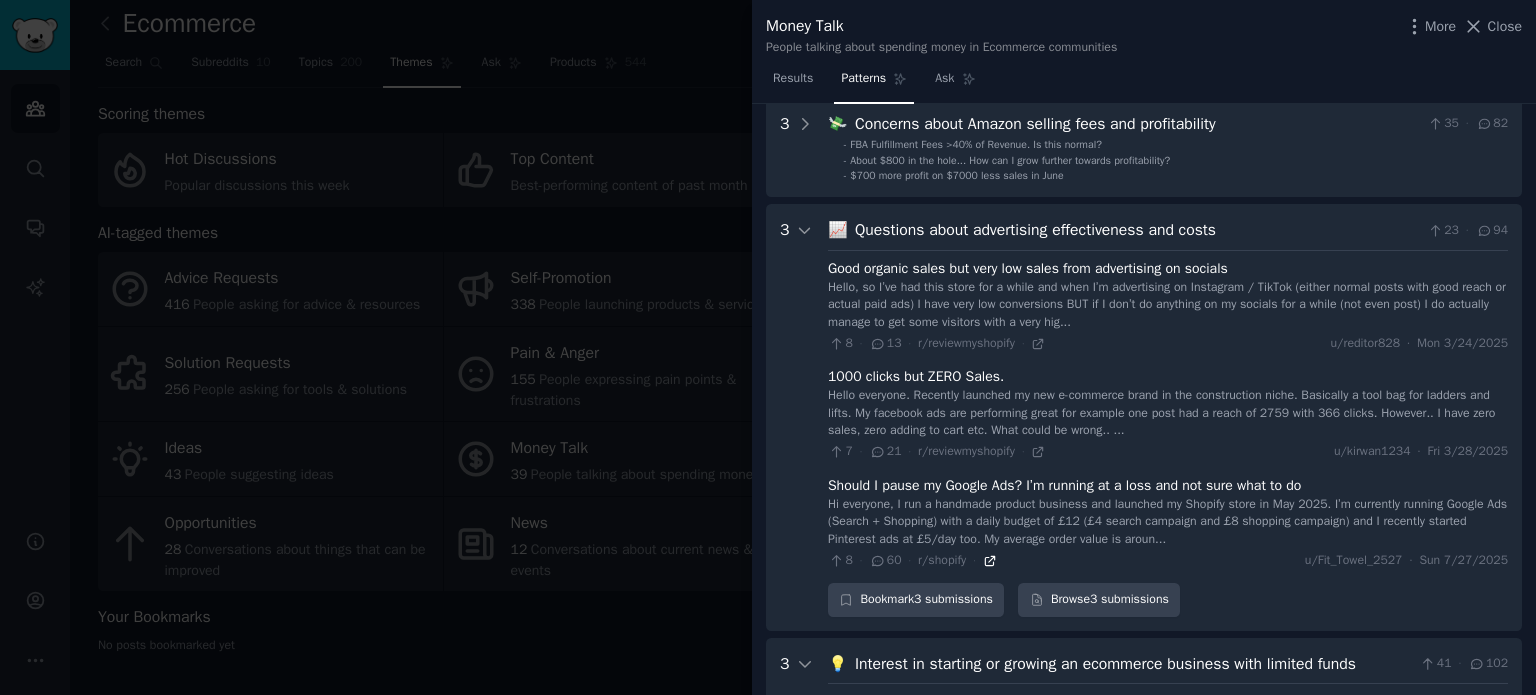 click 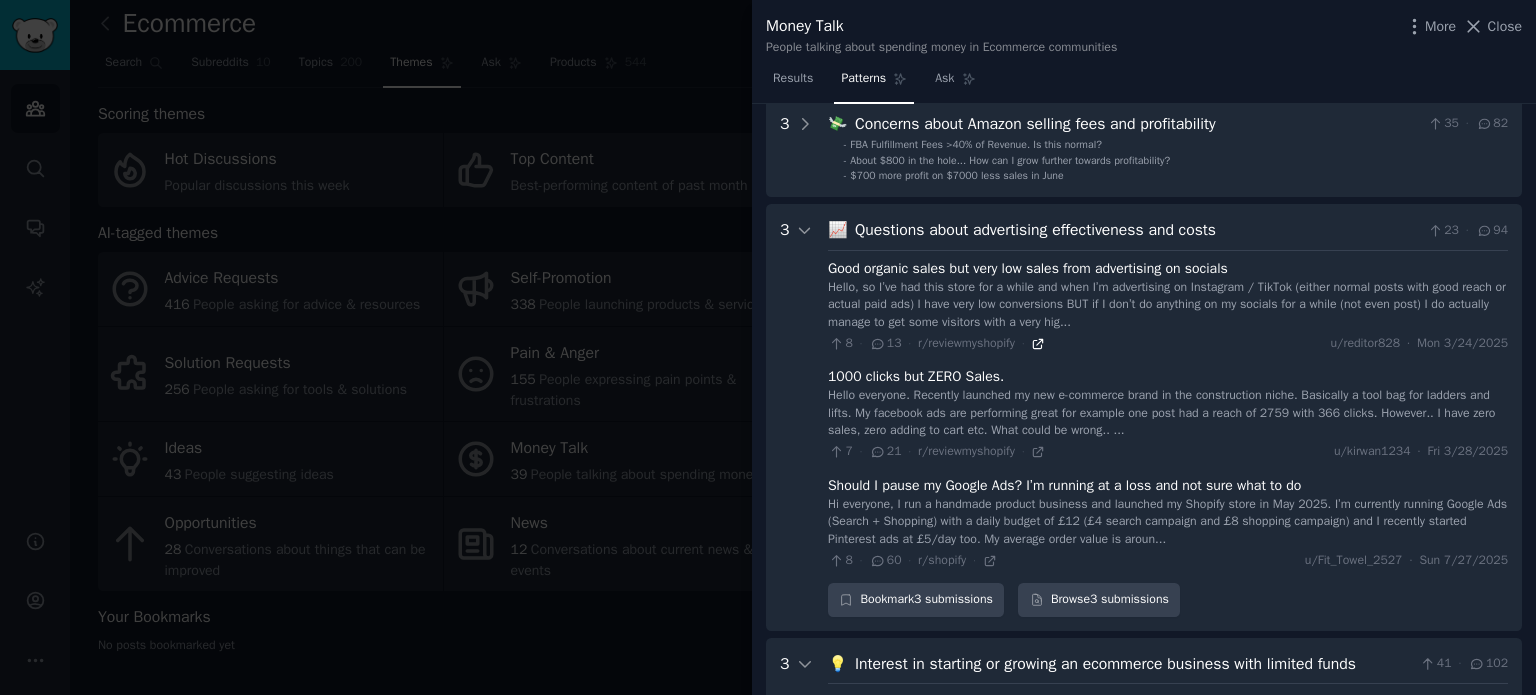 click 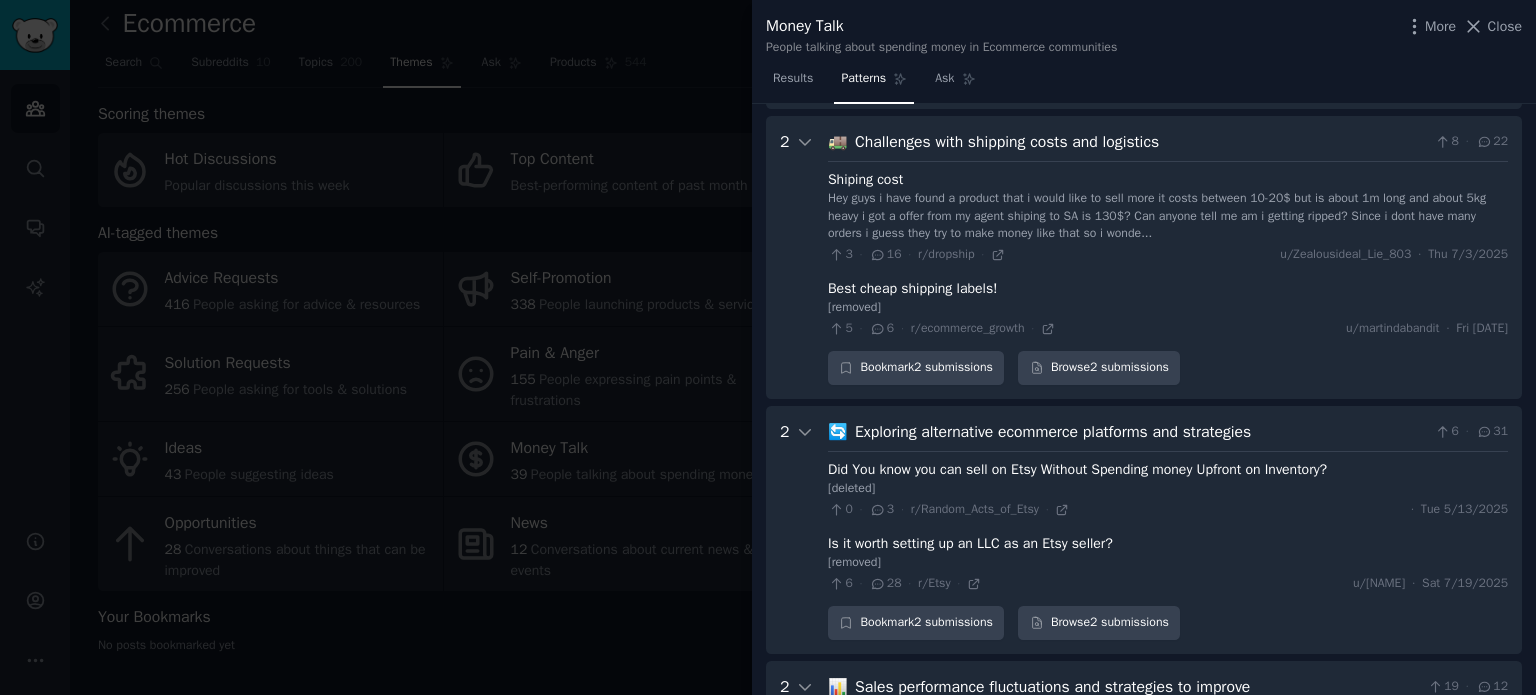 scroll, scrollTop: 1019, scrollLeft: 0, axis: vertical 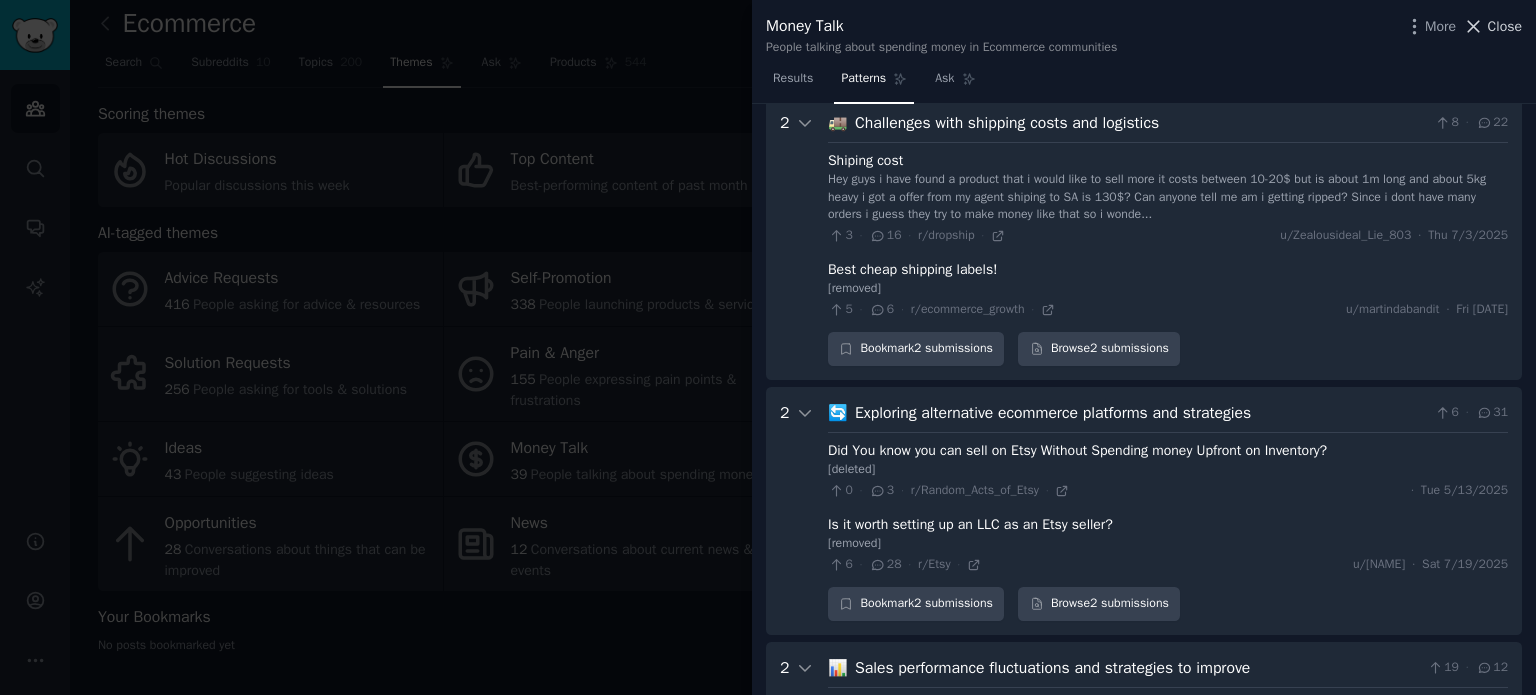 click on "Close" at bounding box center (1492, 26) 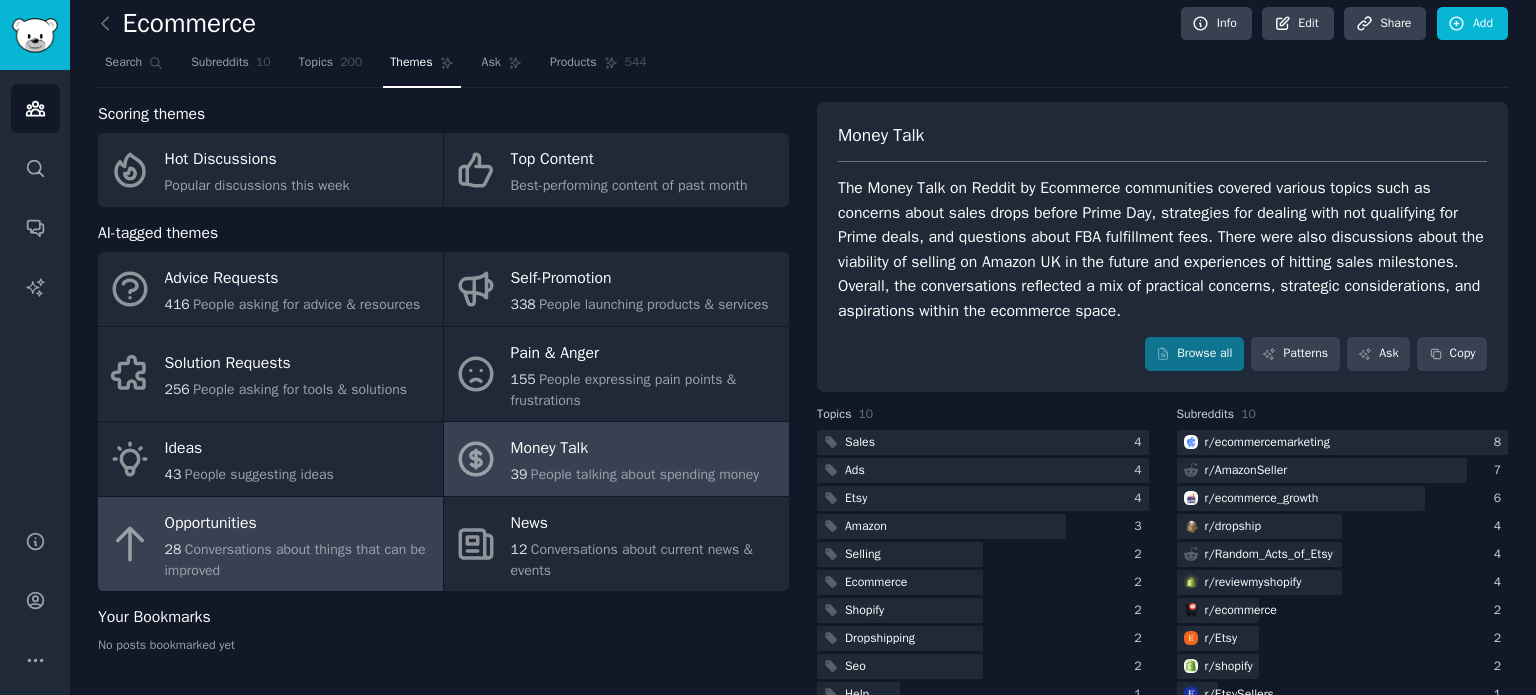 click on "Conversations about things that can be improved" at bounding box center [295, 560] 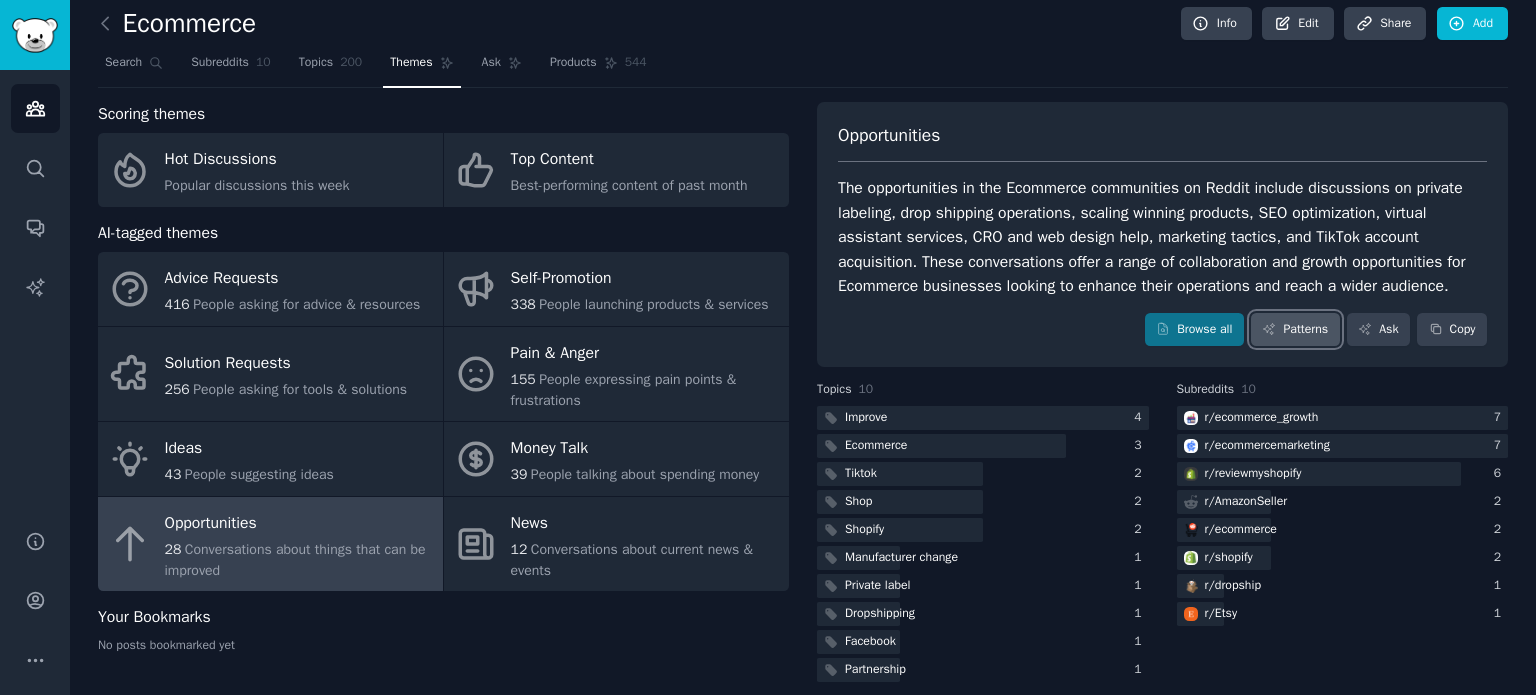 click on "Patterns" at bounding box center [1295, 330] 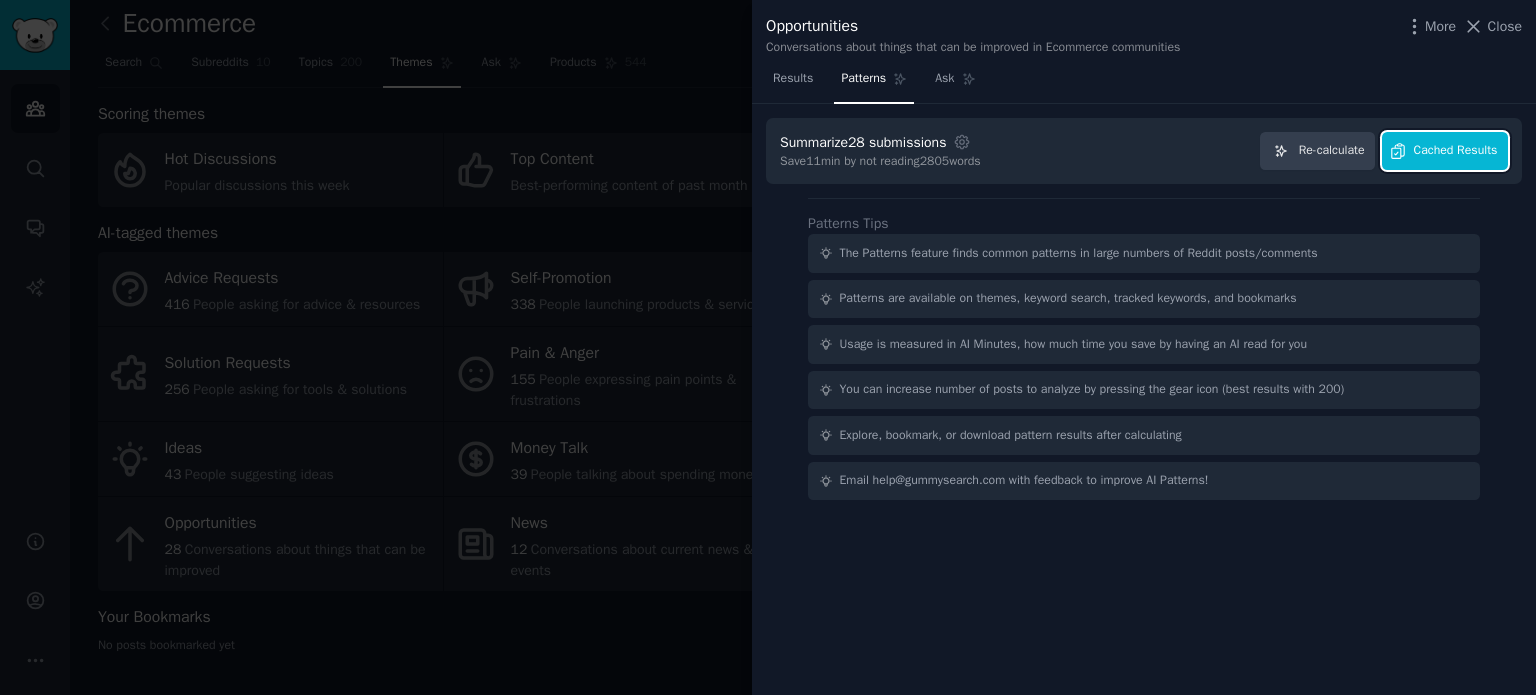 click on "Cached Results" at bounding box center (1456, 151) 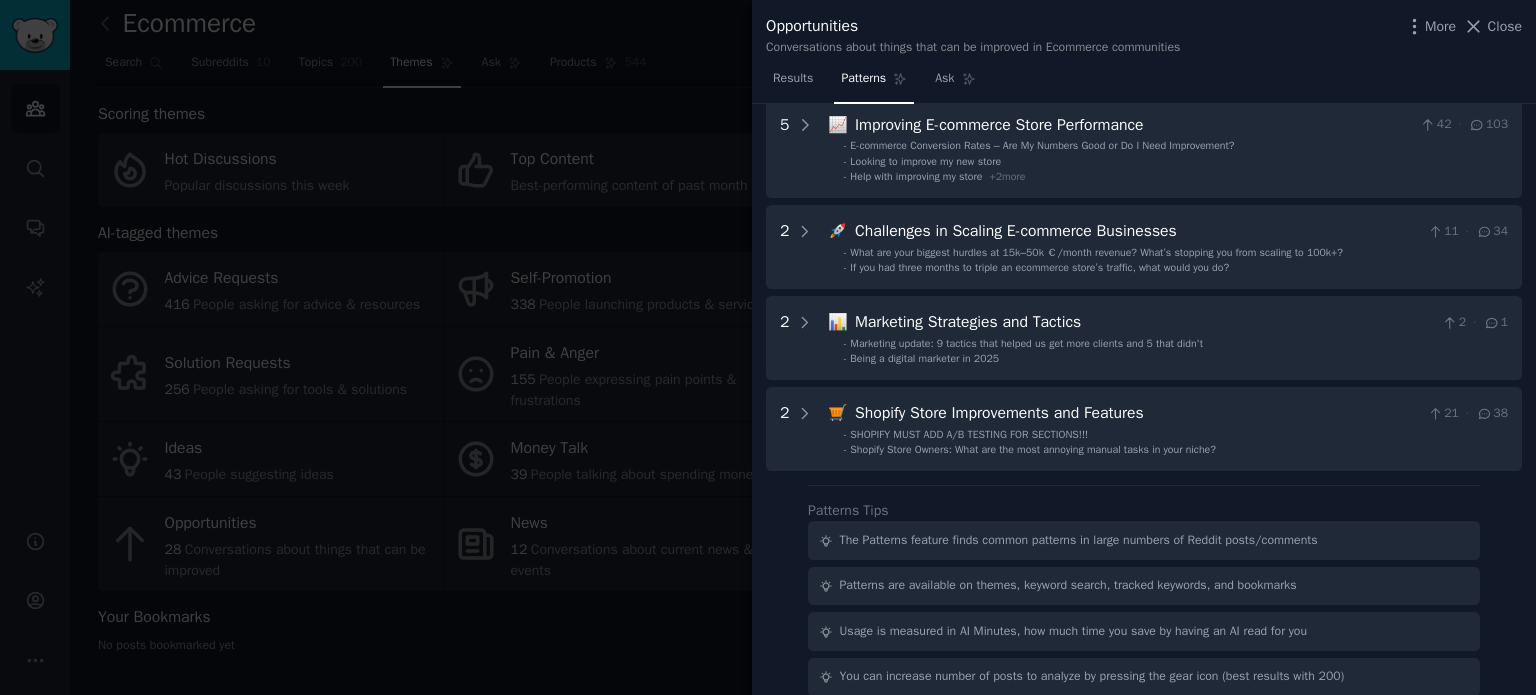 scroll, scrollTop: 136, scrollLeft: 0, axis: vertical 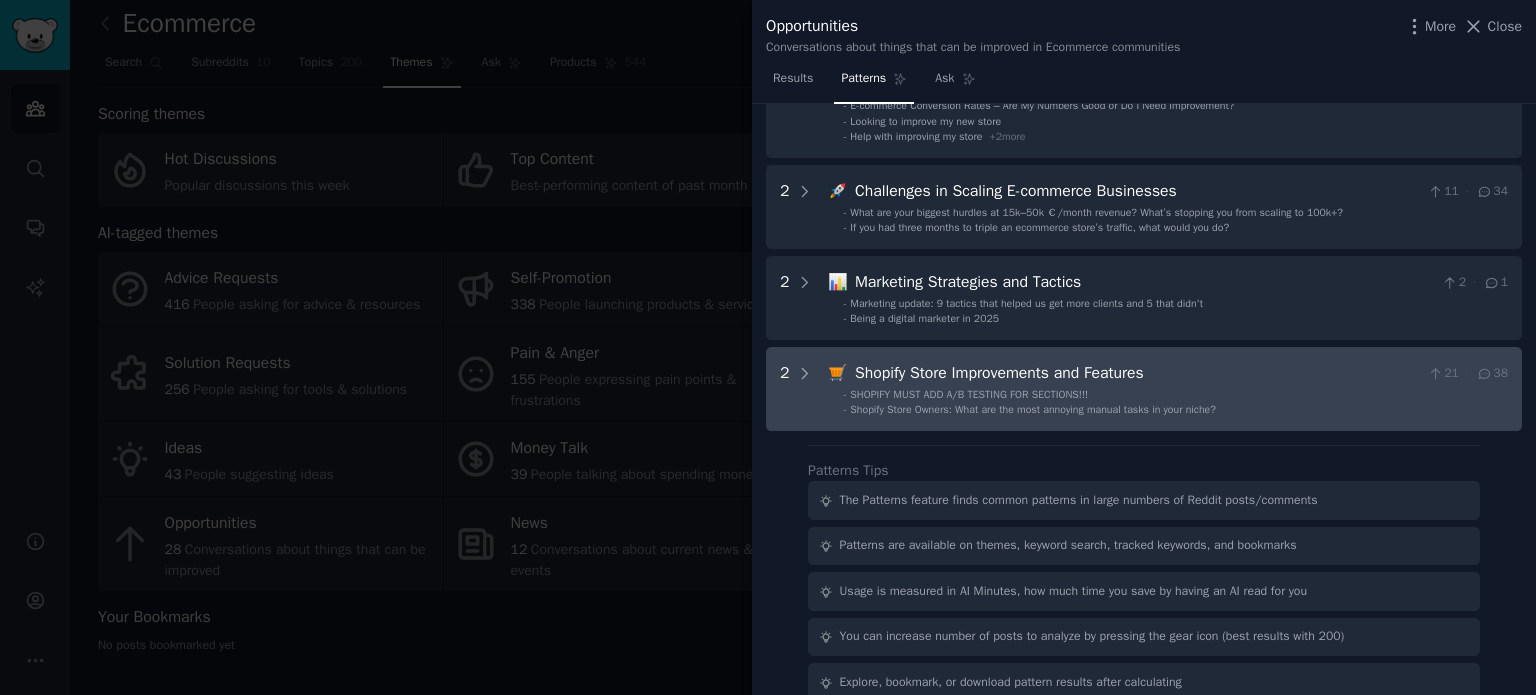 click on "Shopify Store Improvements and Features" at bounding box center (1137, 373) 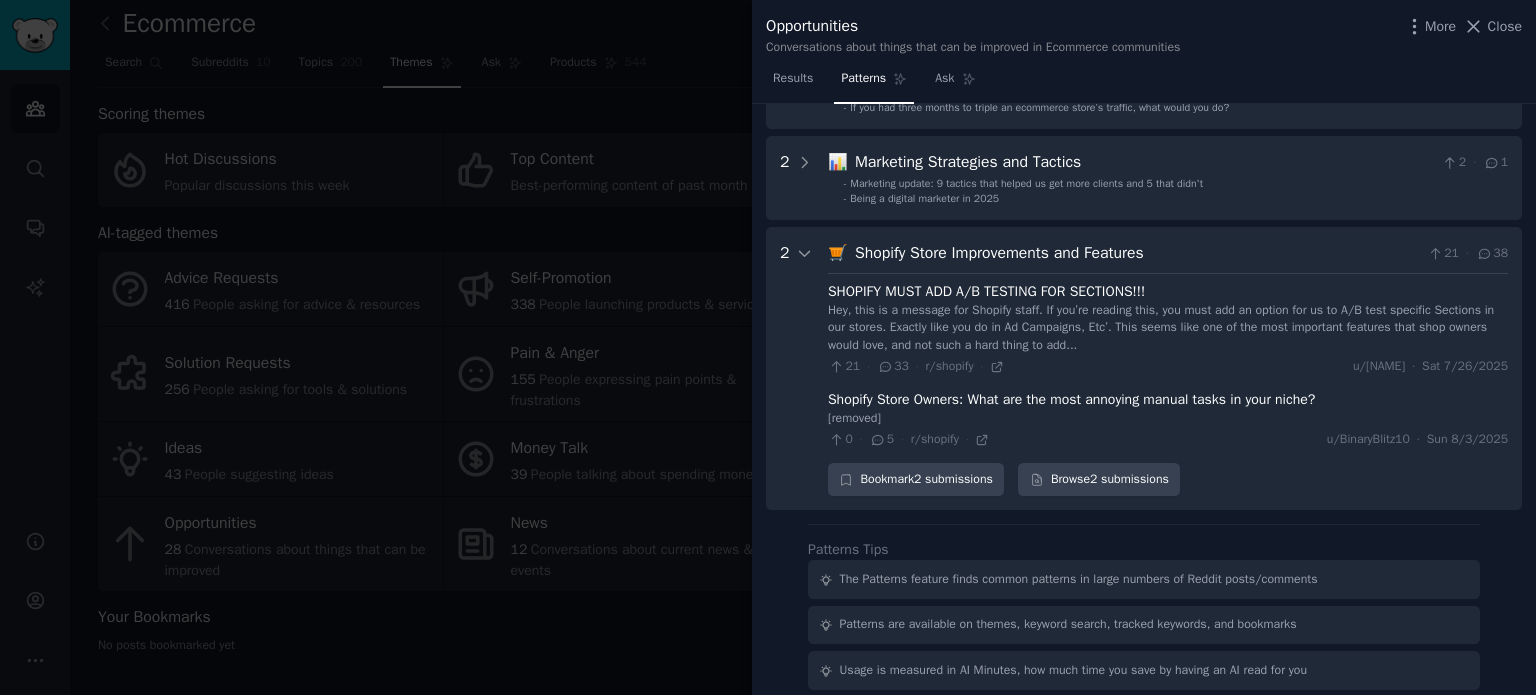 scroll, scrollTop: 243, scrollLeft: 0, axis: vertical 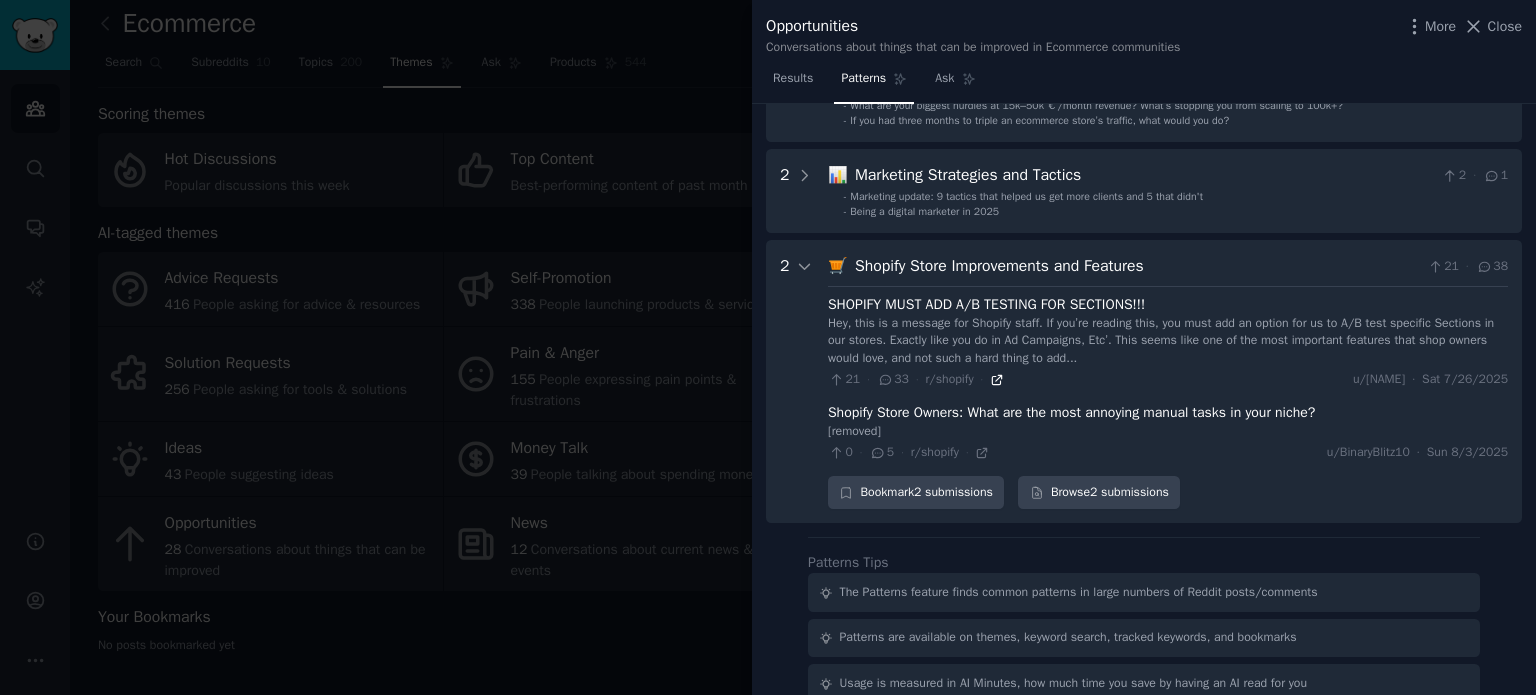 click 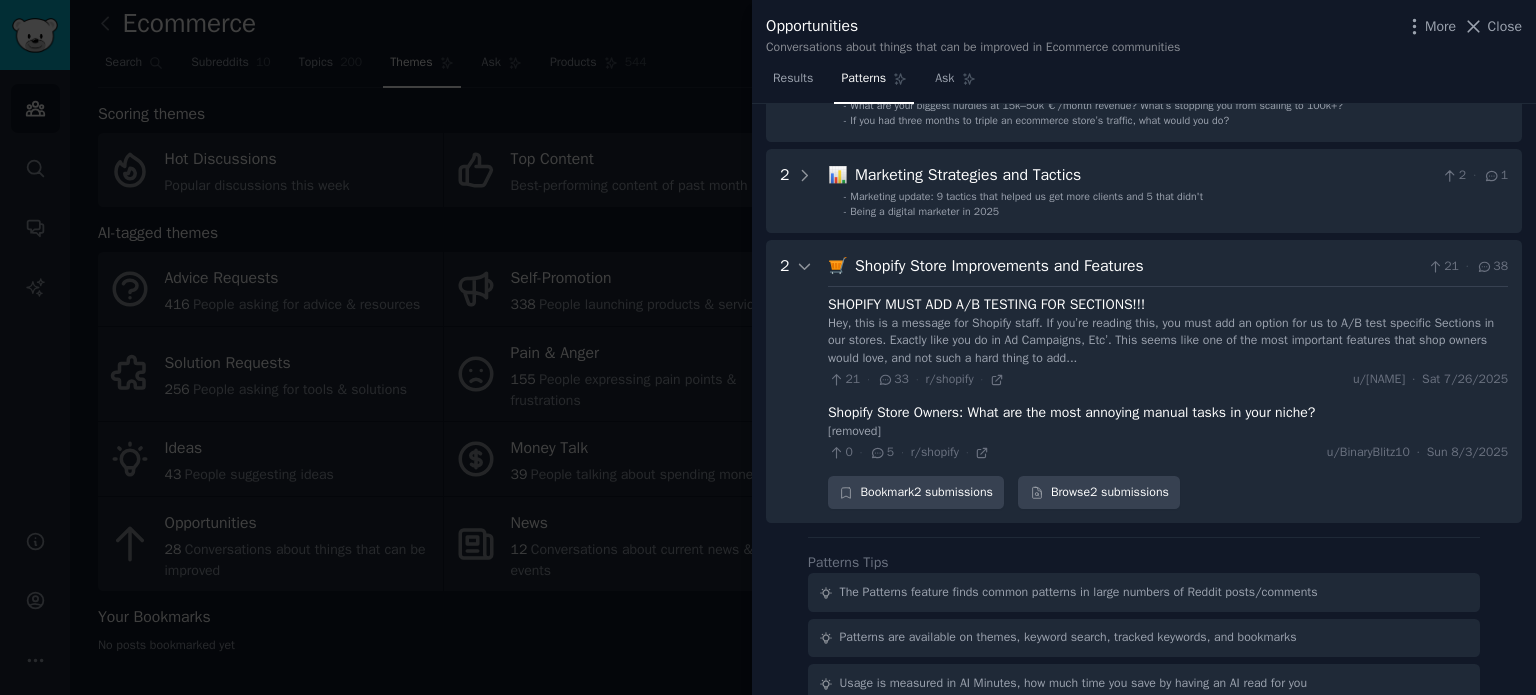 scroll, scrollTop: 139, scrollLeft: 0, axis: vertical 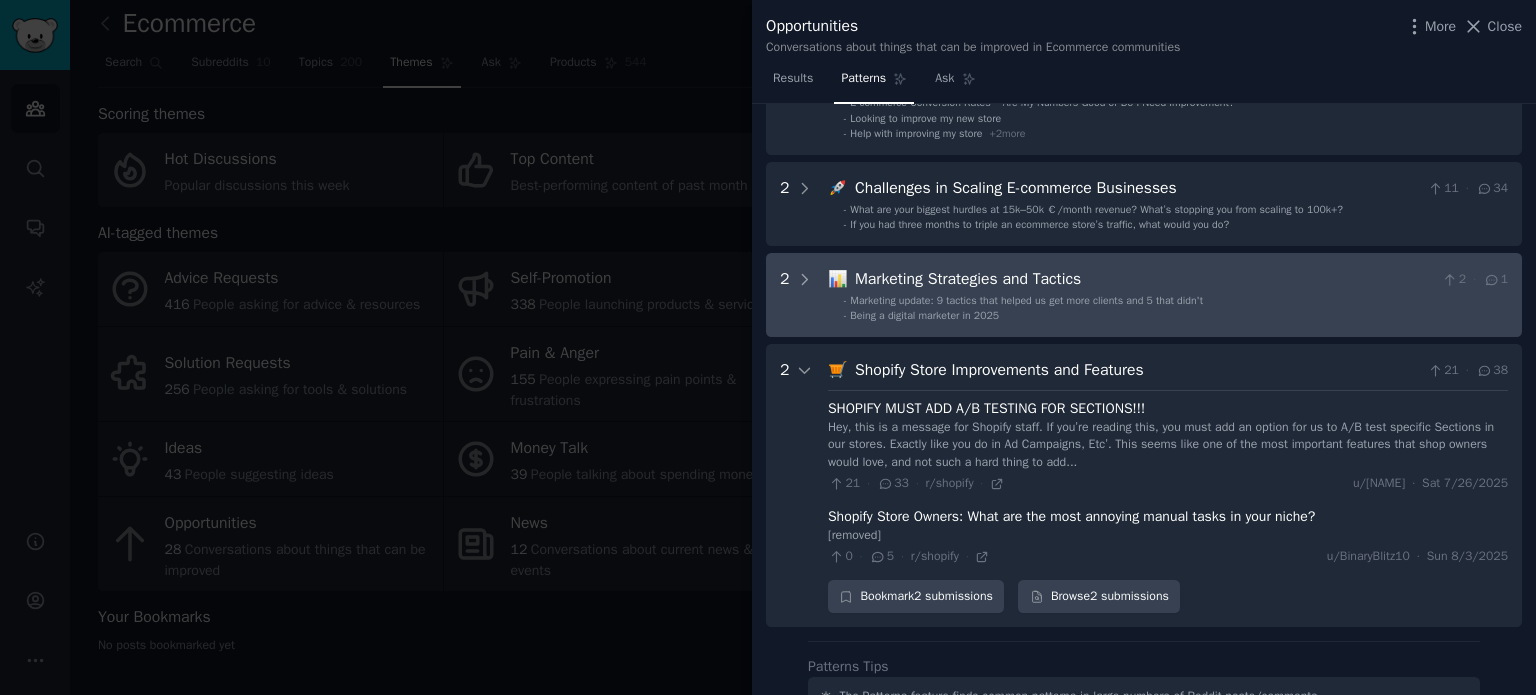 click on "Being a digital marketer in 2025" at bounding box center (924, 315) 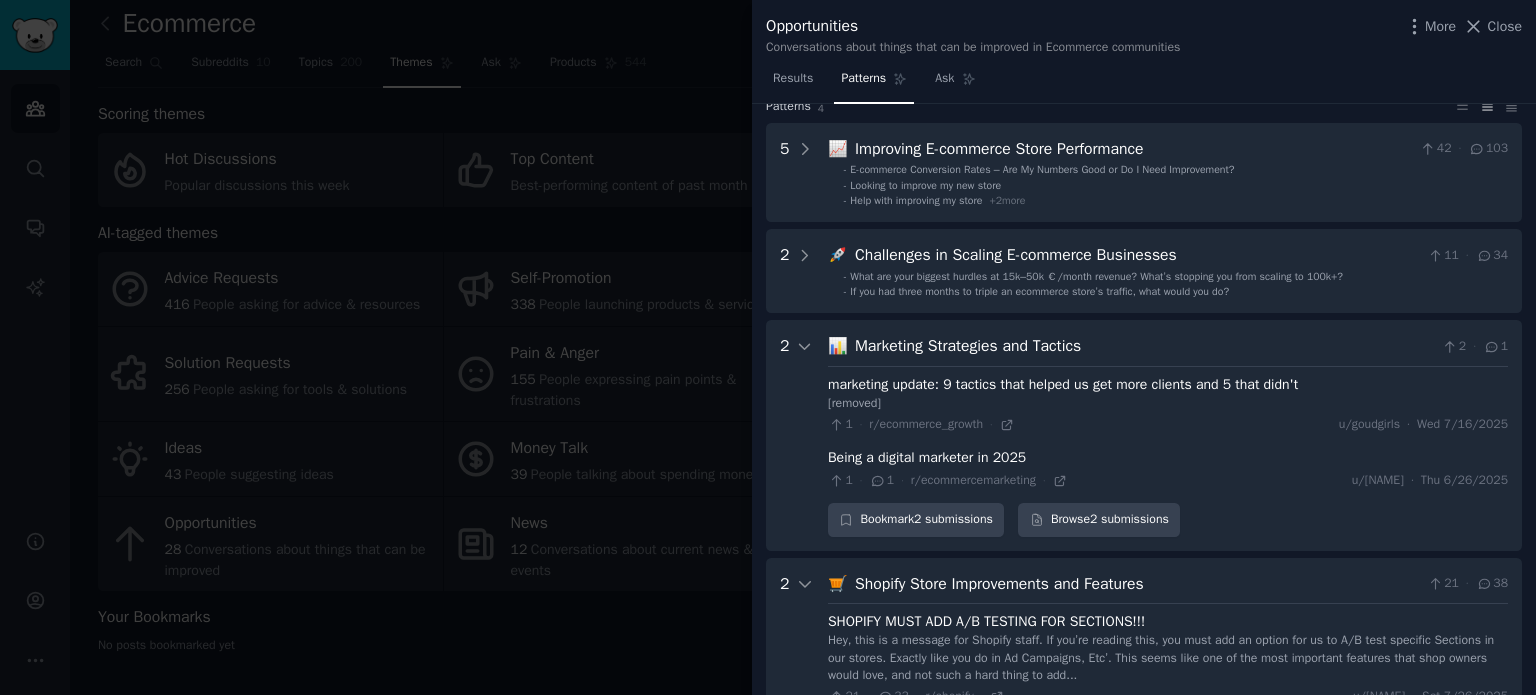 scroll, scrollTop: 68, scrollLeft: 0, axis: vertical 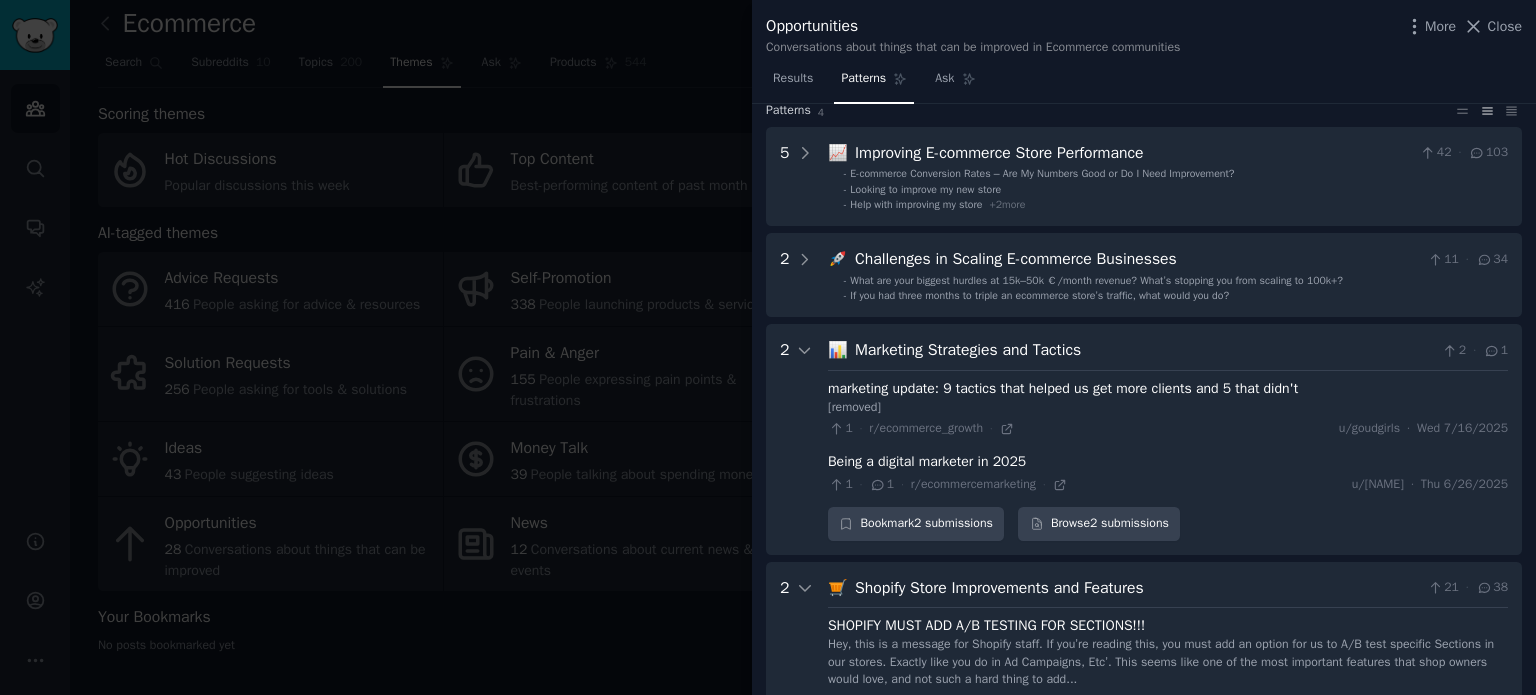click on "2 🚀 Challenges in Scaling E-commerce Businesses 11 · 34 - What are your biggest hurdles at 15k–50k €/month revenue? What’s stopping you from scaling to 100k+? - If you had three months to triple an ecommerce store’s traffic, what would you do?" at bounding box center (1144, 275) 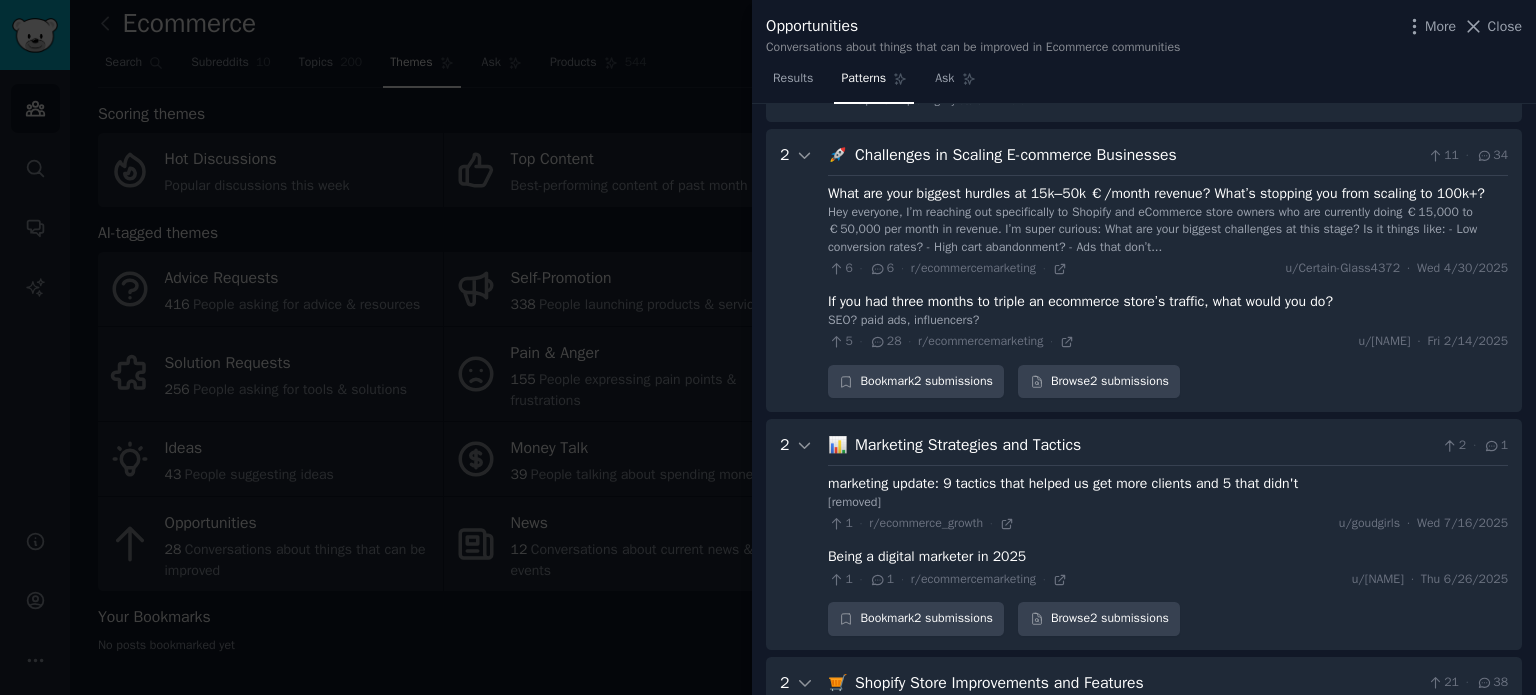 scroll, scrollTop: 170, scrollLeft: 0, axis: vertical 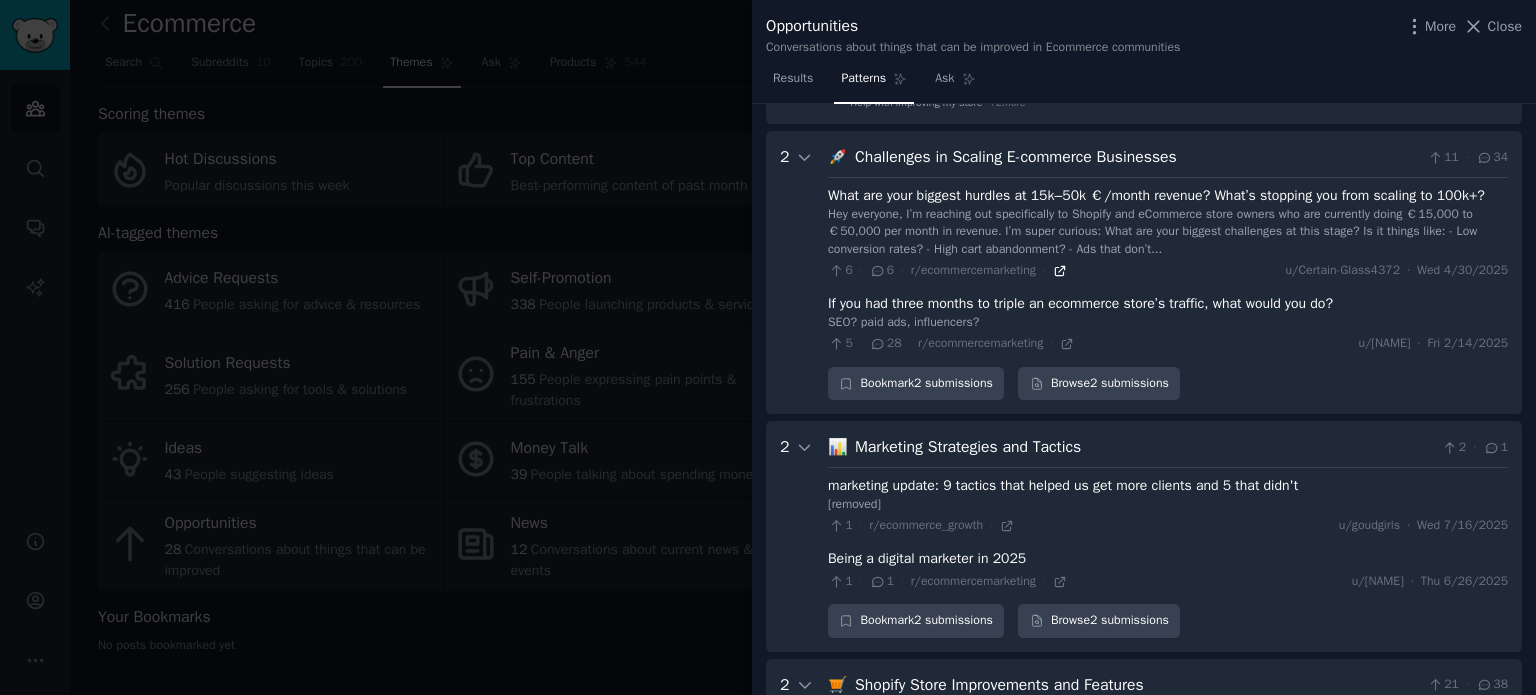 click 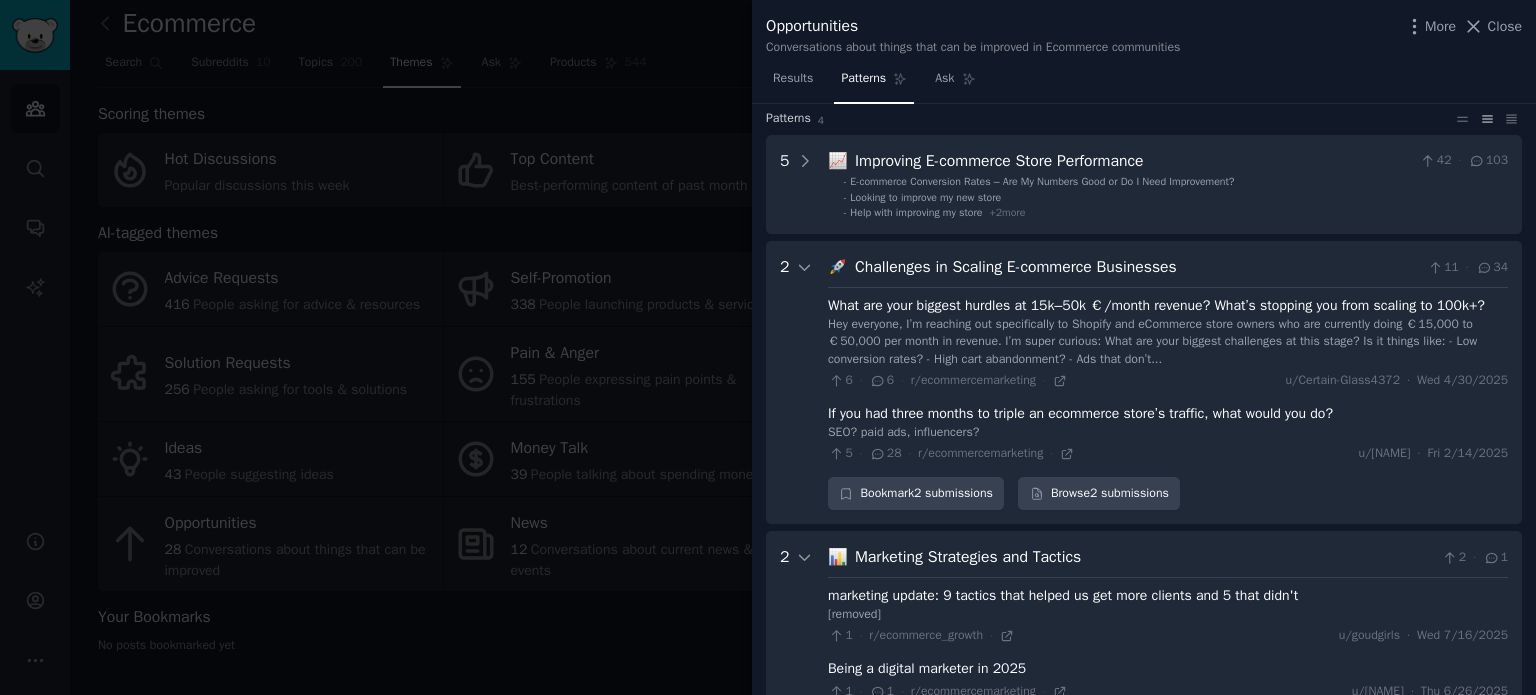scroll, scrollTop: 0, scrollLeft: 0, axis: both 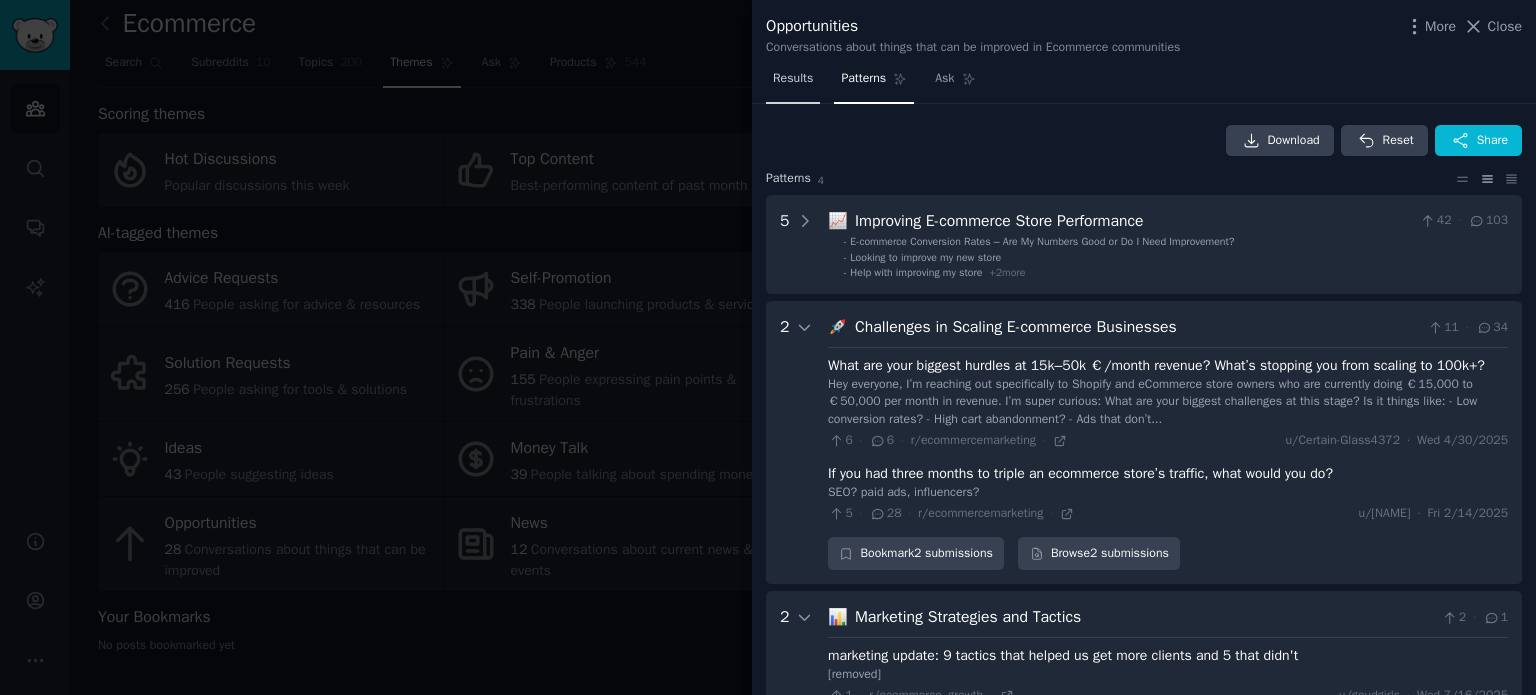 click on "Results" at bounding box center [793, 83] 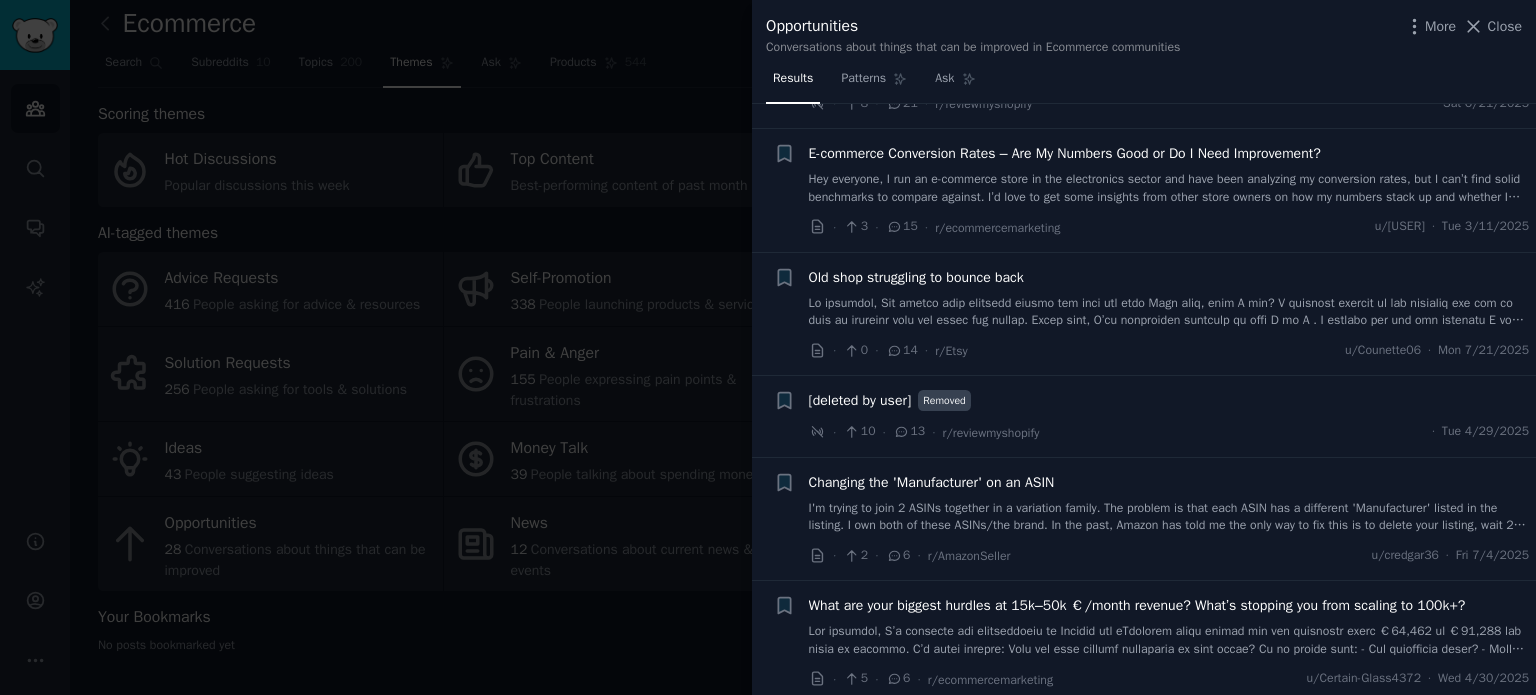 scroll, scrollTop: 501, scrollLeft: 0, axis: vertical 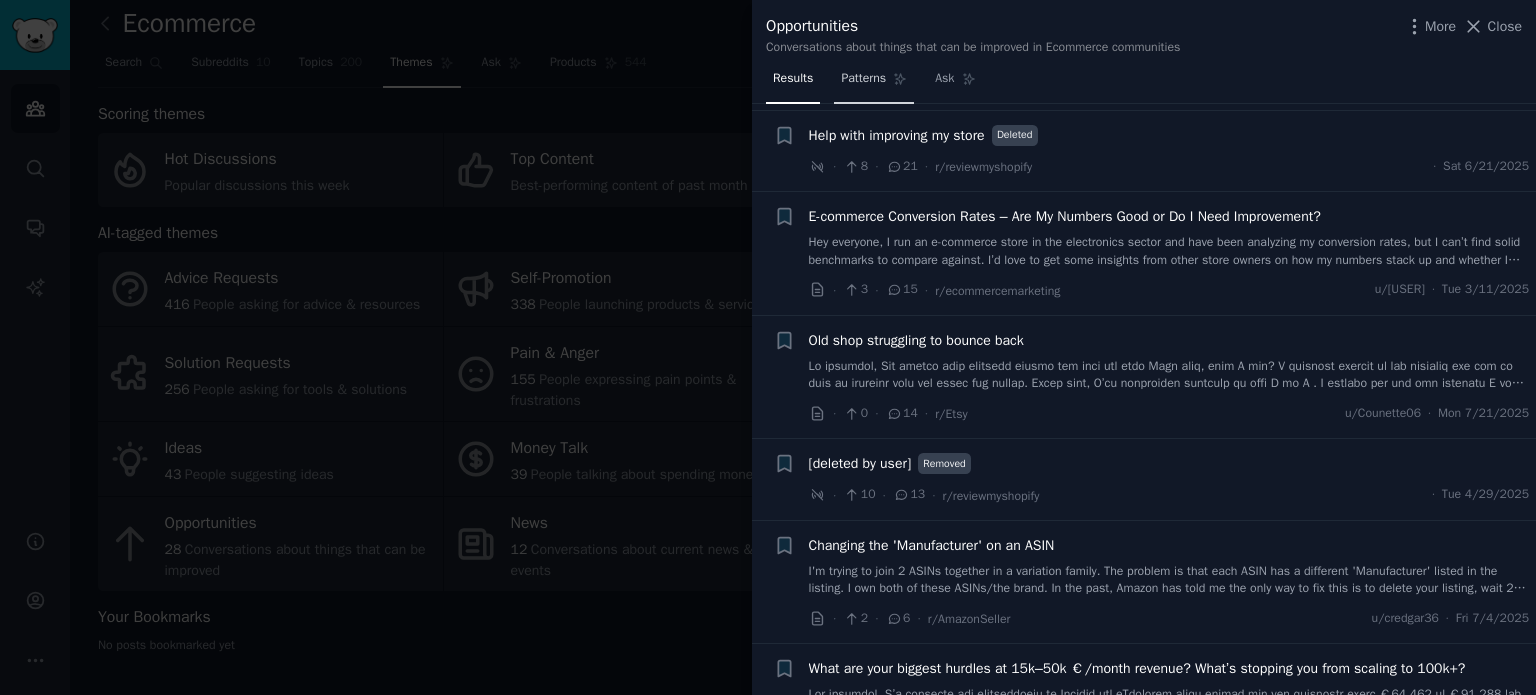 click on "Patterns" at bounding box center (863, 79) 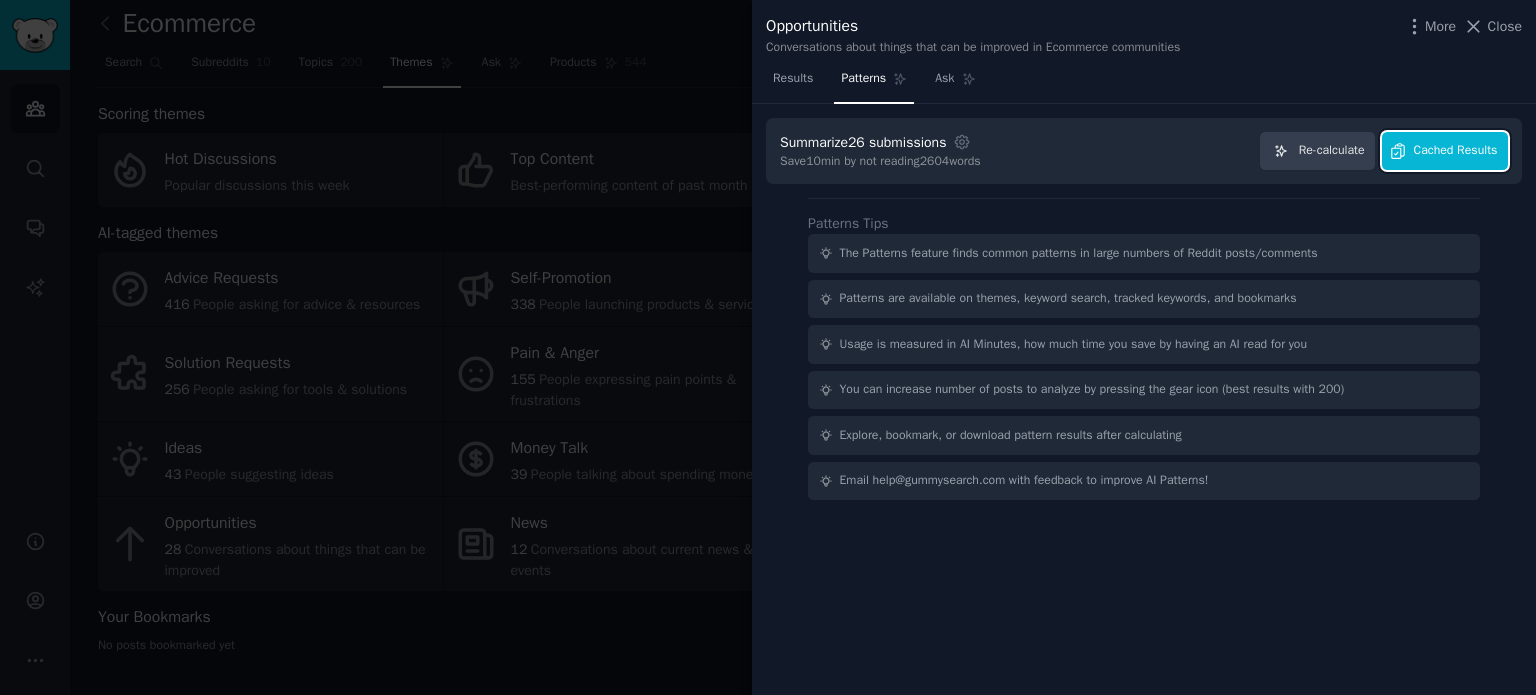 click on "Cached Results" at bounding box center [1445, 151] 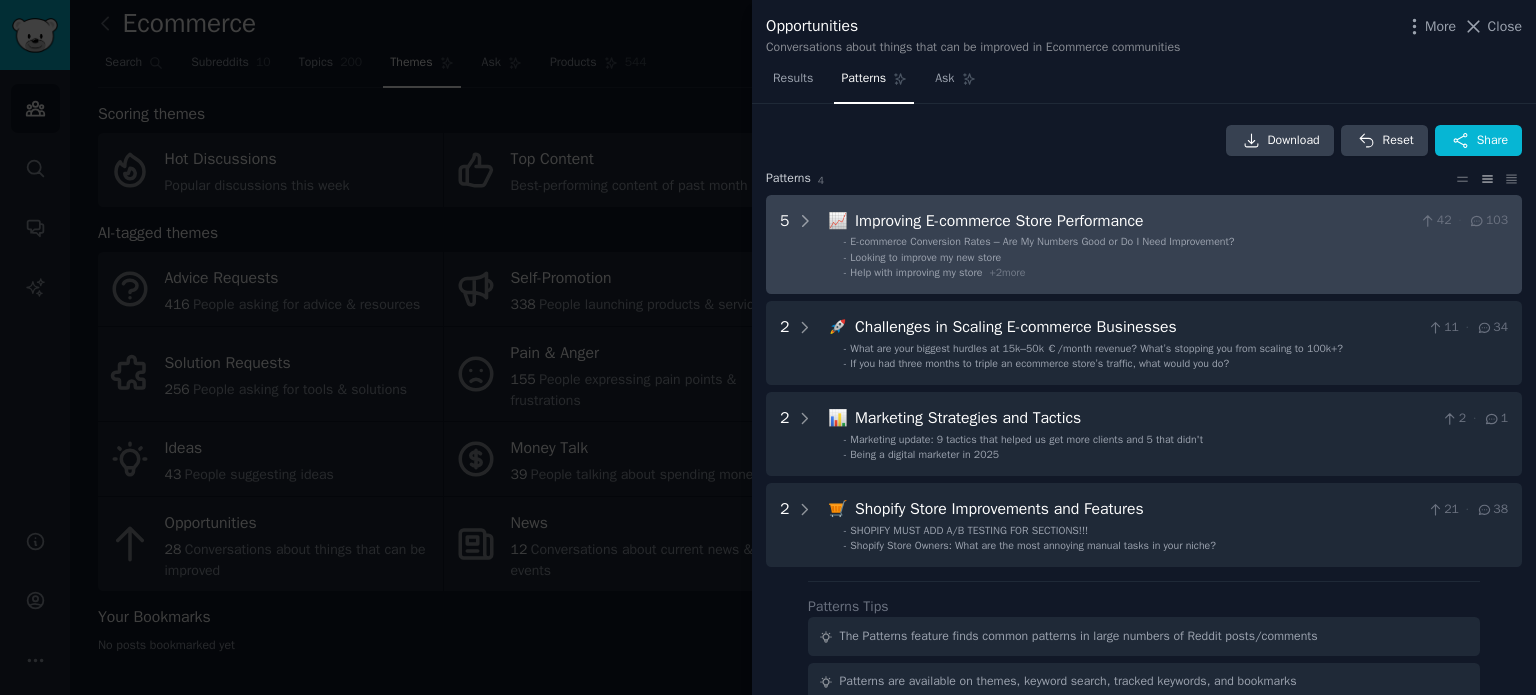 click on "- Looking to improve my new store" at bounding box center [1176, 258] 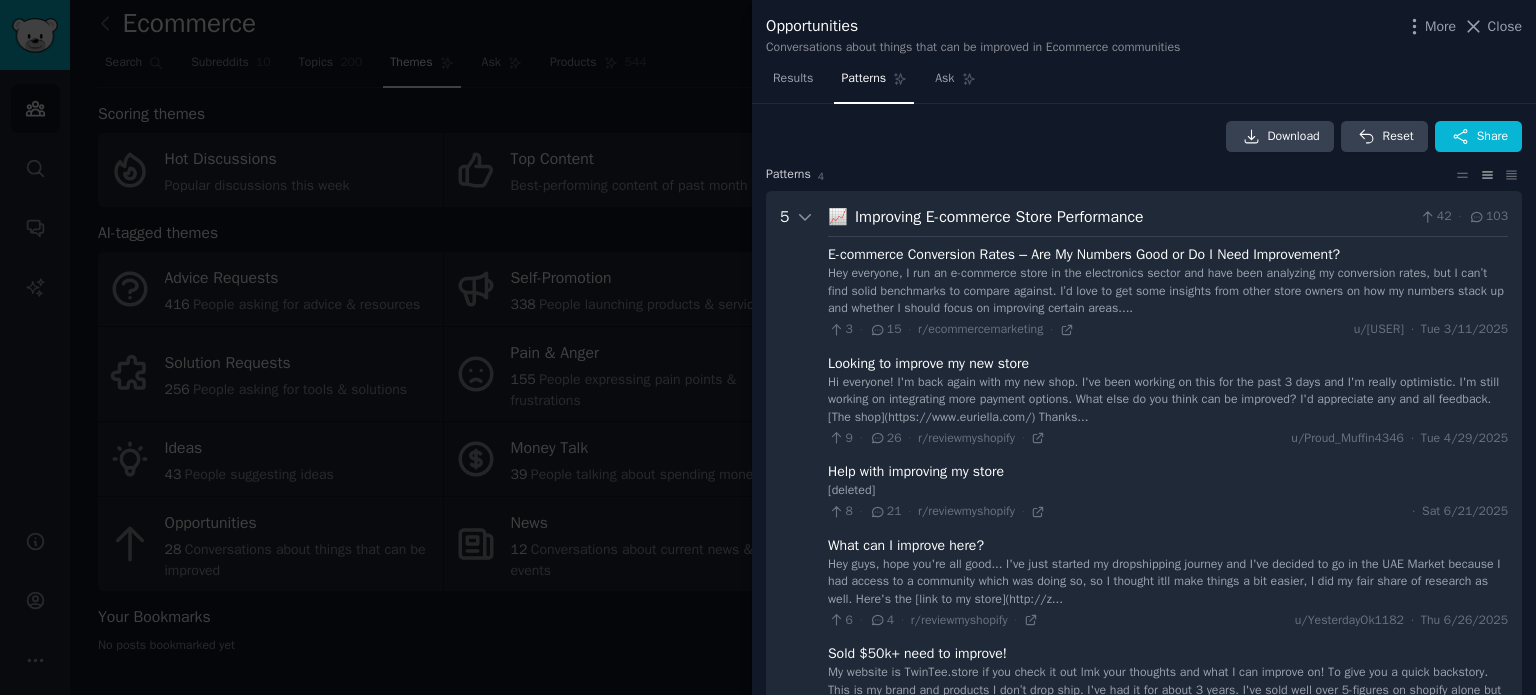 scroll, scrollTop: 0, scrollLeft: 0, axis: both 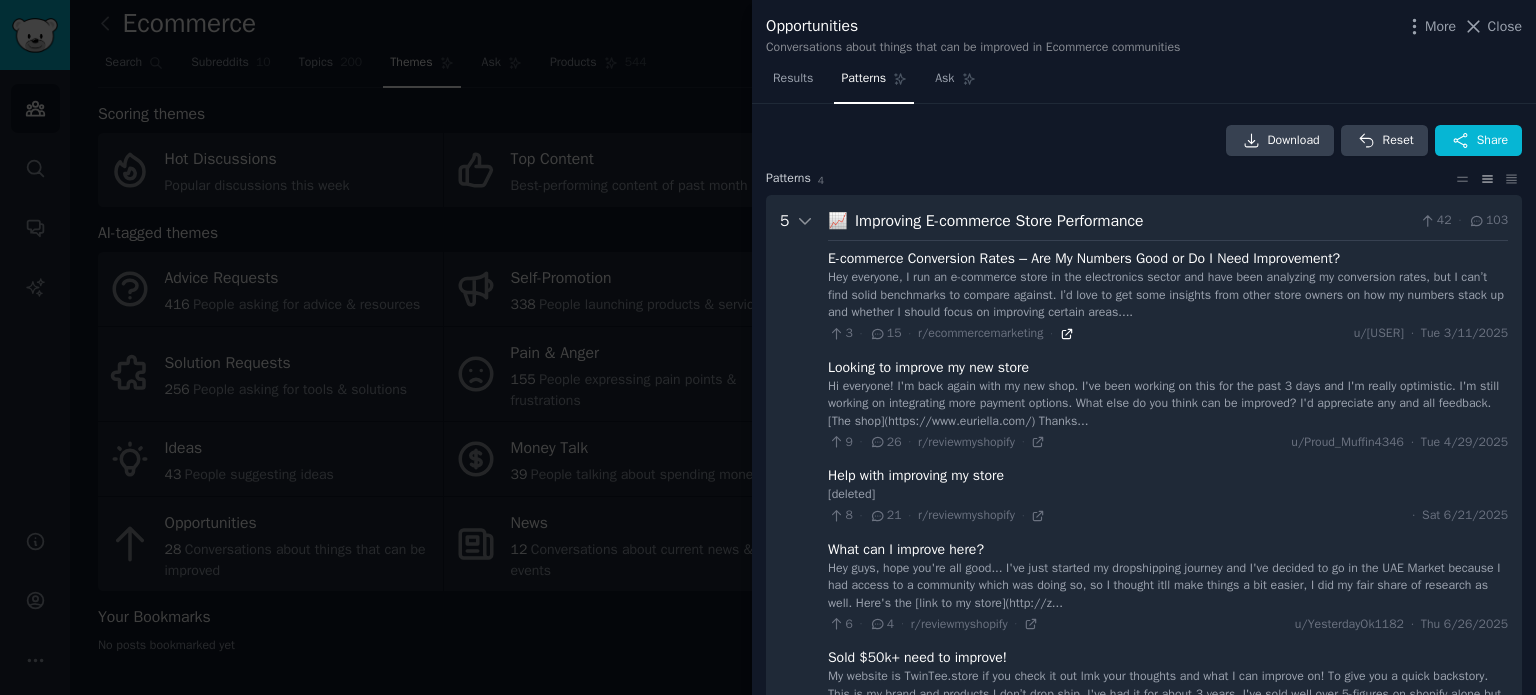click 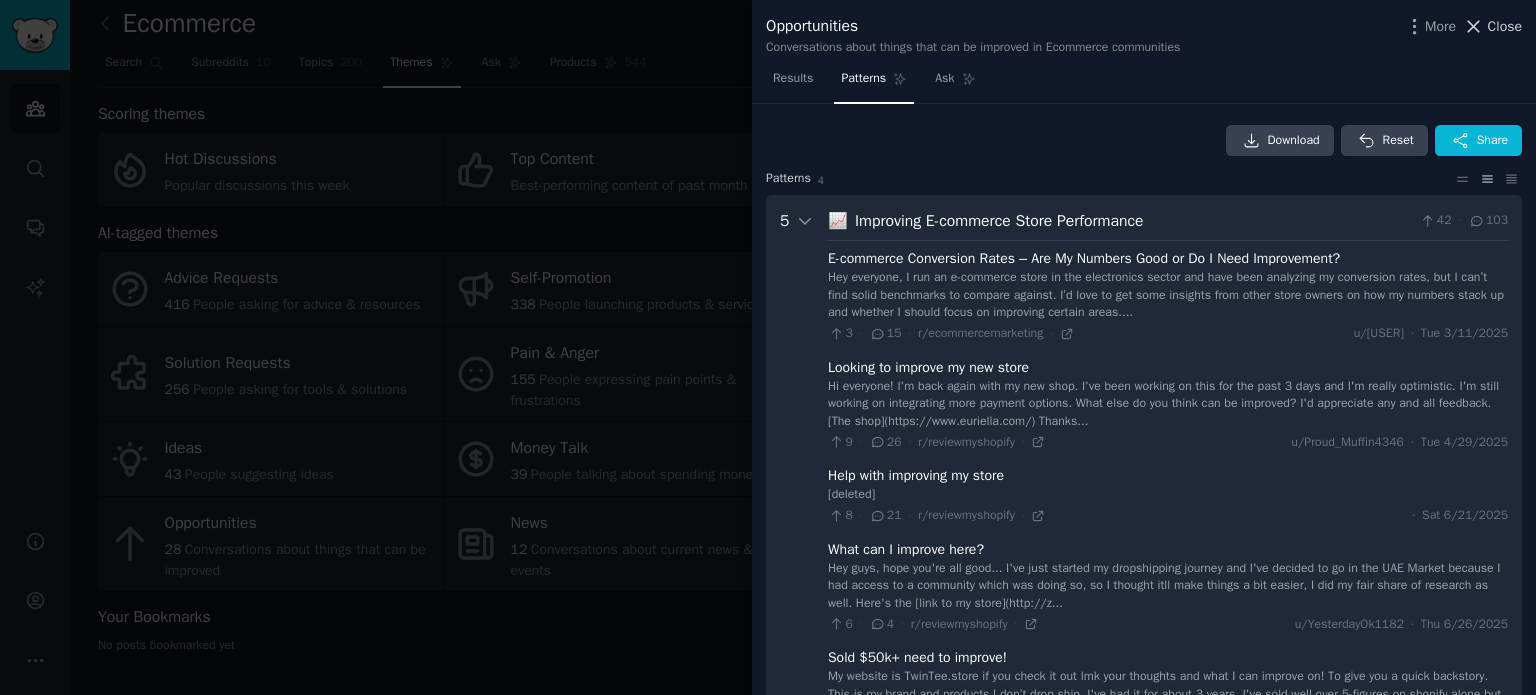 click on "Close" at bounding box center (1505, 26) 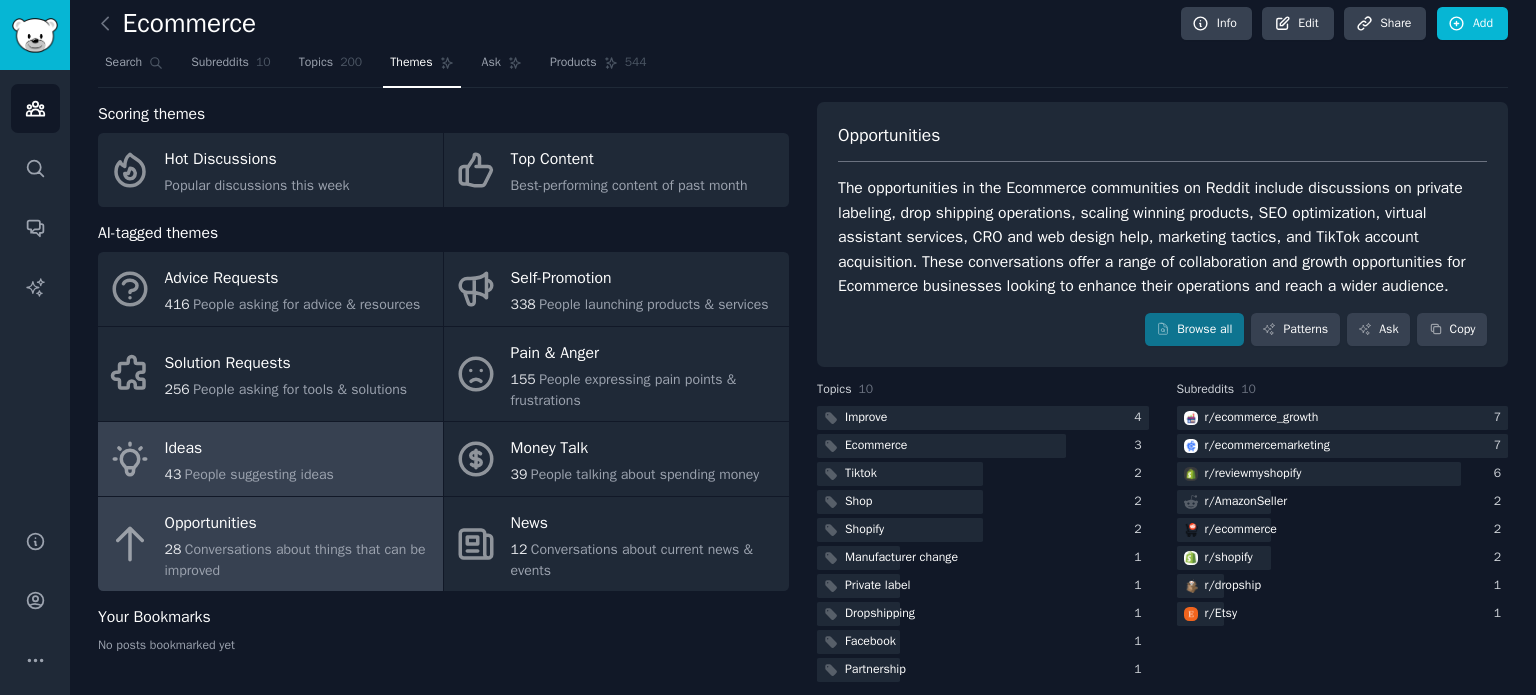 click on "People suggesting ideas" at bounding box center [259, 474] 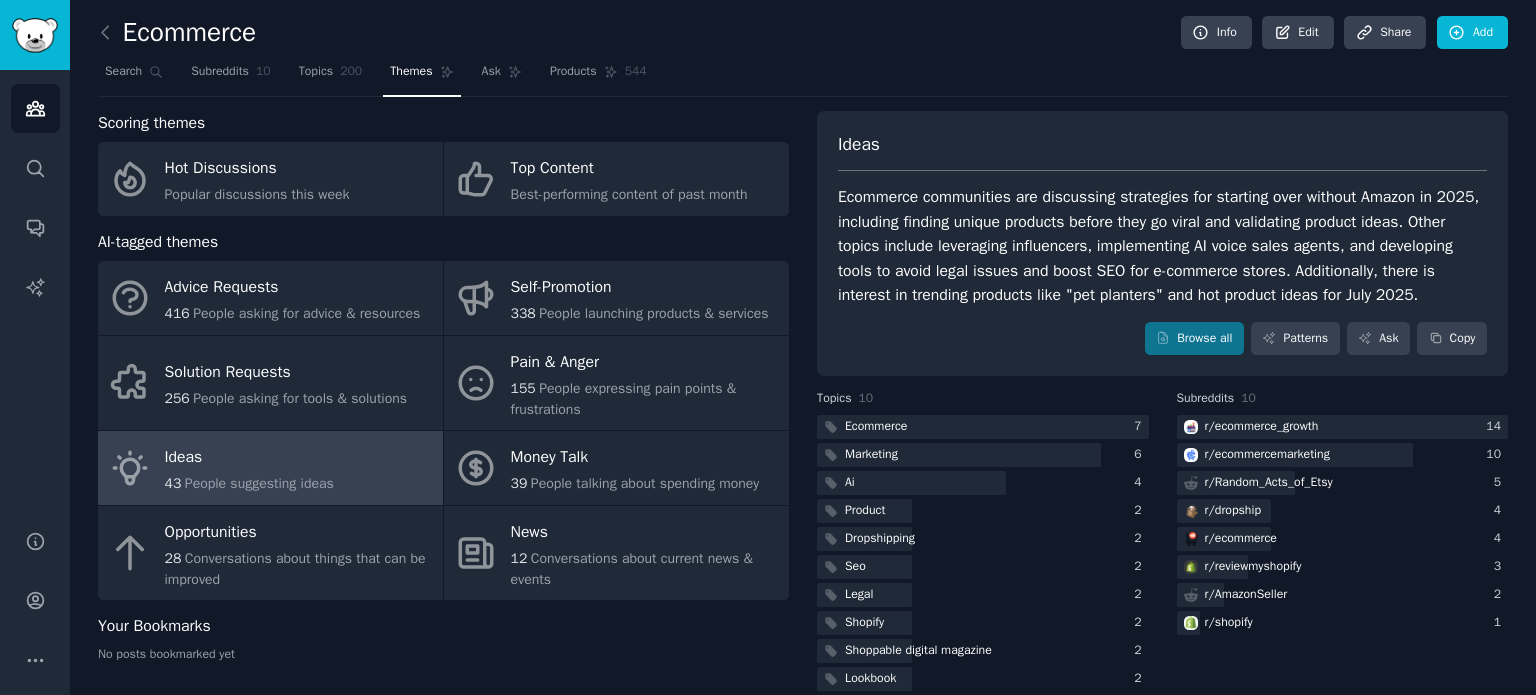 scroll, scrollTop: 0, scrollLeft: 0, axis: both 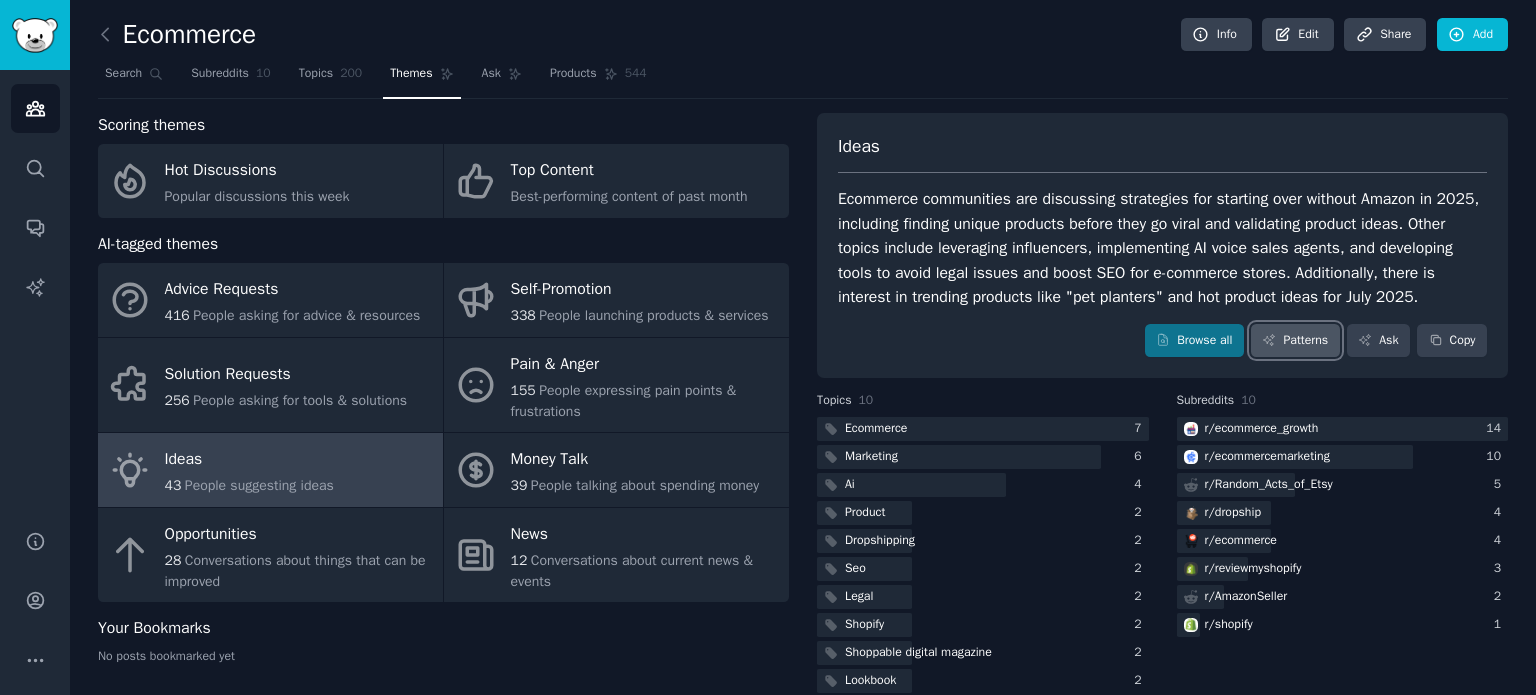click 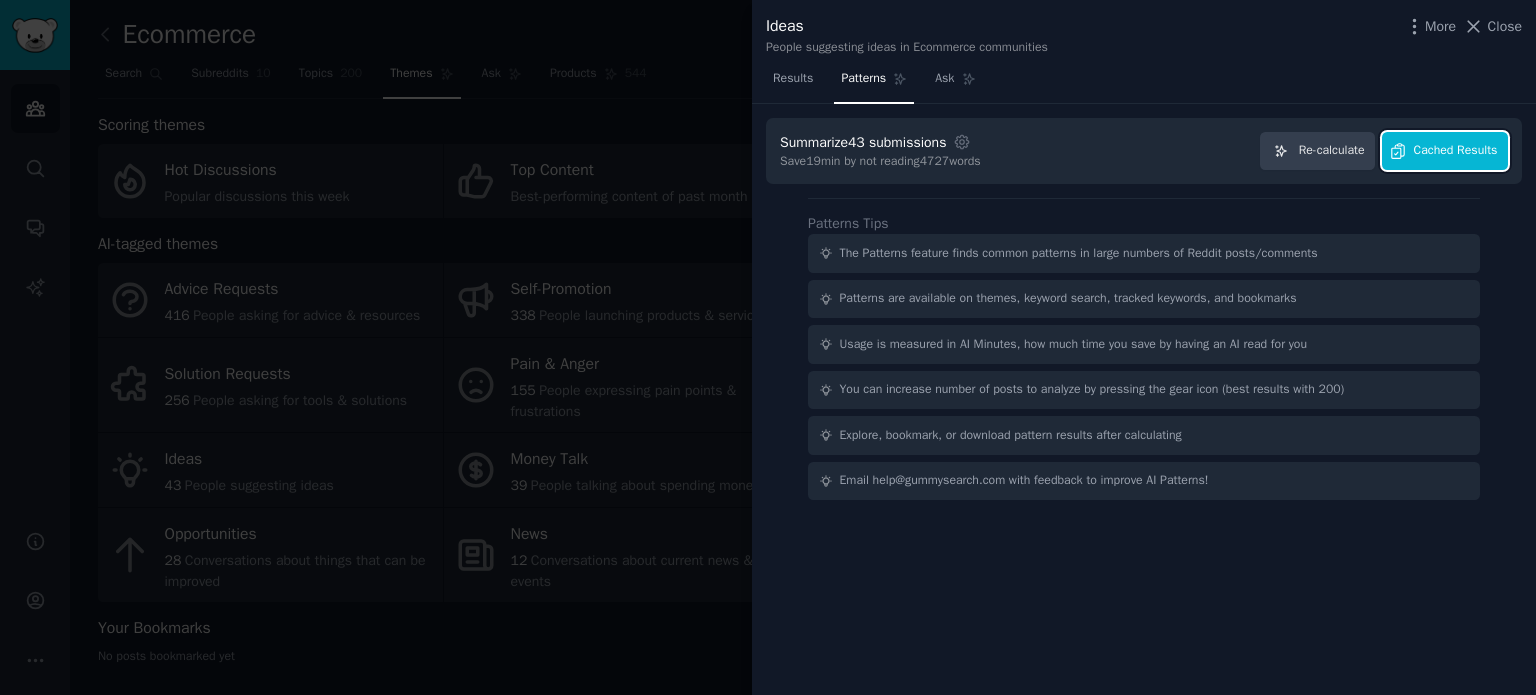 click on "Cached Results" at bounding box center (1456, 151) 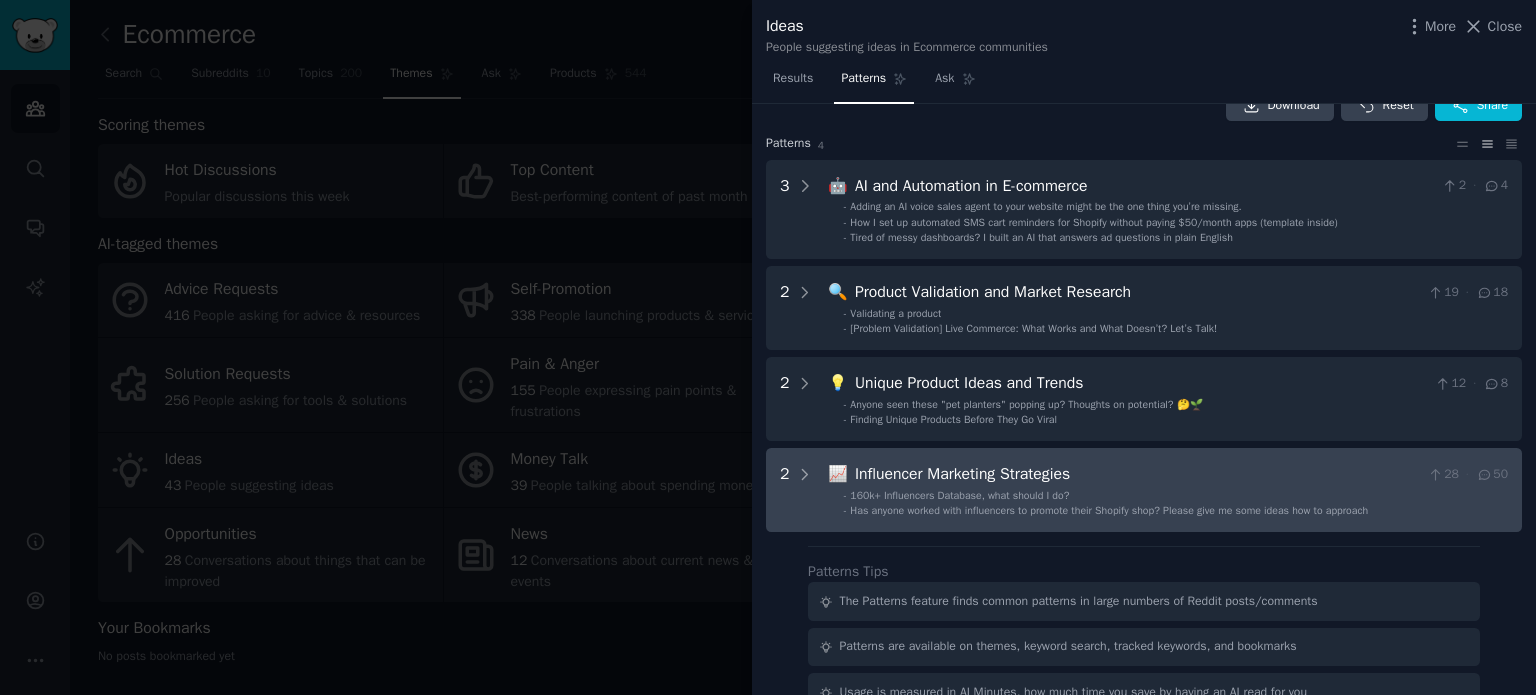 scroll, scrollTop: 0, scrollLeft: 0, axis: both 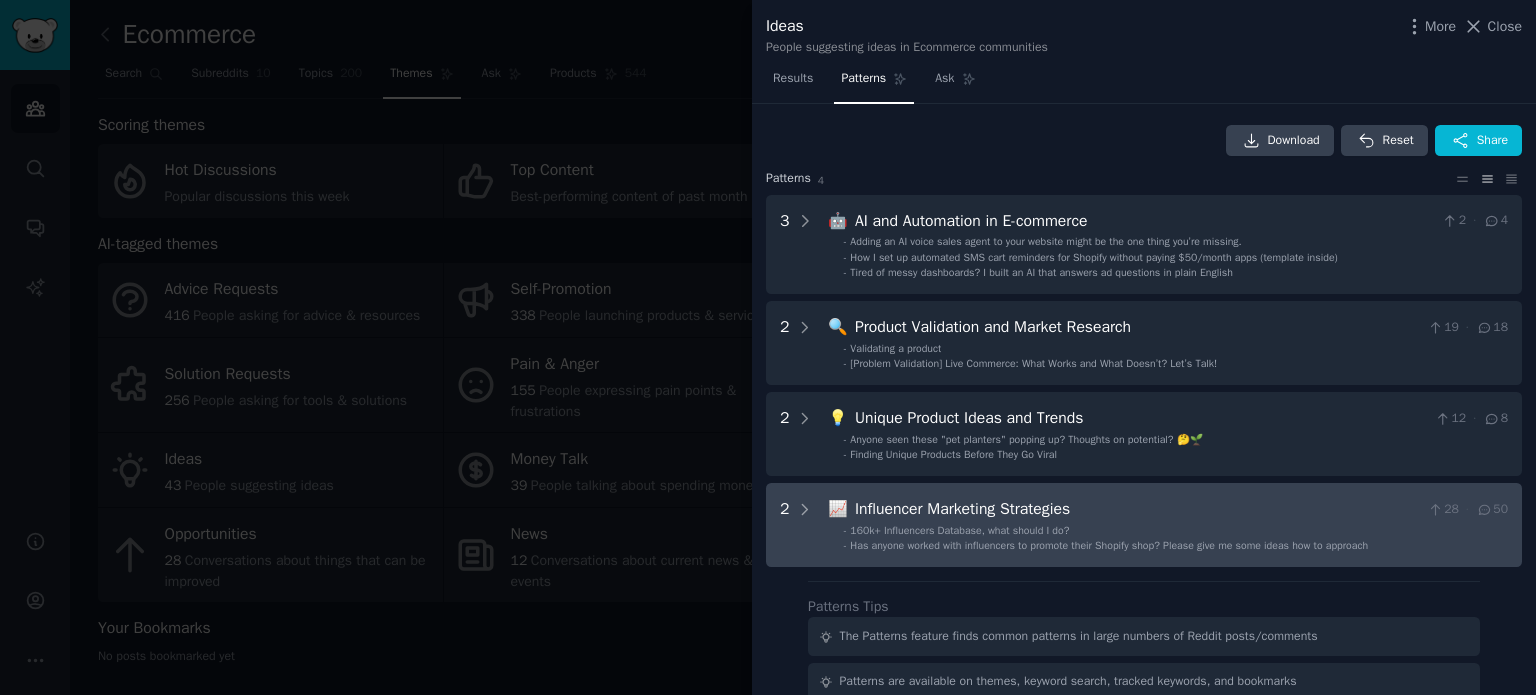 click on "2 📈 Influencer Marketing Strategies 28 · 50 - 160k+ Influencers Database, what should I do? - Has anyone worked with influencers to promote their Shopify shop? Please give me some ideas how to approach" at bounding box center (1144, 525) 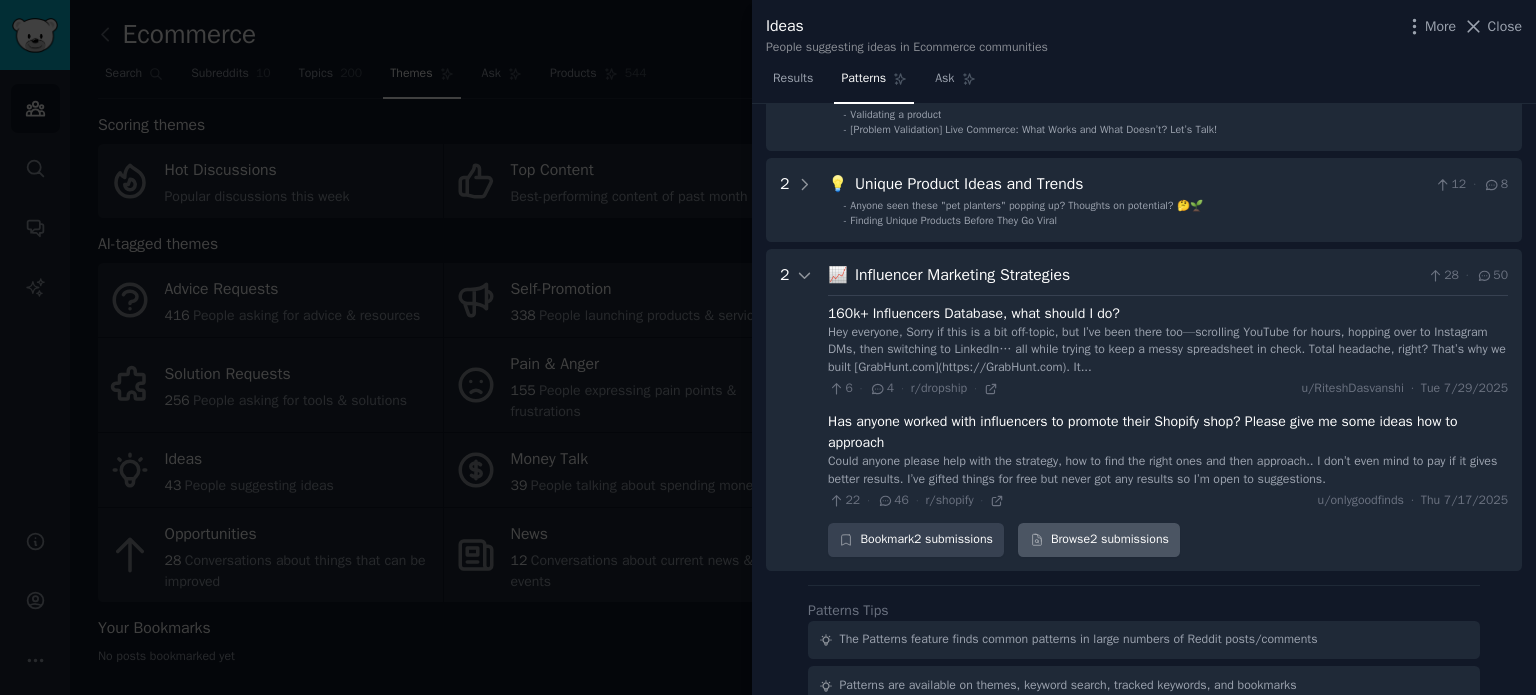 scroll, scrollTop: 200, scrollLeft: 0, axis: vertical 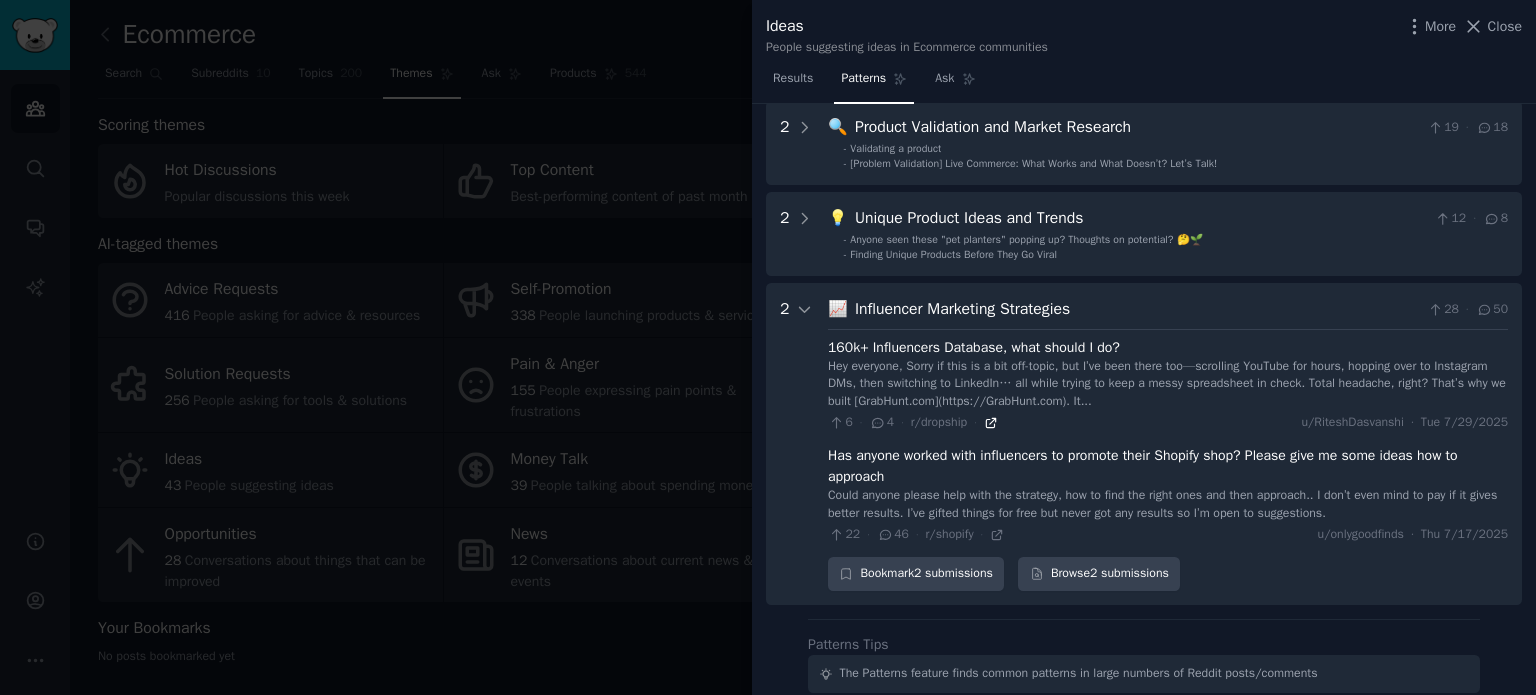 click 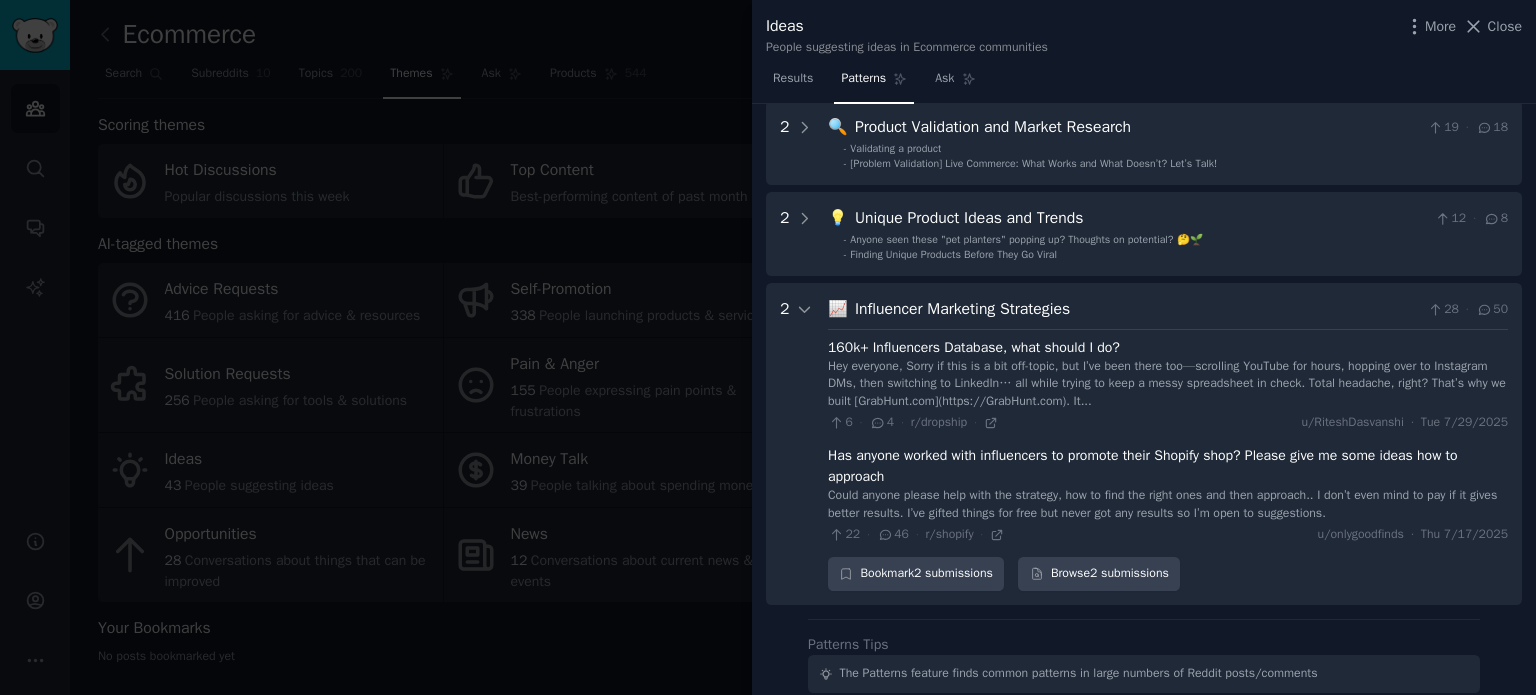 scroll, scrollTop: 100, scrollLeft: 0, axis: vertical 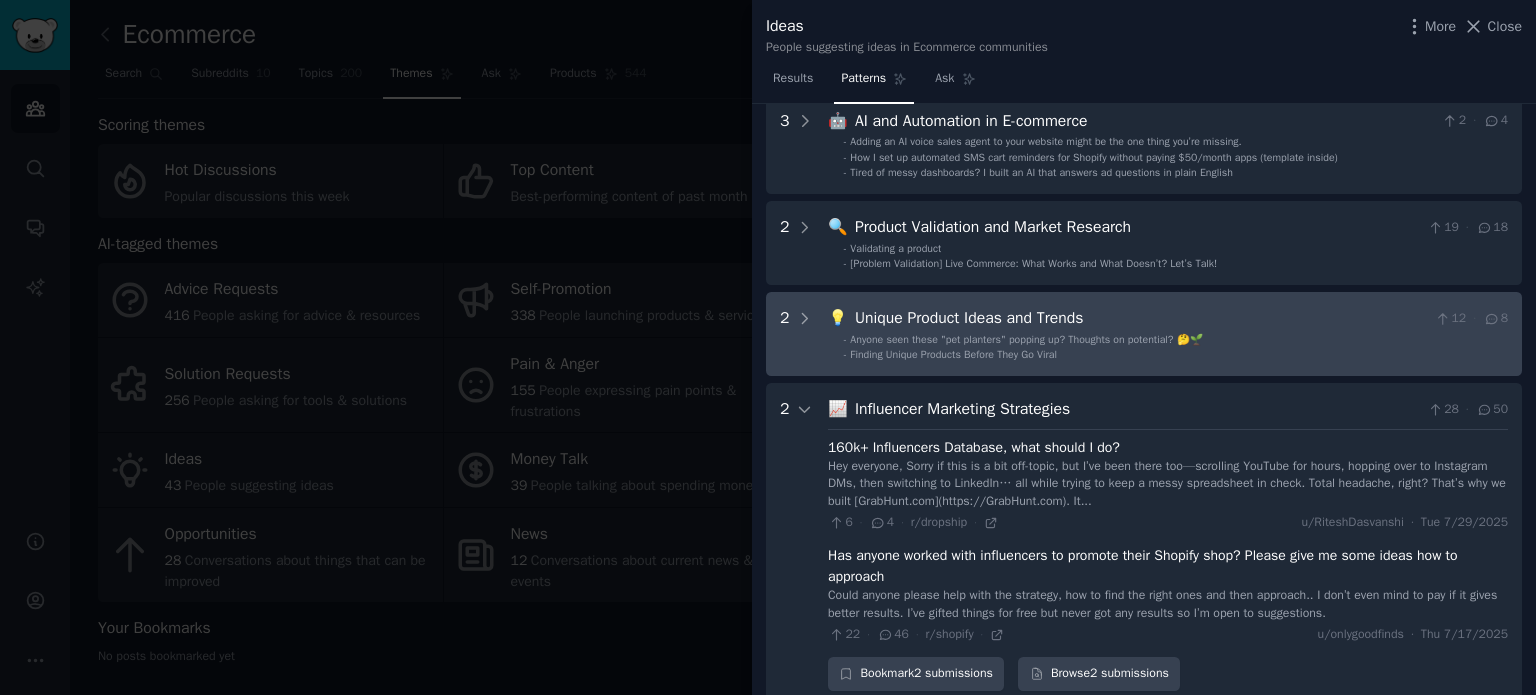 click on "- Finding Unique Products Before They Go Viral" at bounding box center [1176, 355] 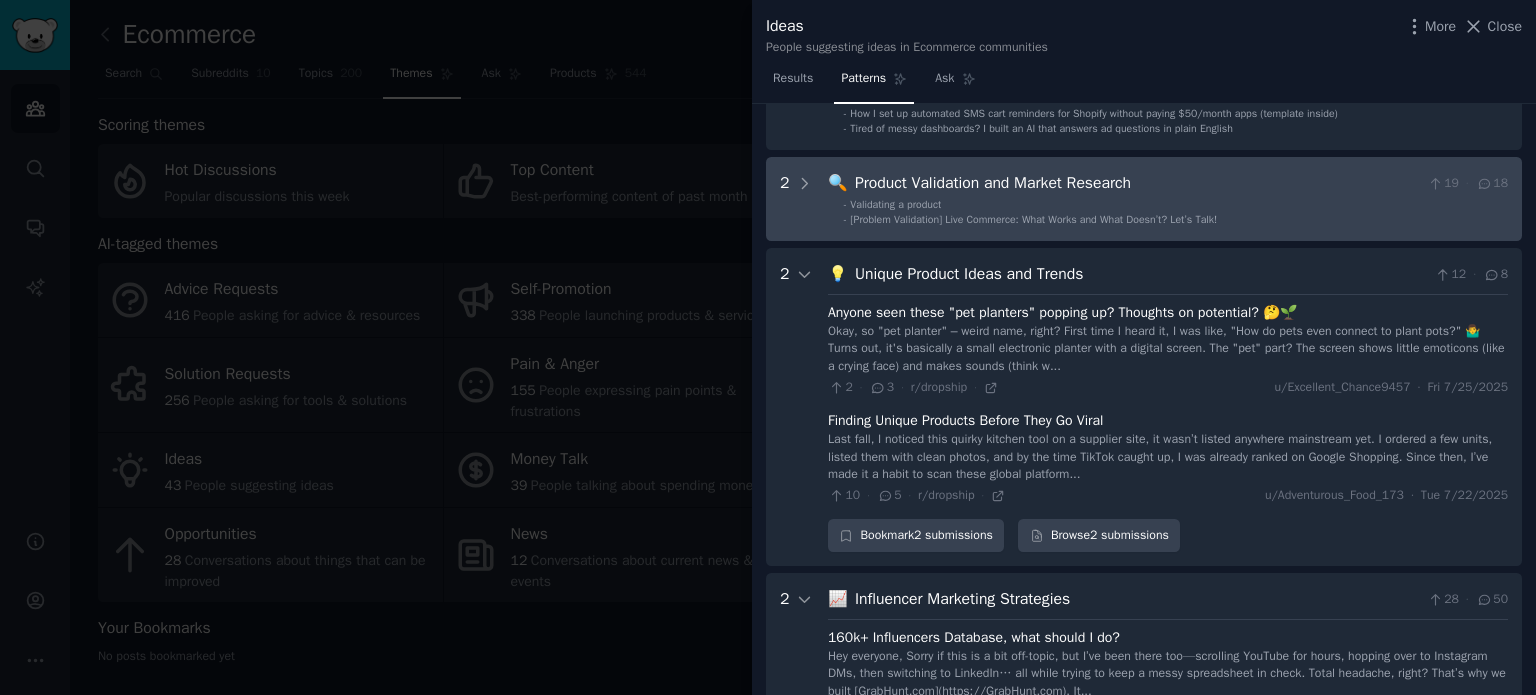 scroll, scrollTop: 0, scrollLeft: 0, axis: both 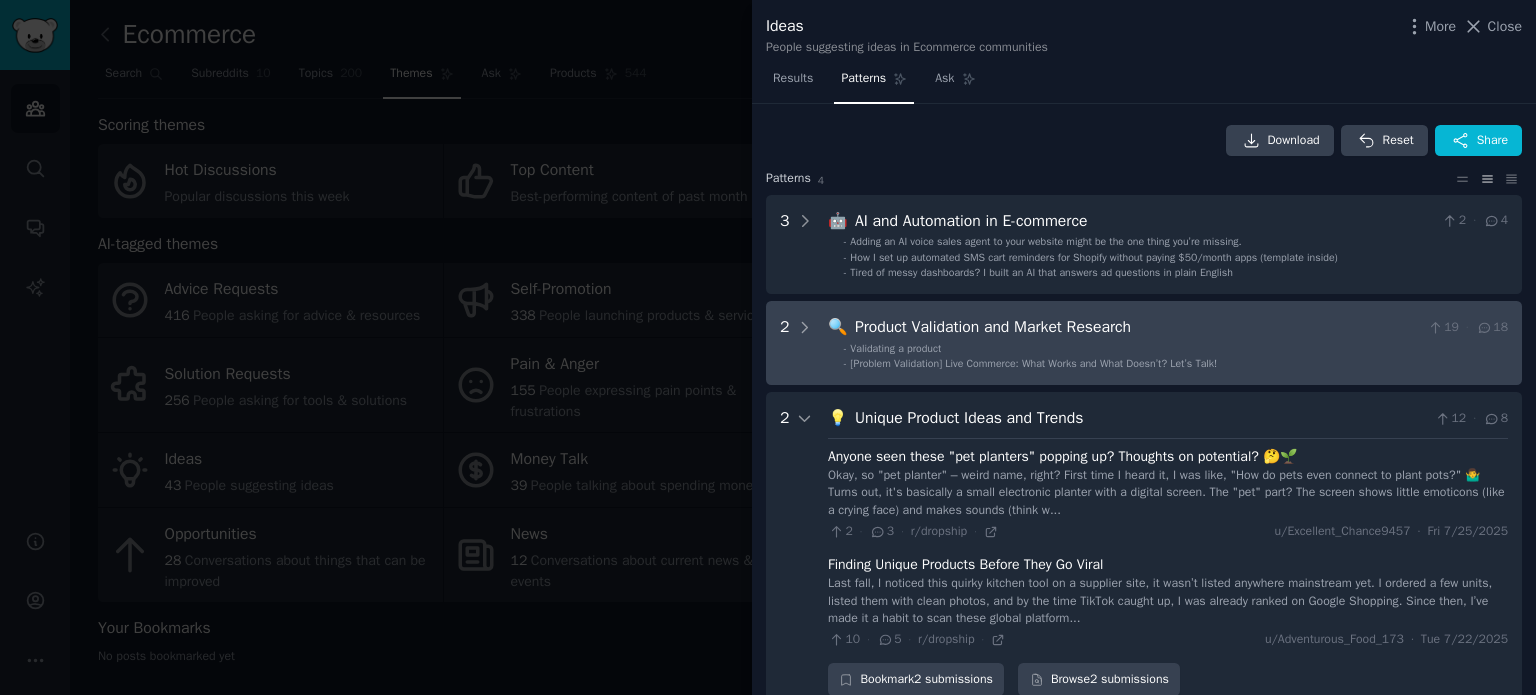 click on "[Problem Validation] Live Commerce: What Works and What Doesn’t? Let’s Talk!" at bounding box center (1033, 363) 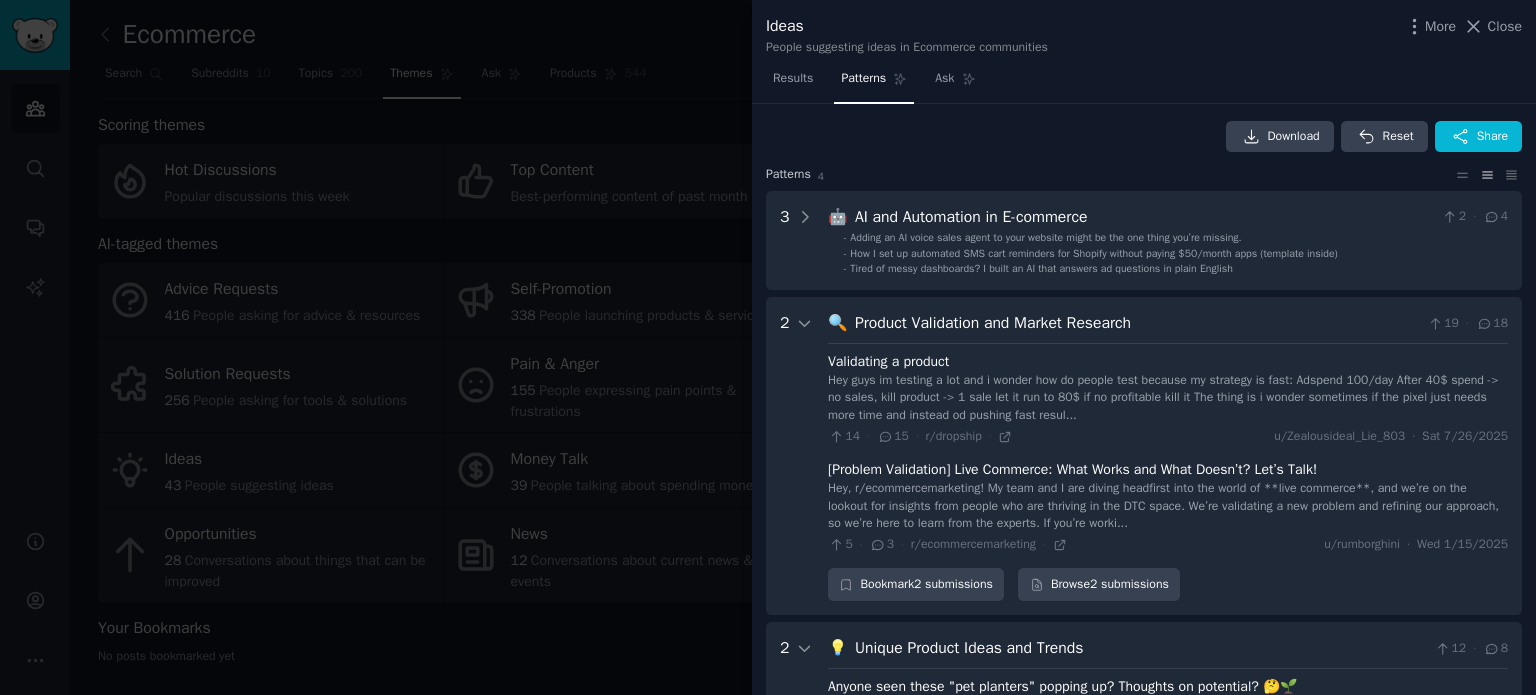 scroll, scrollTop: 0, scrollLeft: 0, axis: both 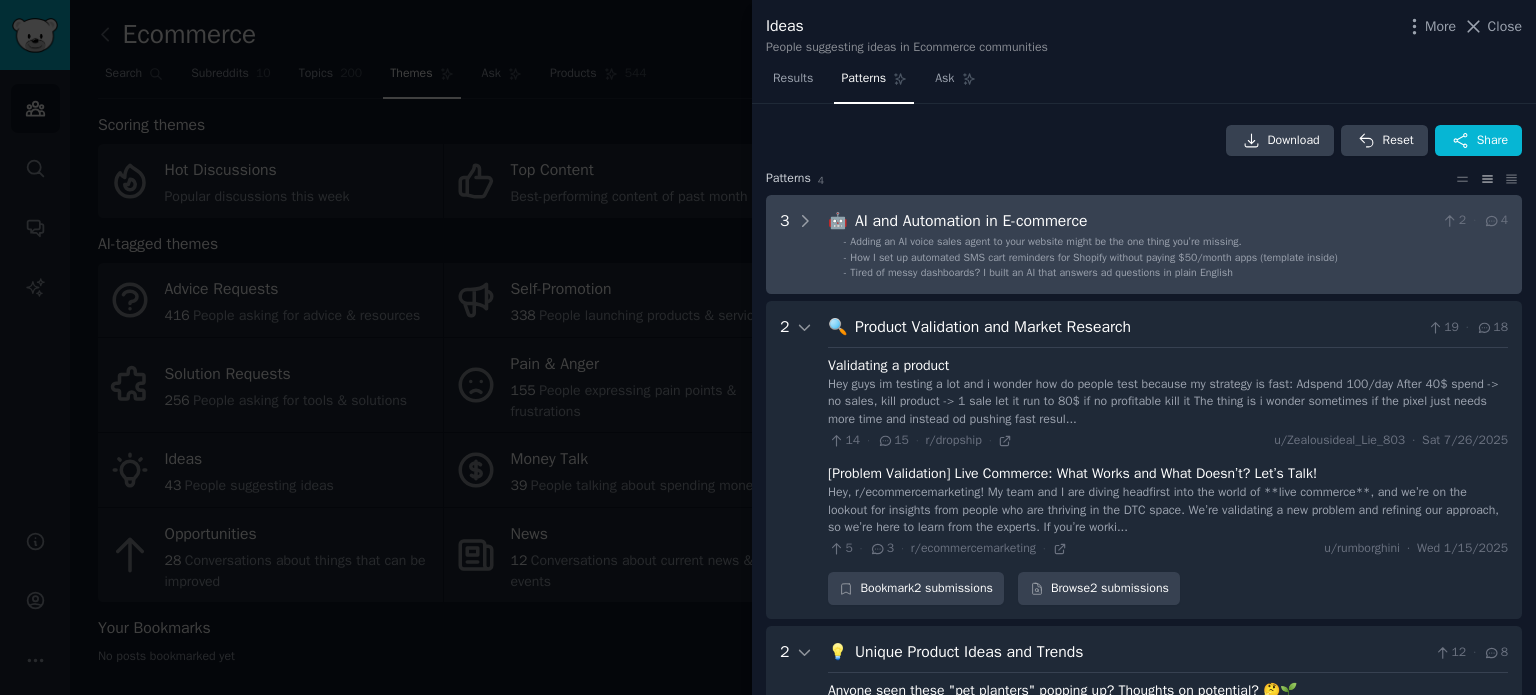 click on "Tired of messy dashboards? I built an AI that answers ad questions in plain English" at bounding box center [1041, 272] 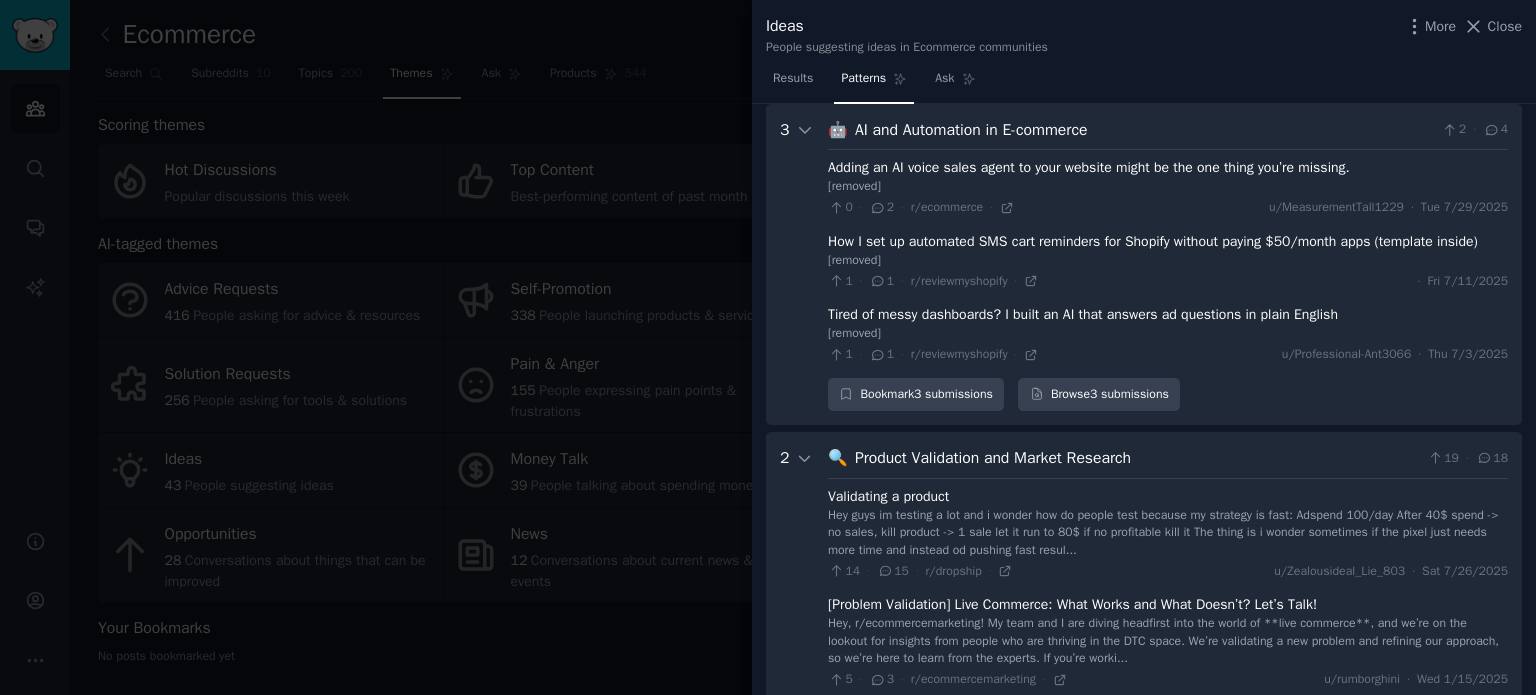 scroll, scrollTop: 0, scrollLeft: 0, axis: both 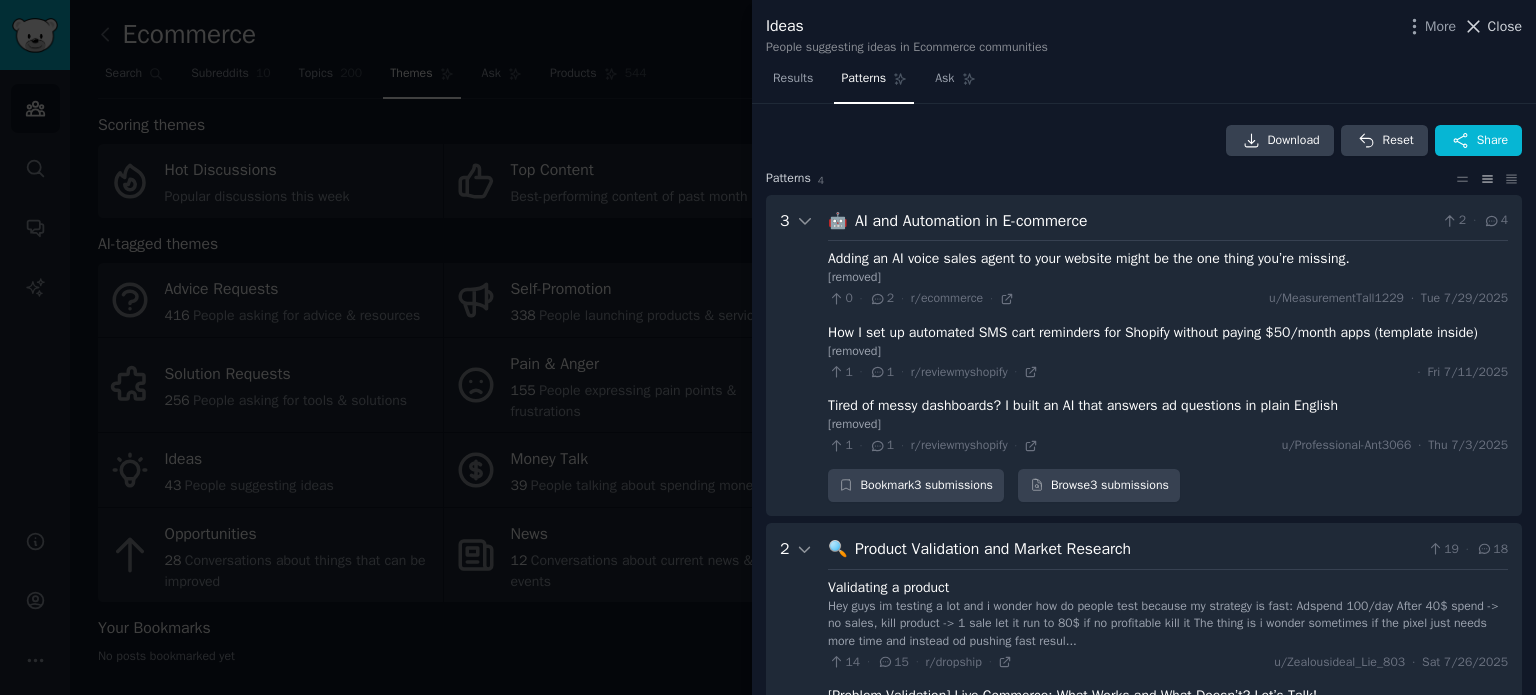 click 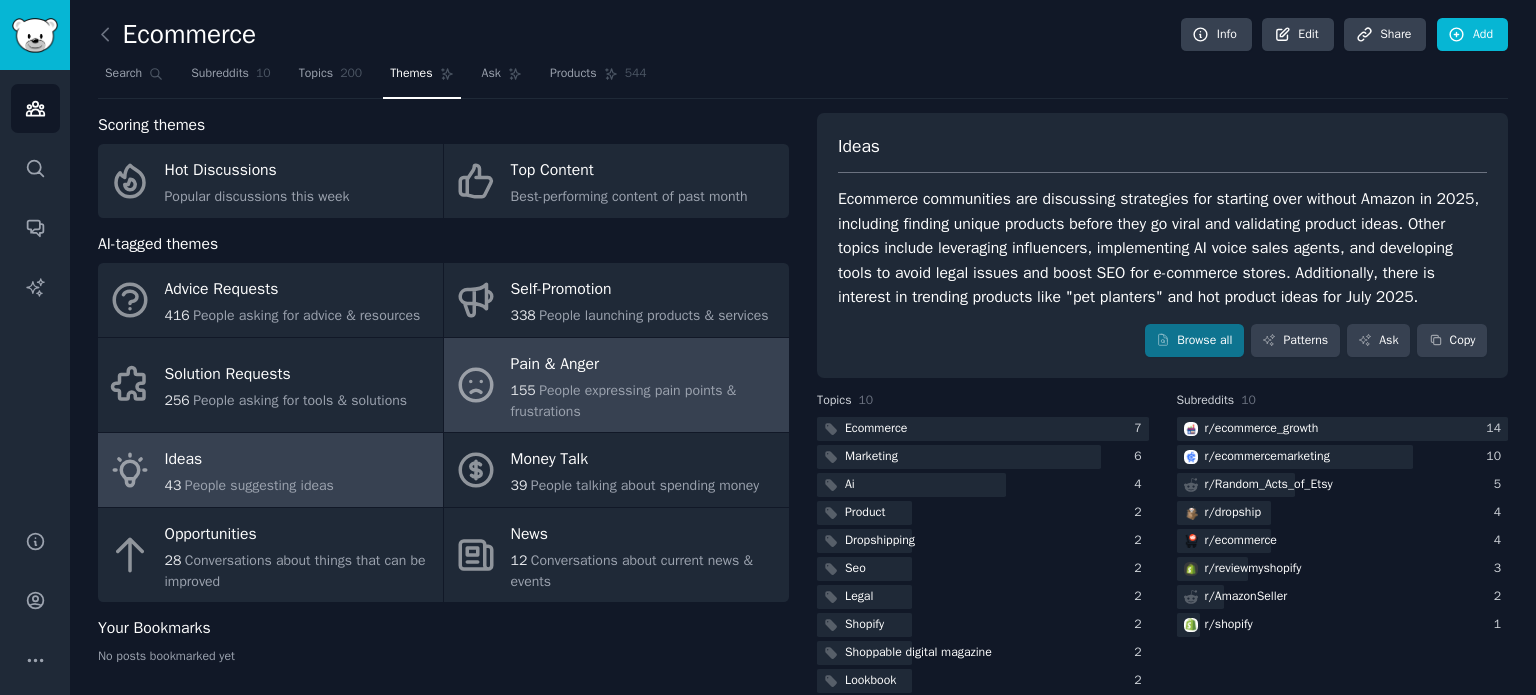 click on "Pain & Anger" at bounding box center [645, 364] 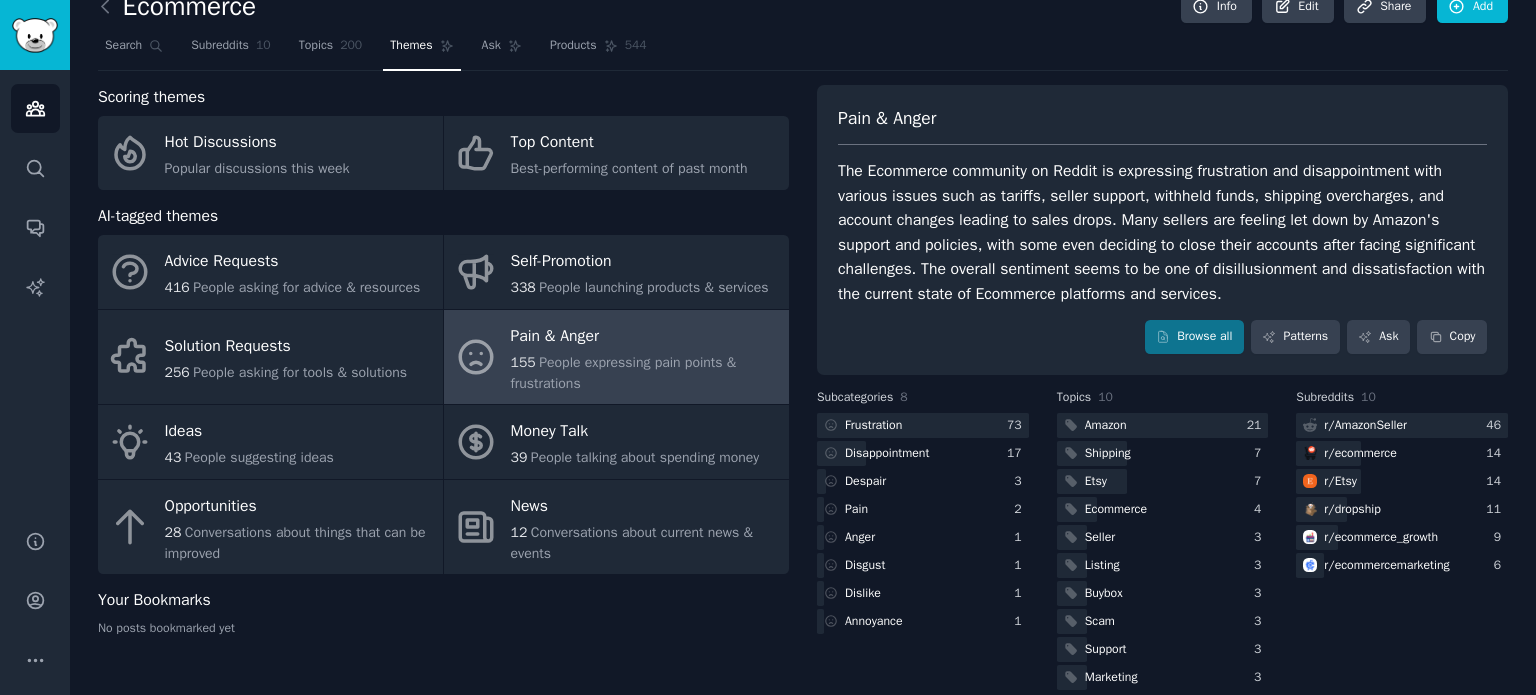 scroll, scrollTop: 52, scrollLeft: 0, axis: vertical 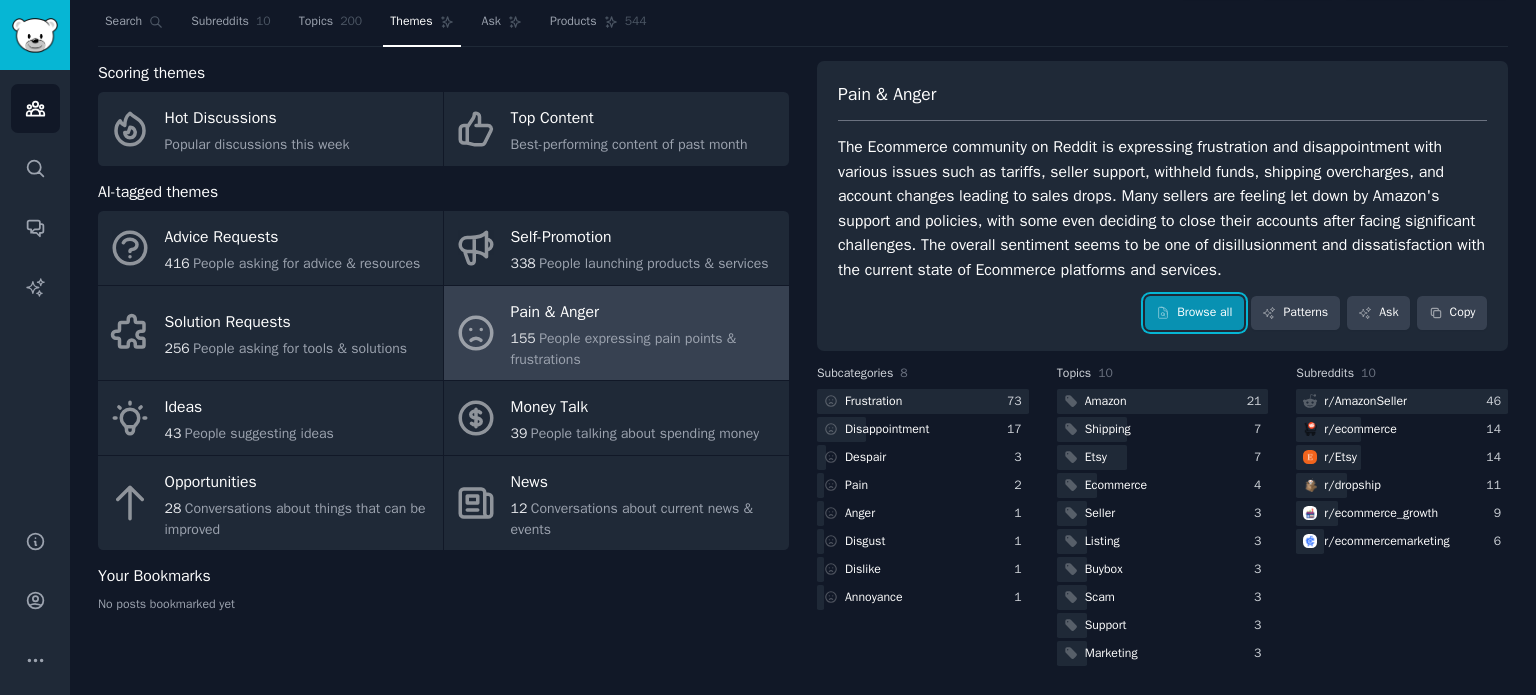 click on "Browse all" at bounding box center (1194, 313) 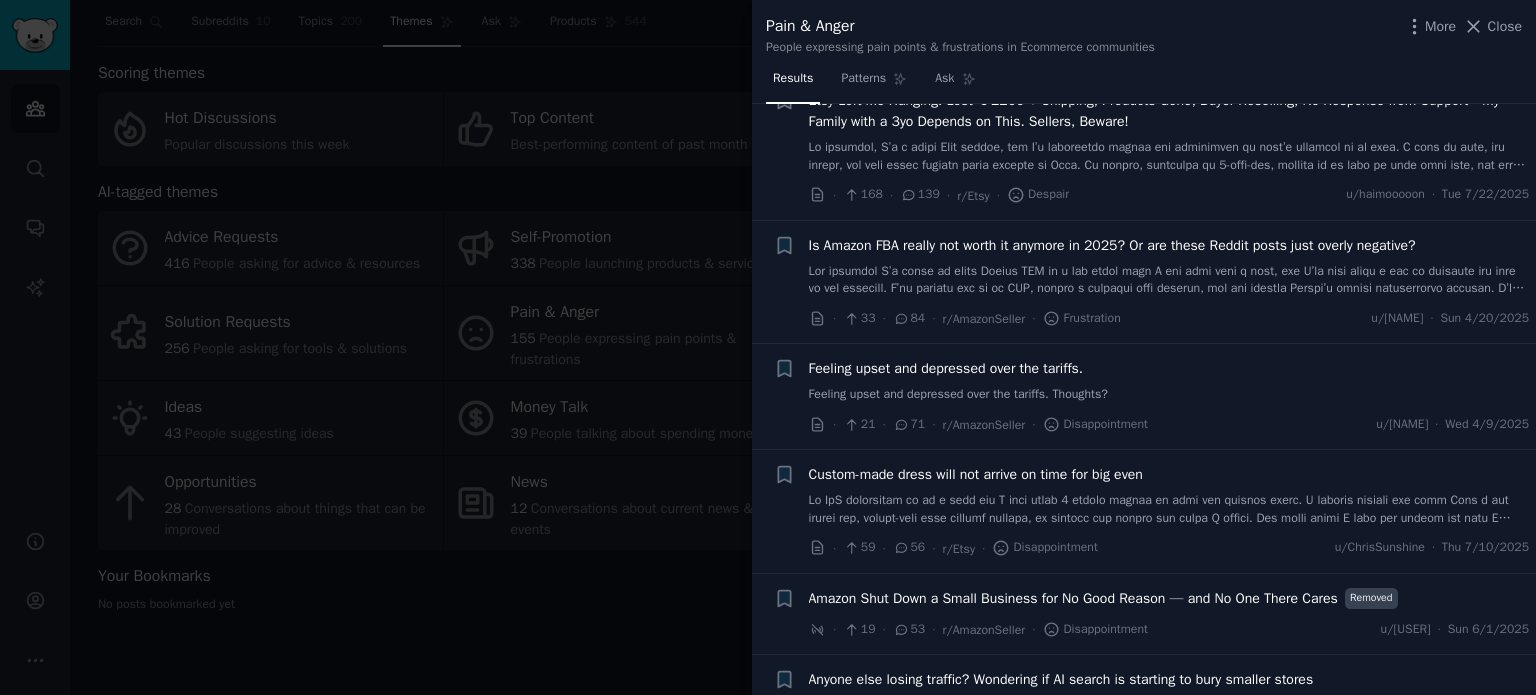 scroll, scrollTop: 0, scrollLeft: 0, axis: both 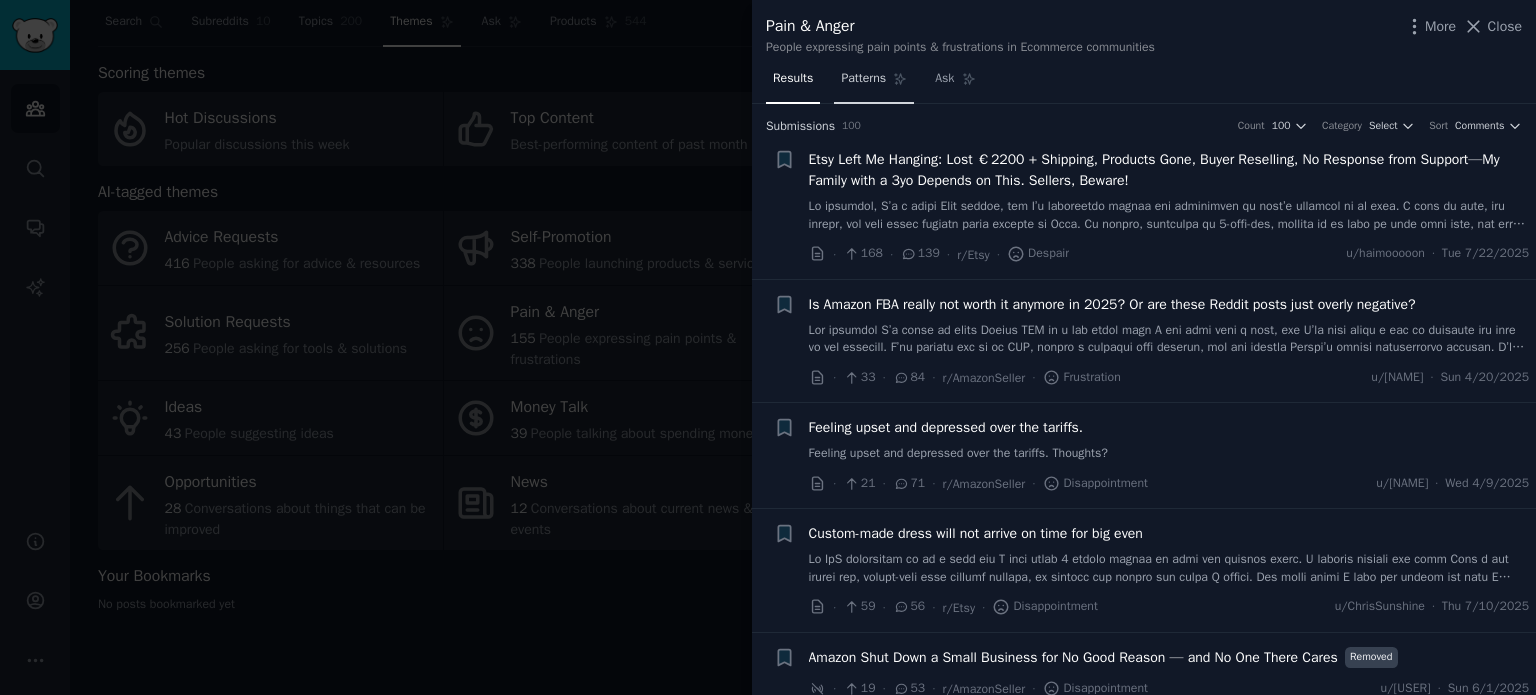 click on "Patterns" at bounding box center (874, 83) 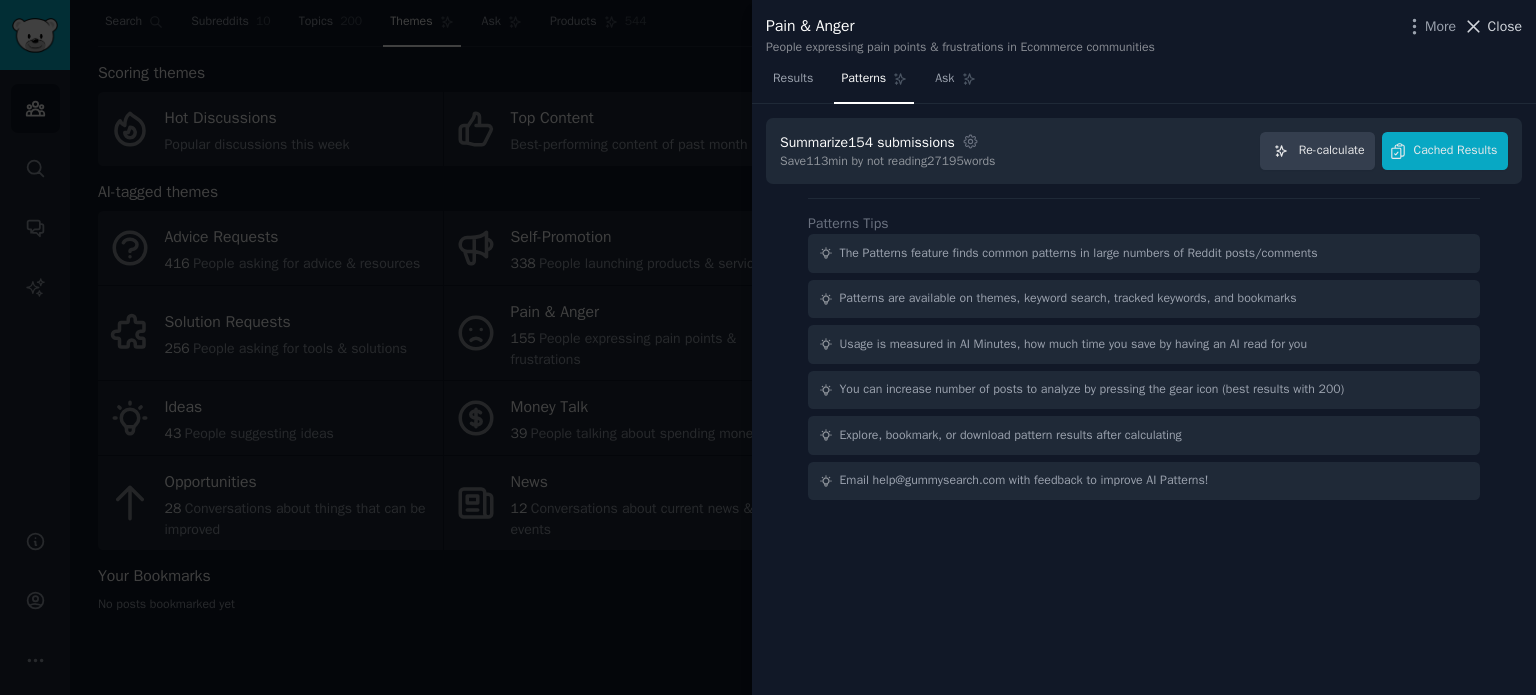 click on "Close" at bounding box center [1505, 26] 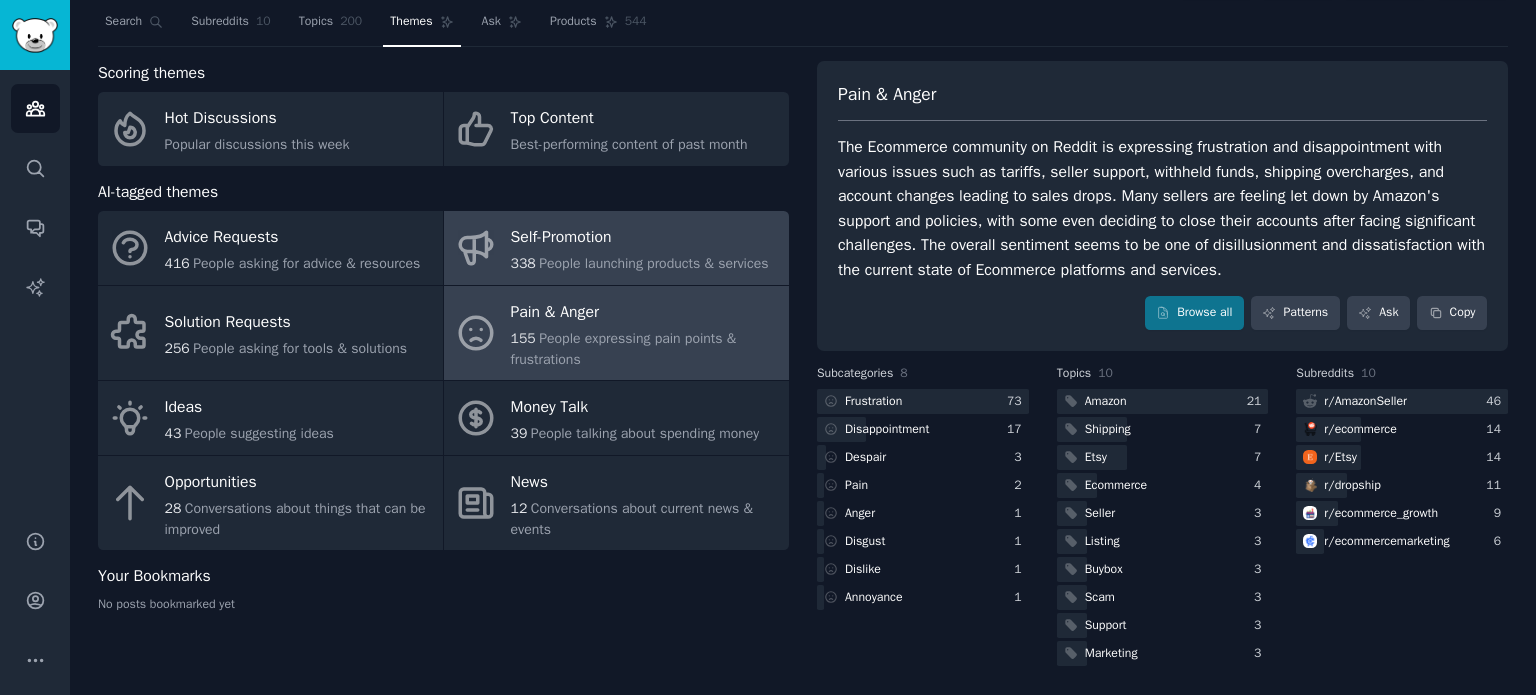 click on "People launching products & services" at bounding box center [653, 263] 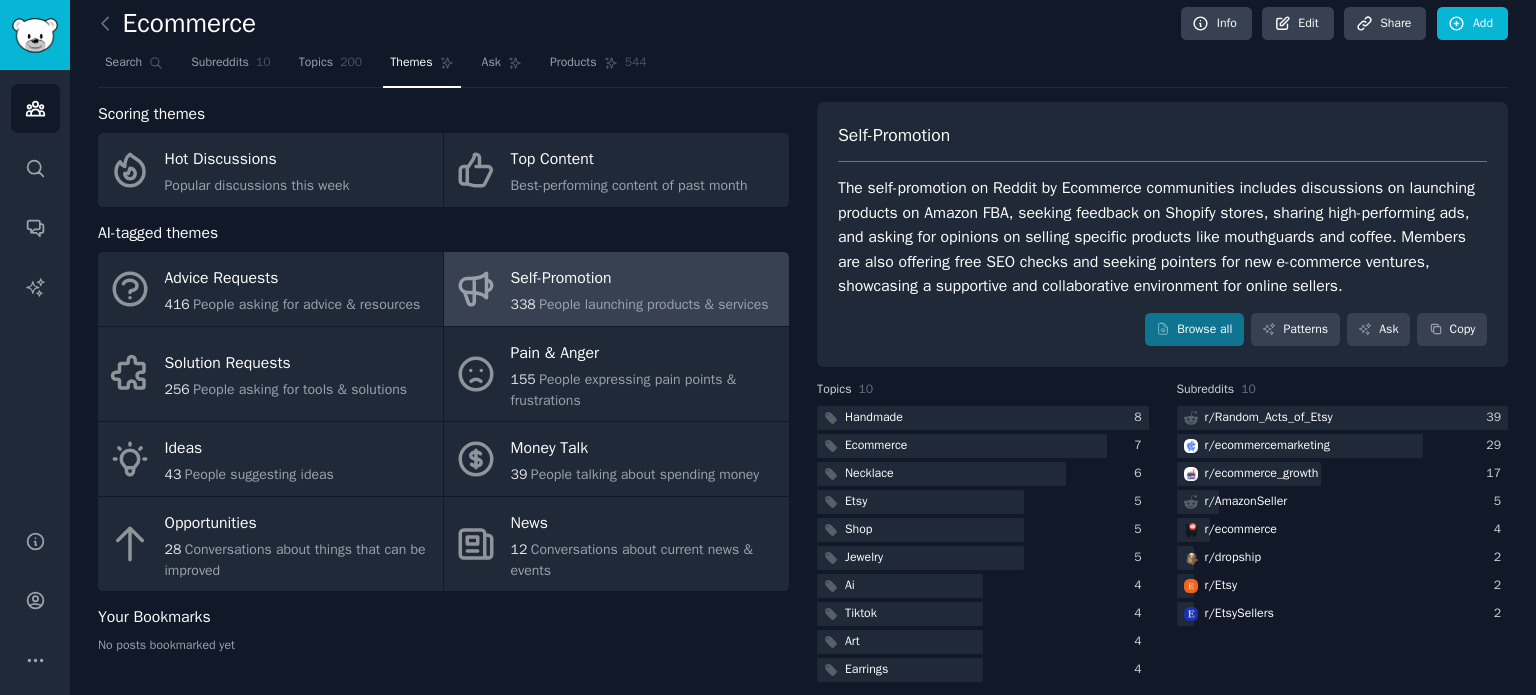 scroll, scrollTop: 28, scrollLeft: 0, axis: vertical 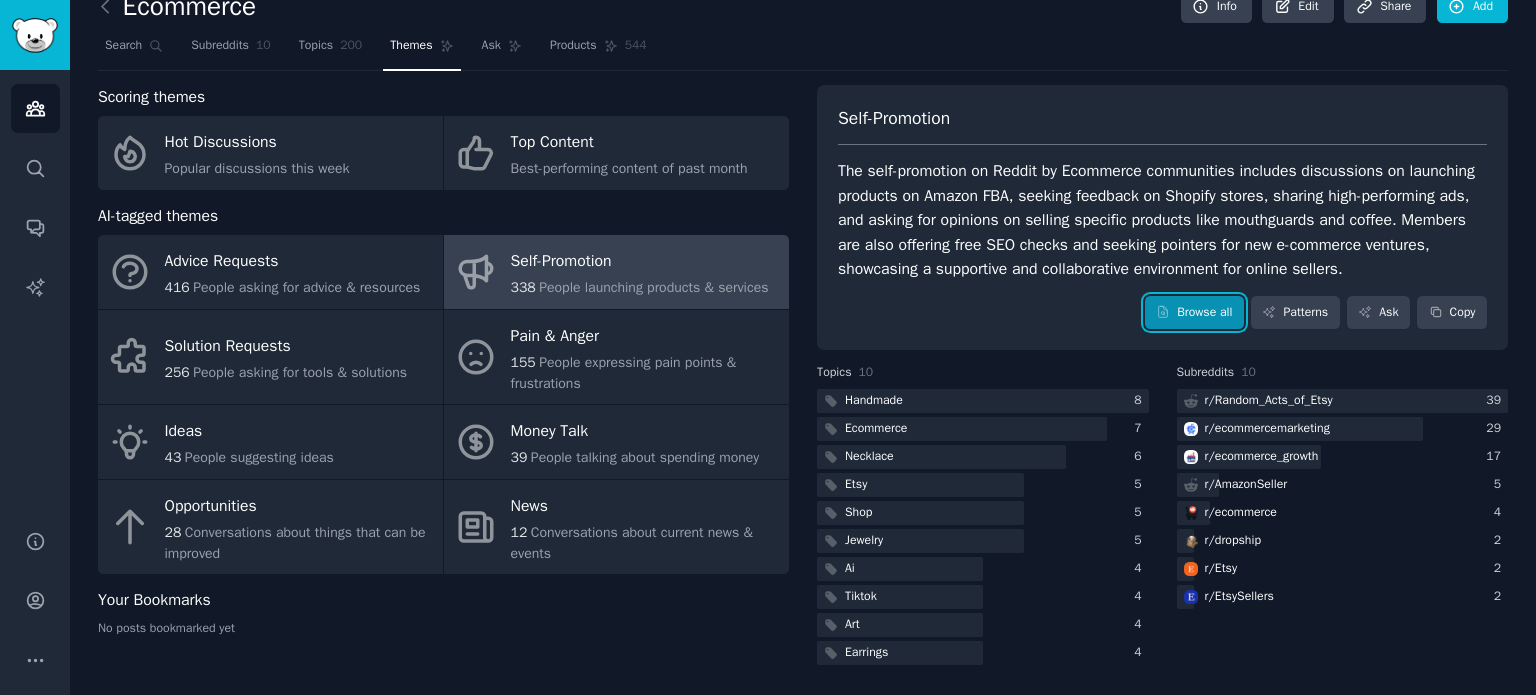click on "Browse all" at bounding box center (1194, 313) 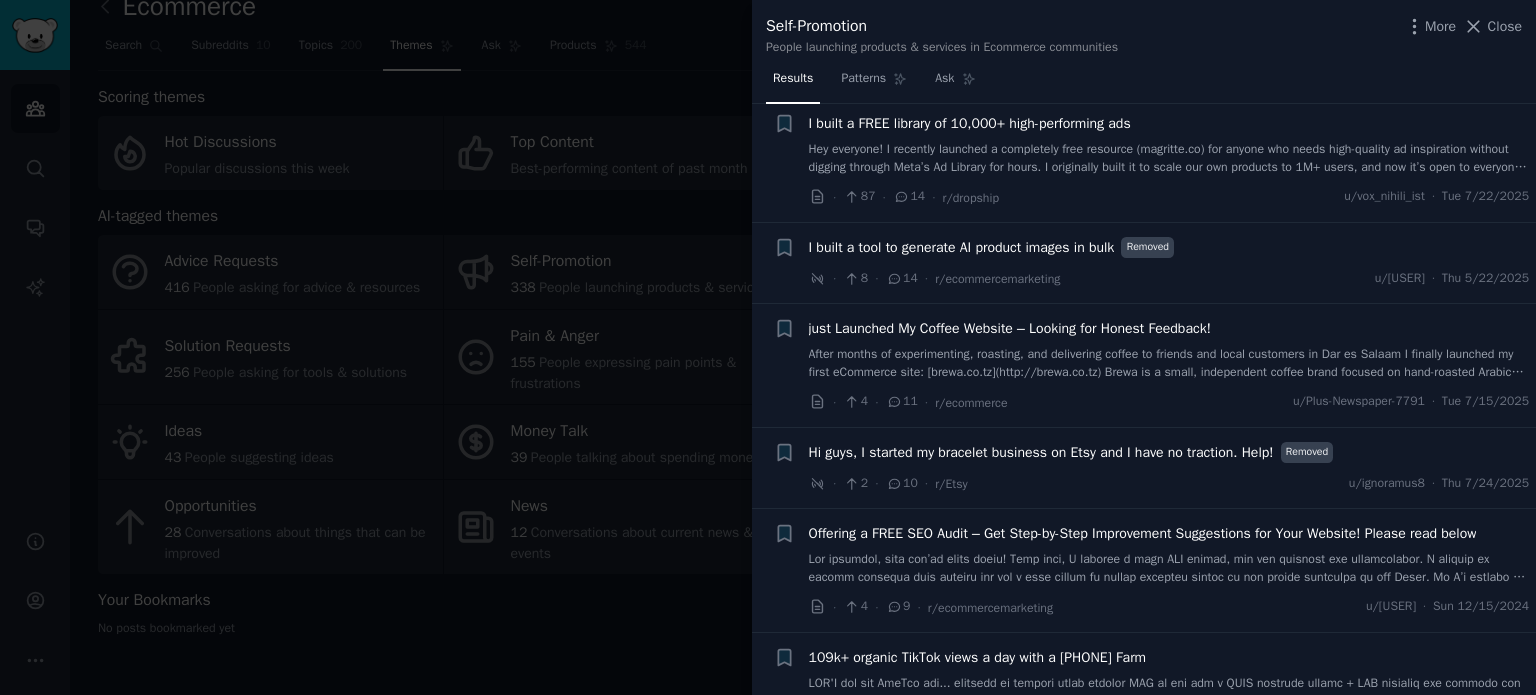 scroll, scrollTop: 1099, scrollLeft: 0, axis: vertical 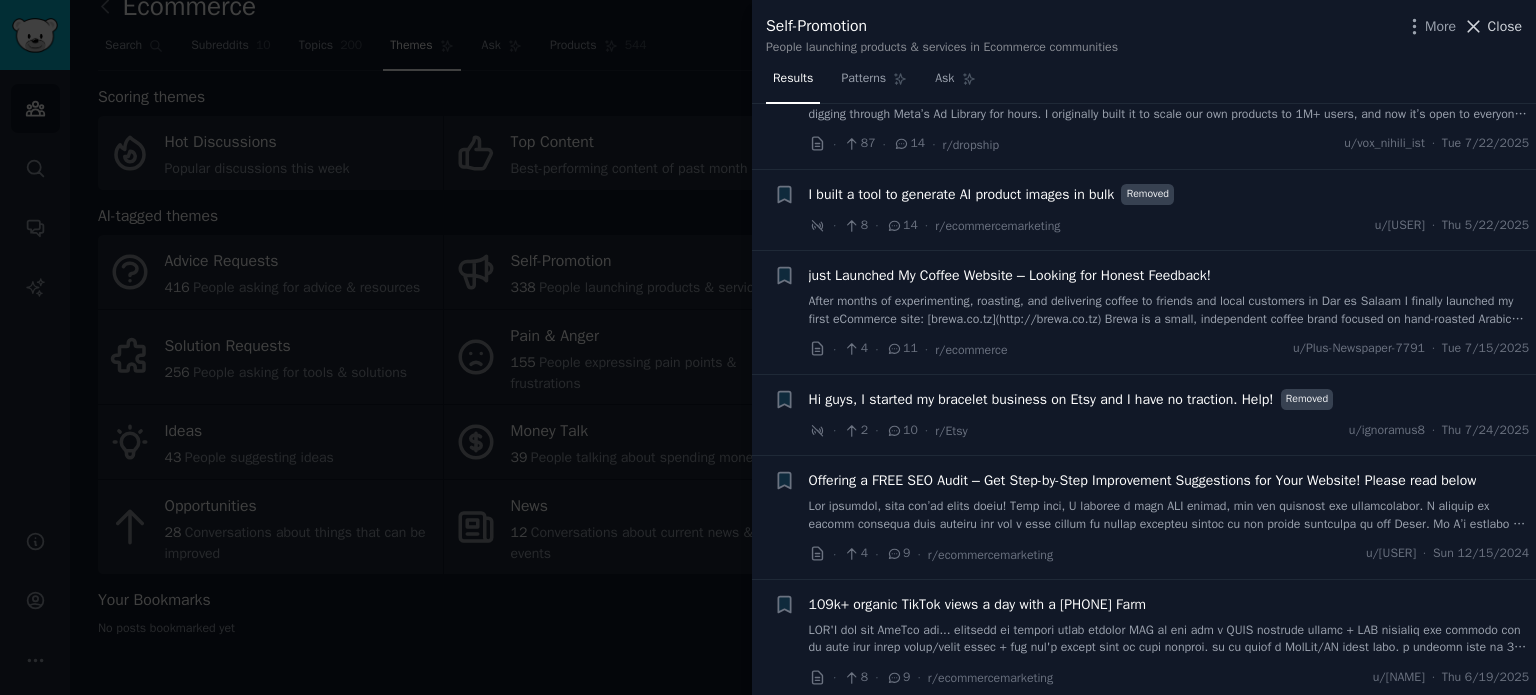 click 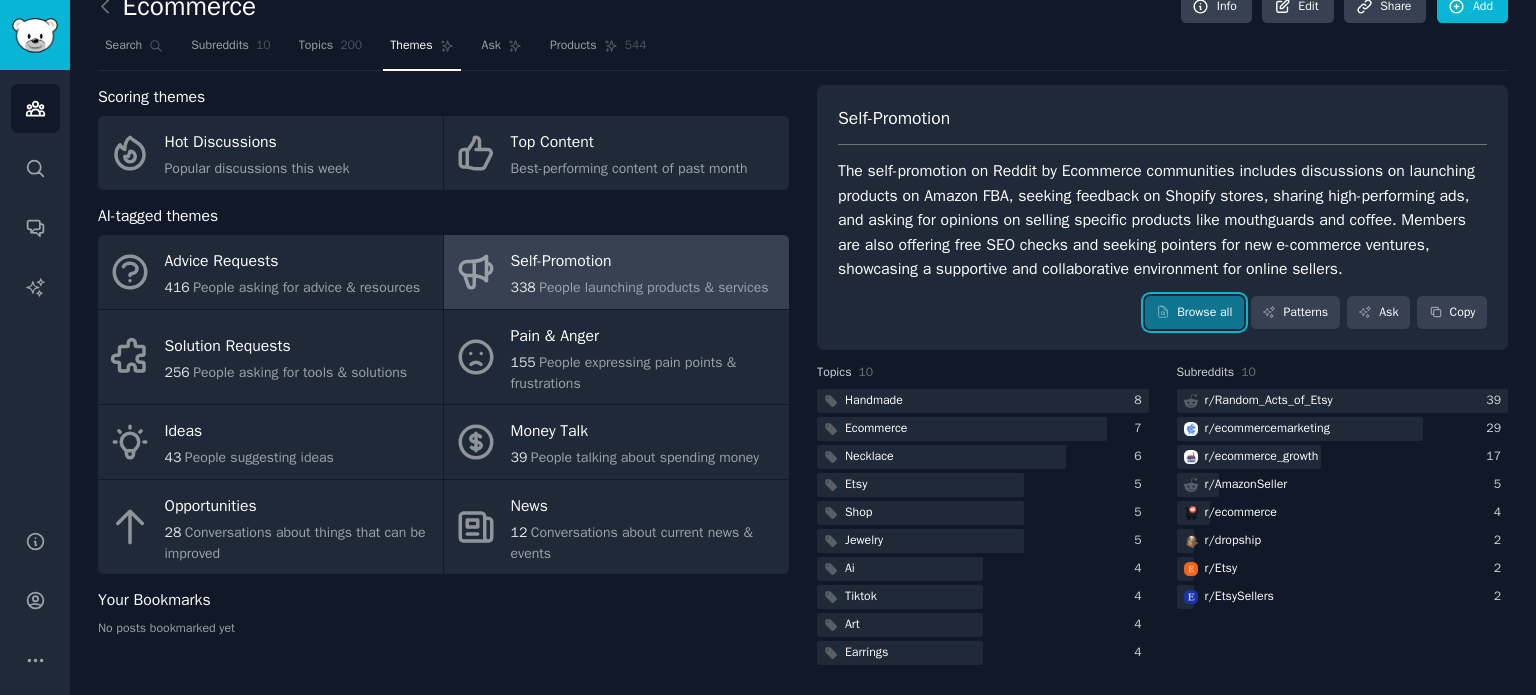 scroll, scrollTop: 0, scrollLeft: 0, axis: both 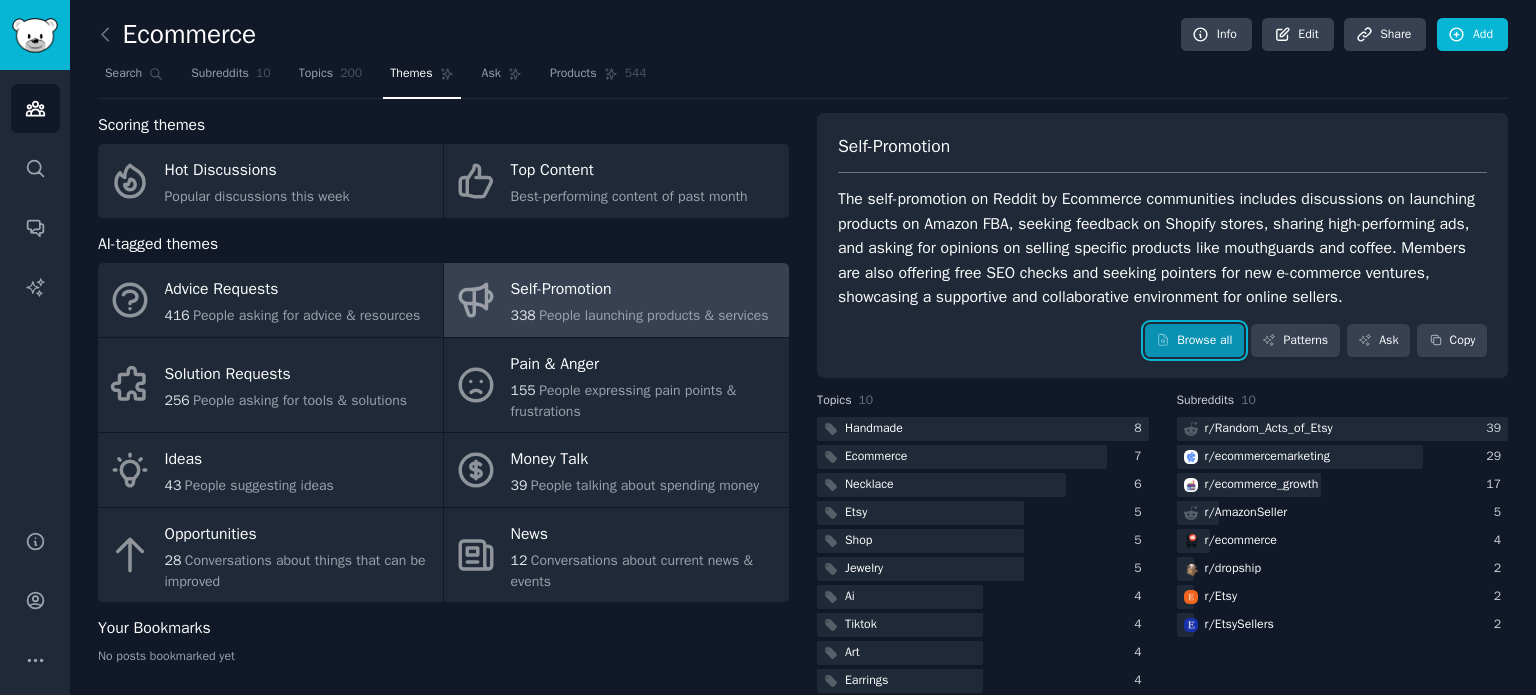 click on "Browse all" at bounding box center (1194, 341) 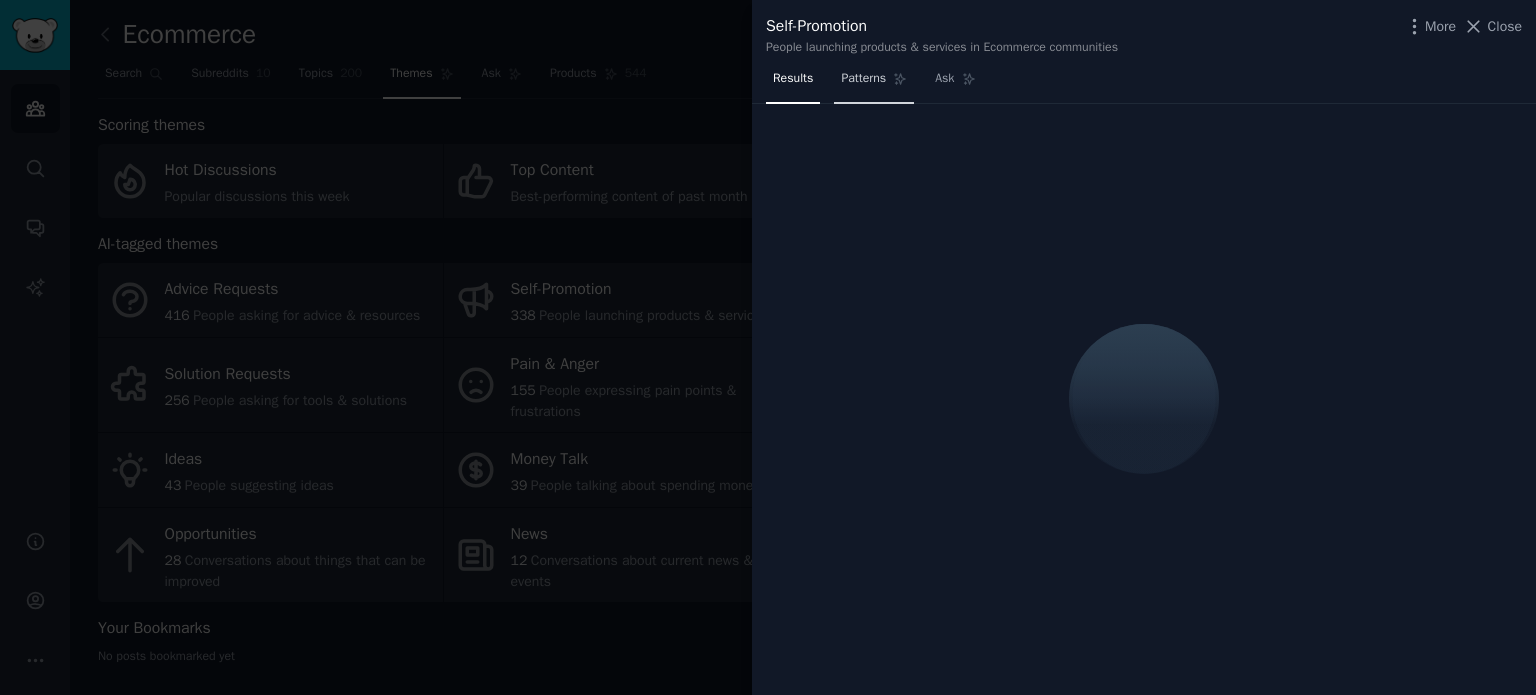 click on "Patterns" at bounding box center [874, 83] 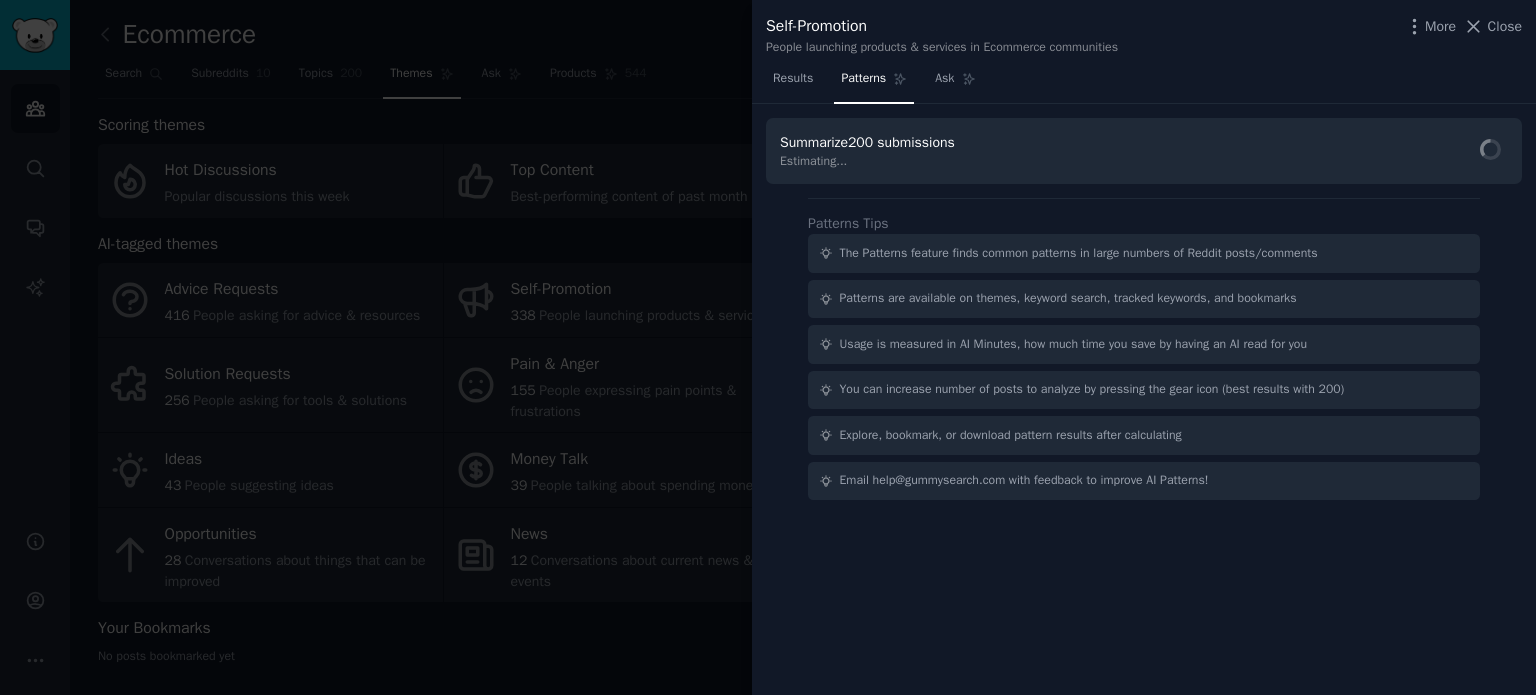 click on "Patterns" at bounding box center [874, 83] 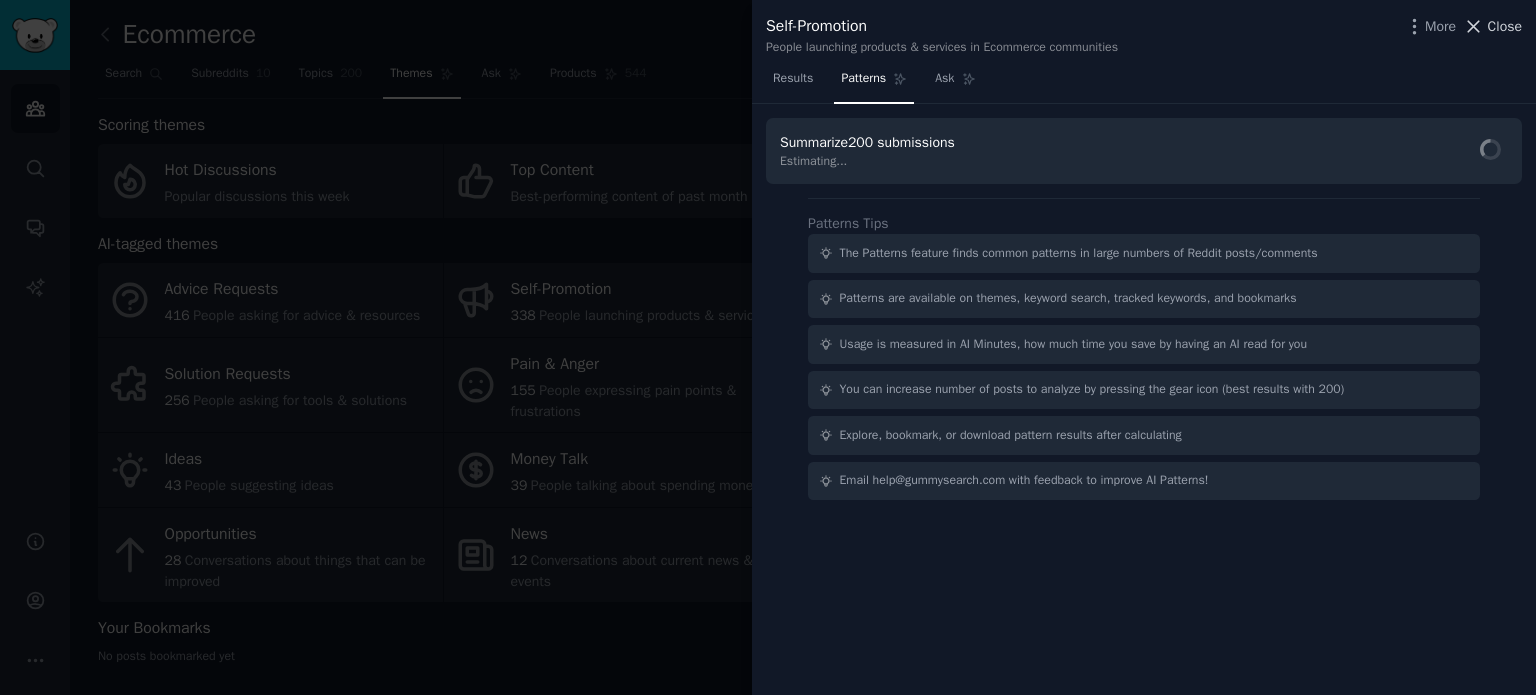 click 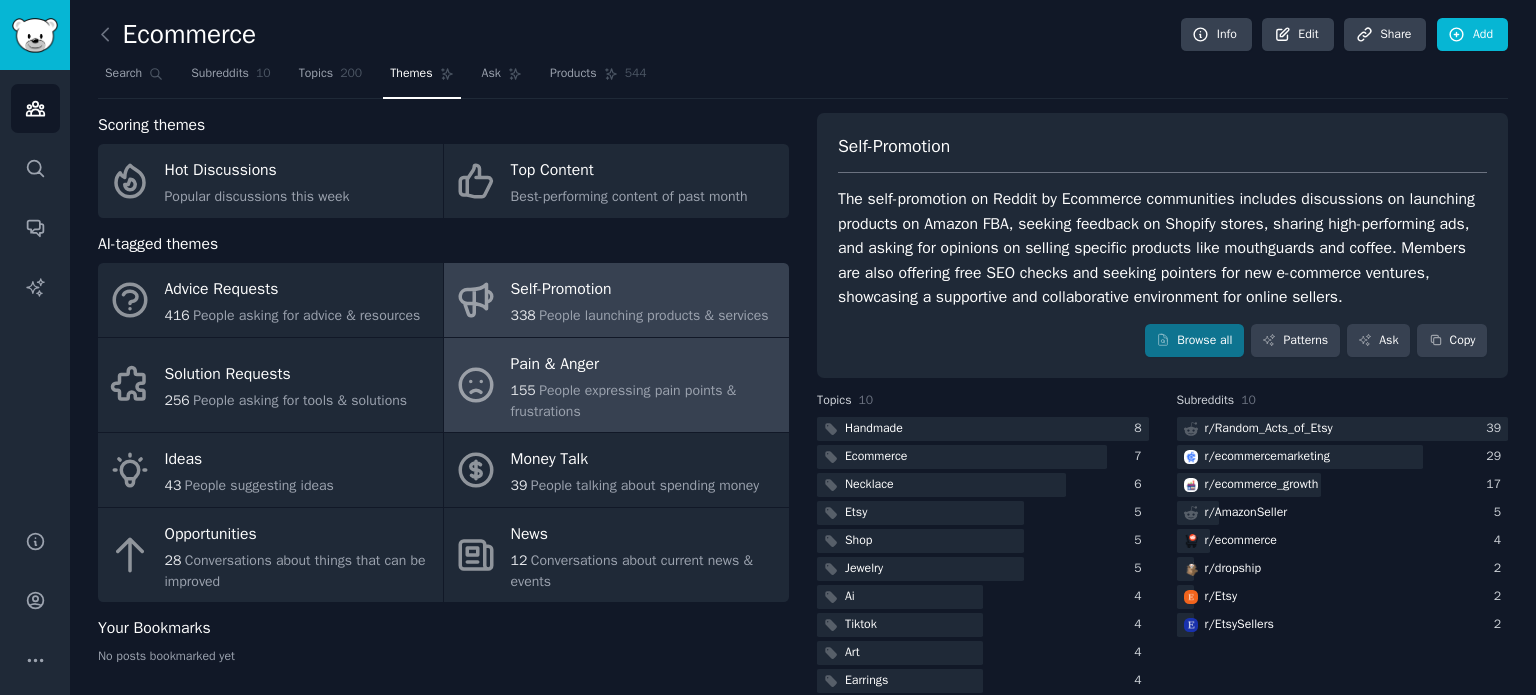 click on "People expressing pain points & frustrations" at bounding box center (624, 401) 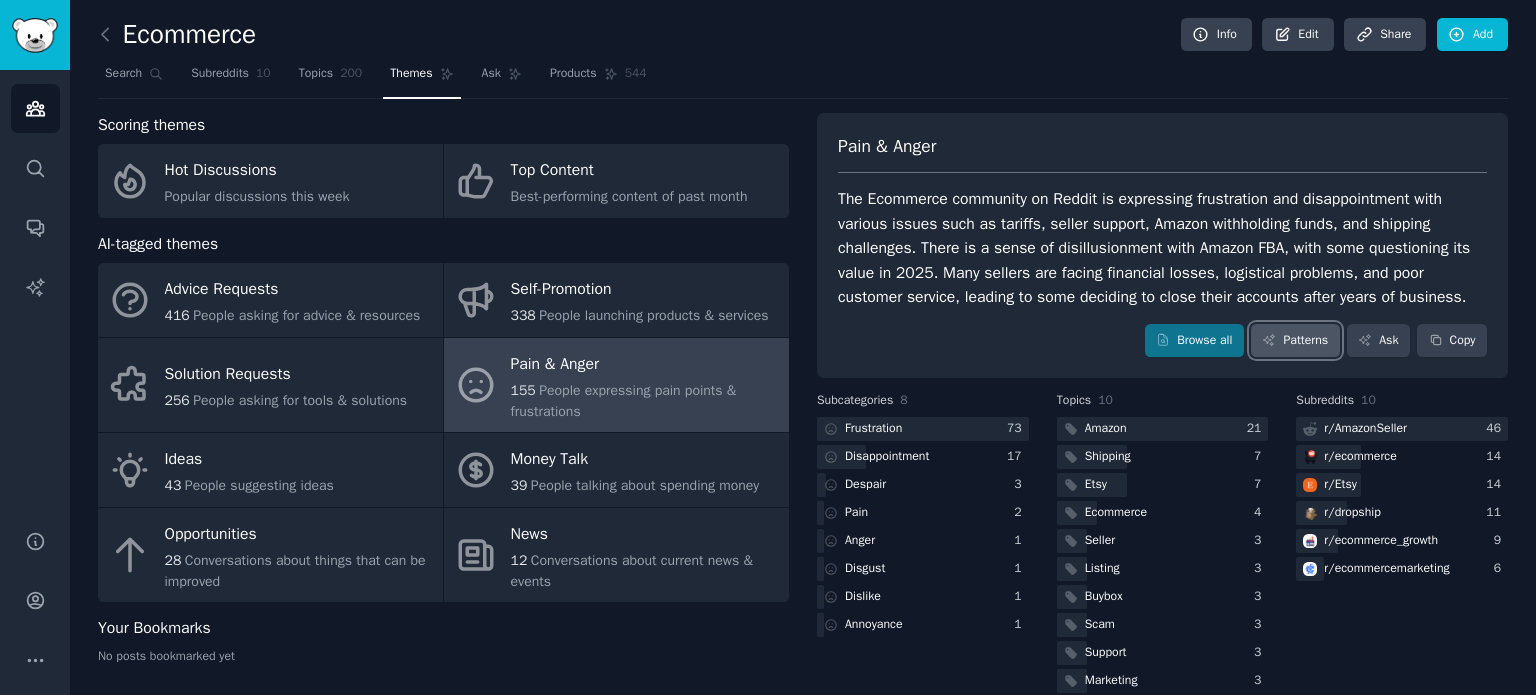 click on "Patterns" at bounding box center [1295, 341] 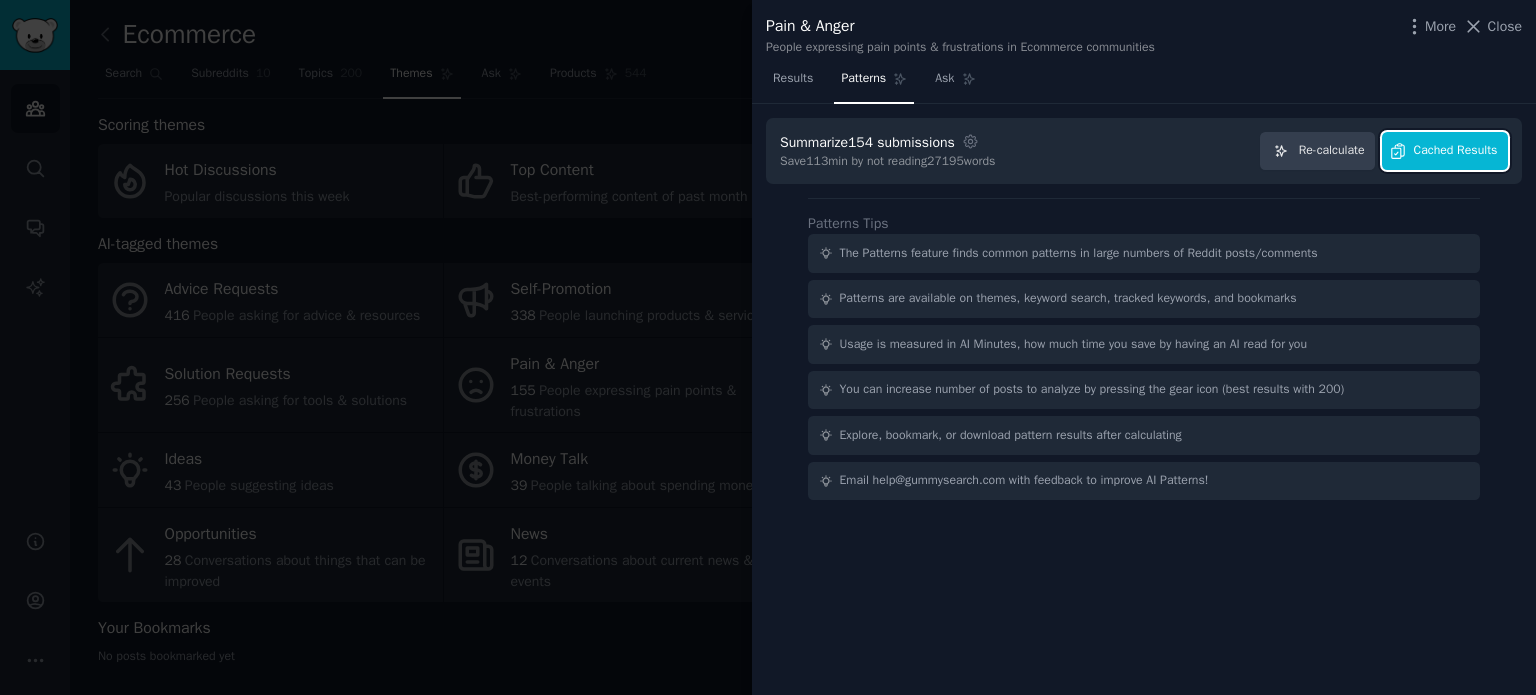 click on "Cached Results" at bounding box center (1456, 151) 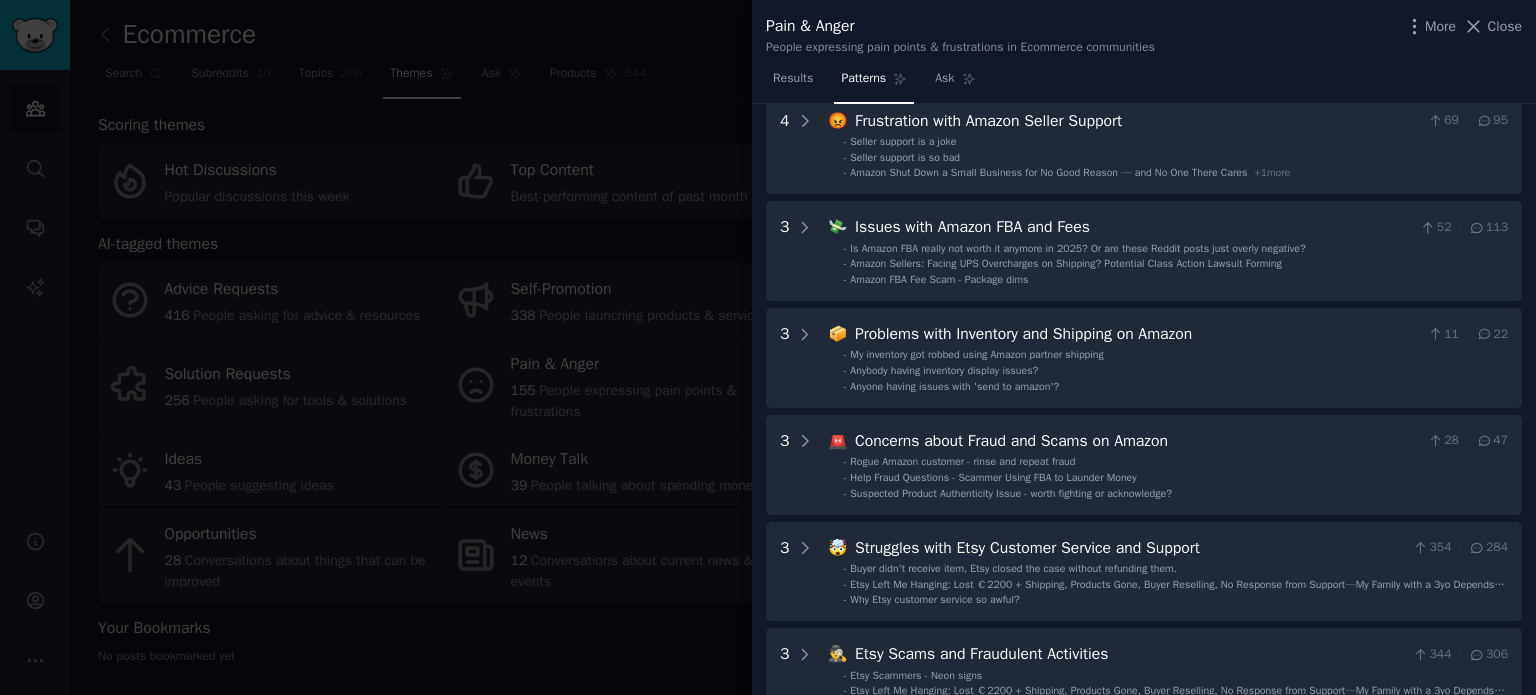 scroll, scrollTop: 0, scrollLeft: 0, axis: both 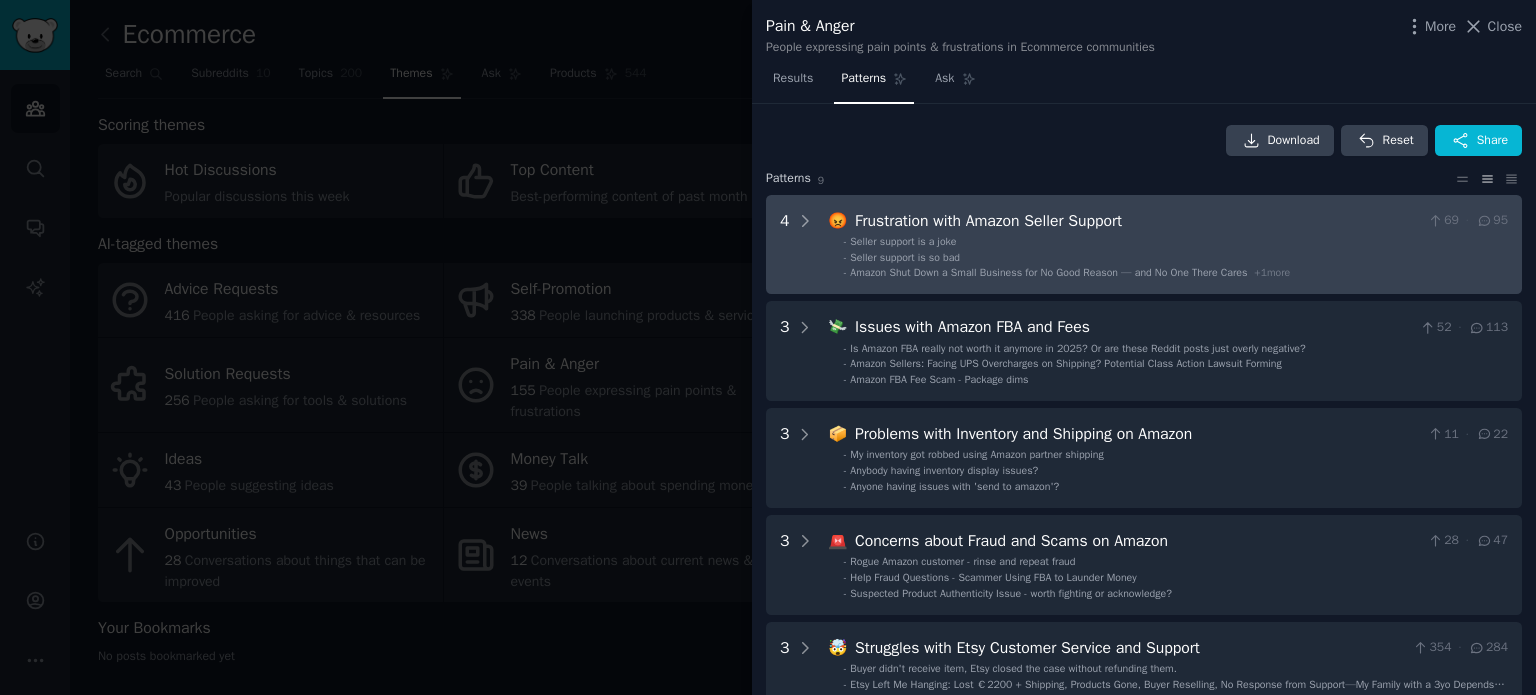 click on "- Seller support is so bad" at bounding box center (1176, 258) 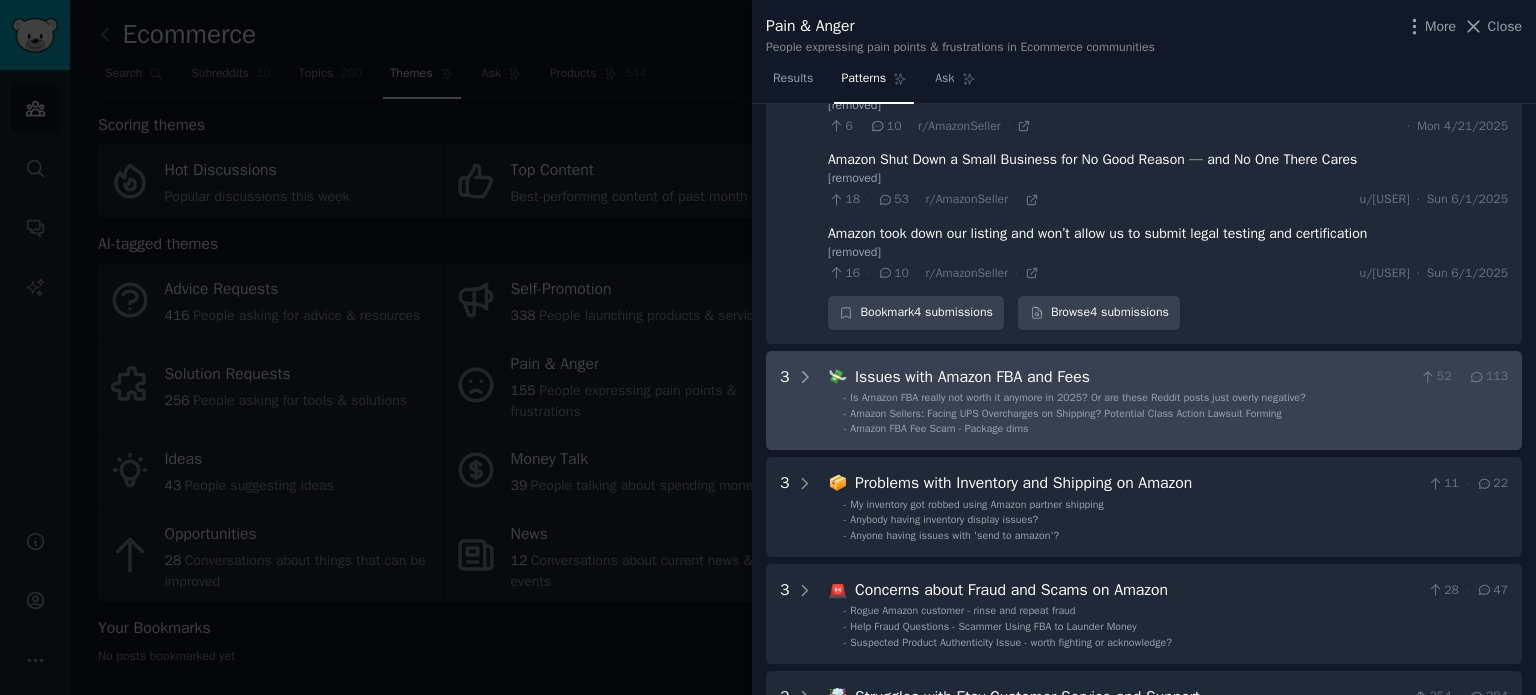 scroll, scrollTop: 291, scrollLeft: 0, axis: vertical 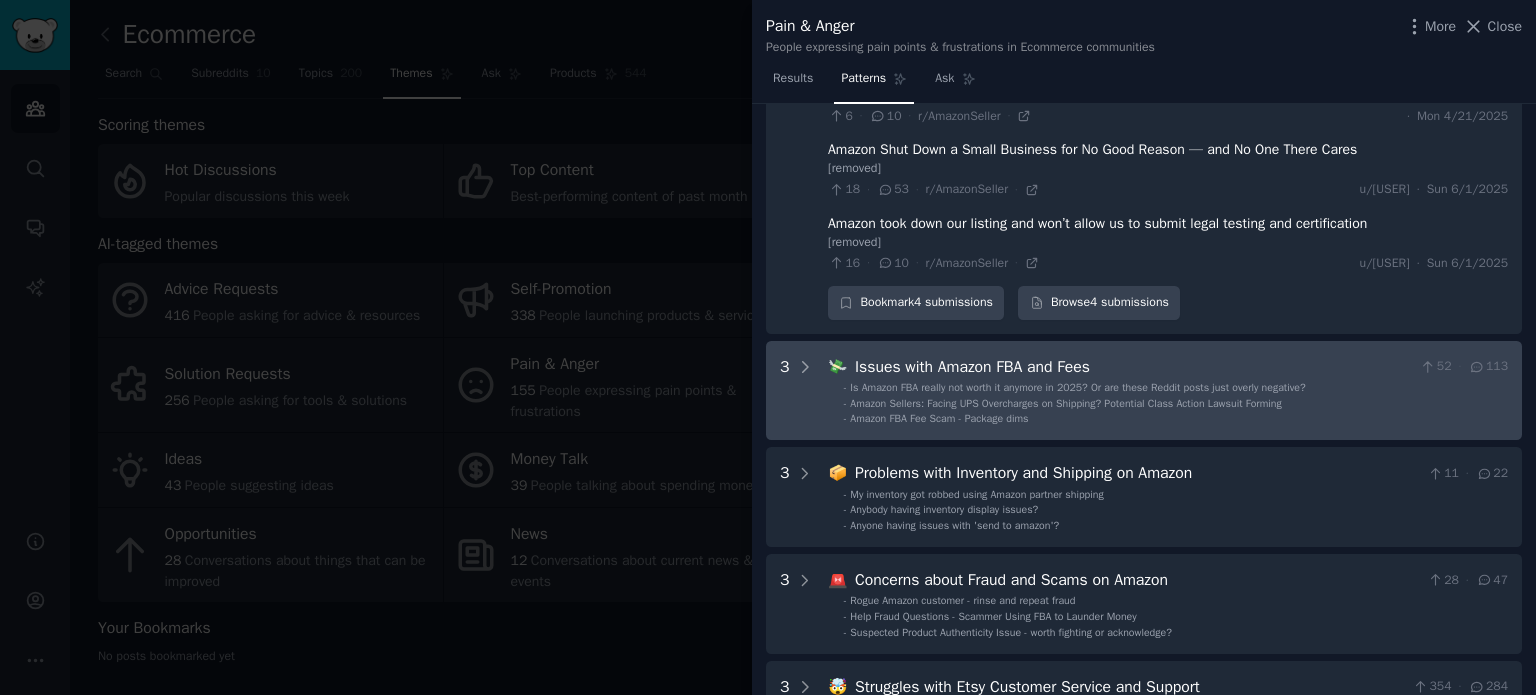 click on "3 💸 Issues with Amazon FBA and Fees 52 · 113 - Is Amazon FBA really not worth it anymore in 2025? Or are these Reddit posts just overly negative? - Amazon Sellers: Facing UPS Overcharges on Shipping? Potential Class Action Lawsuit Forming - Amazon FBA Fee Scam - Package dims" at bounding box center (1144, 391) 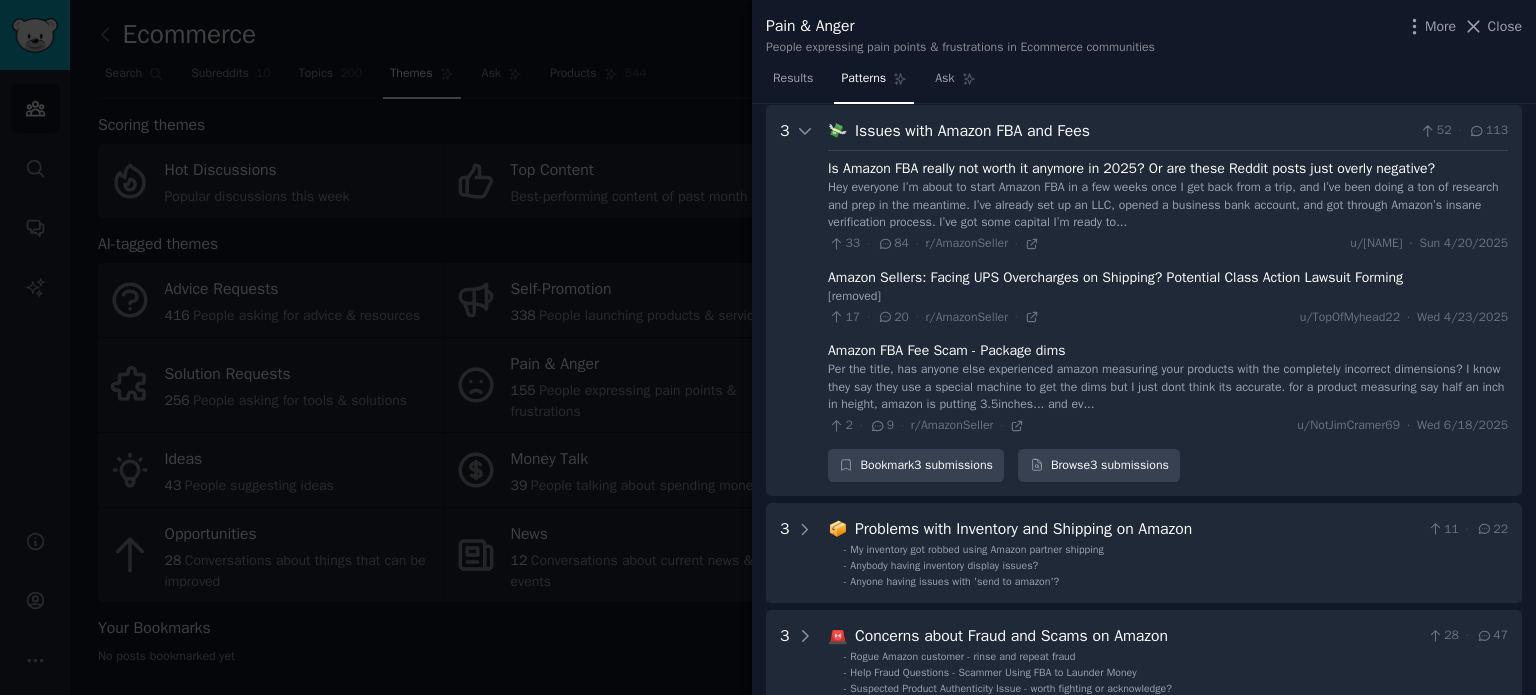 scroll, scrollTop: 627, scrollLeft: 0, axis: vertical 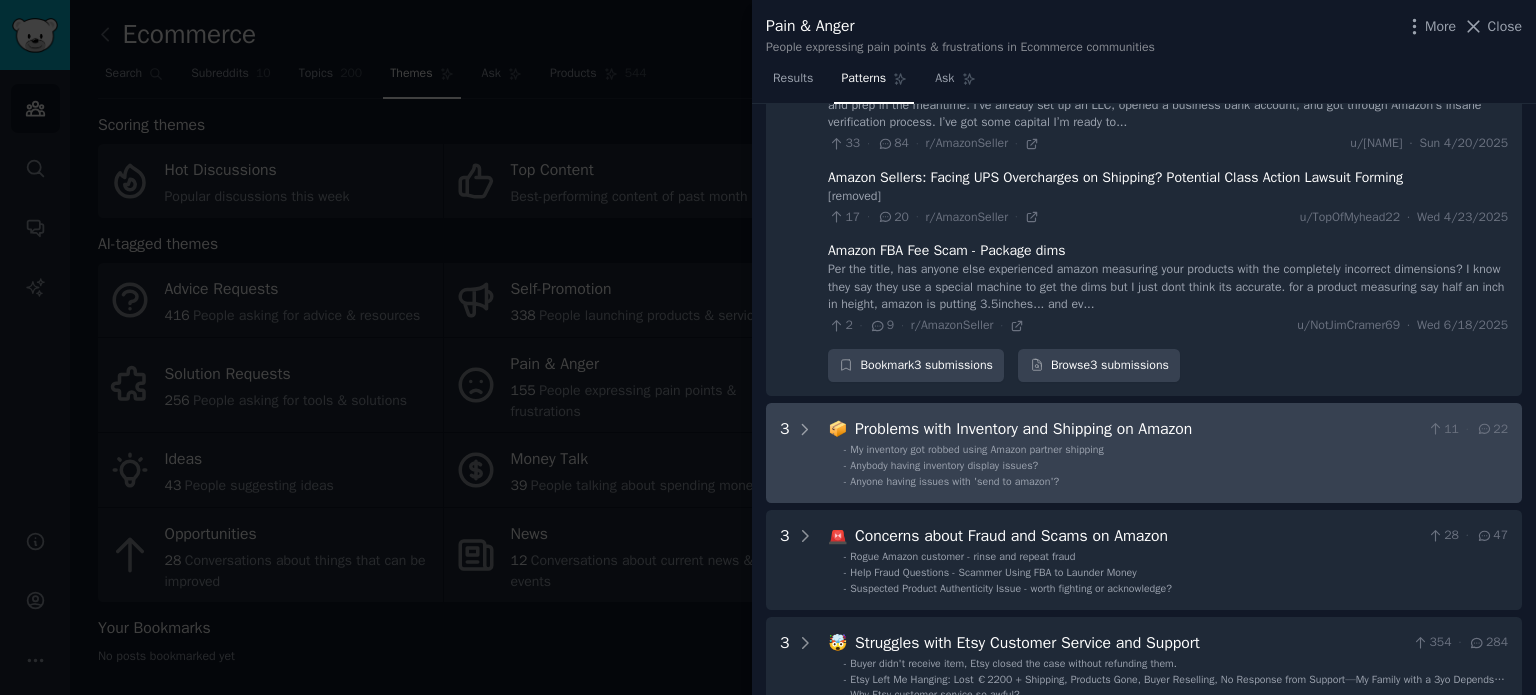 click on "- Anybody having inventory display issues?" at bounding box center (1176, 466) 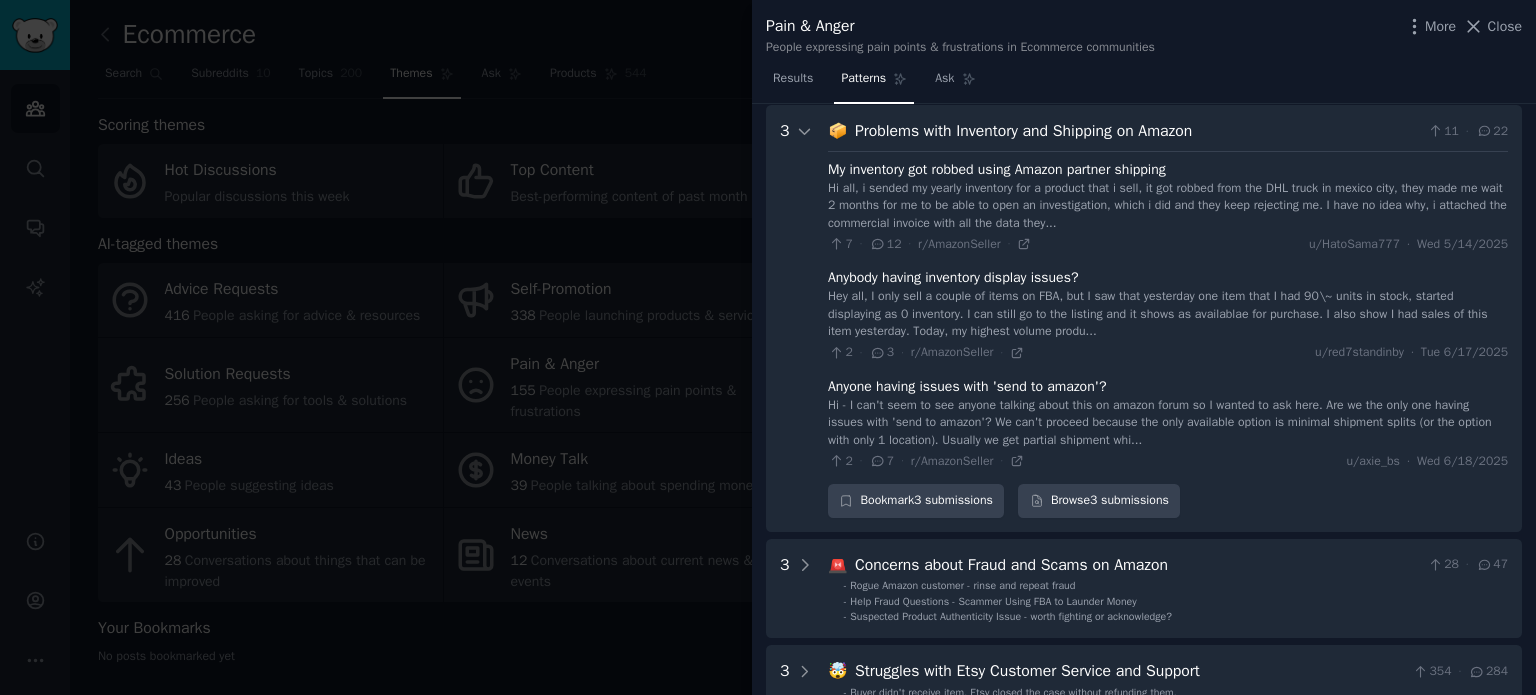 scroll, scrollTop: 1025, scrollLeft: 0, axis: vertical 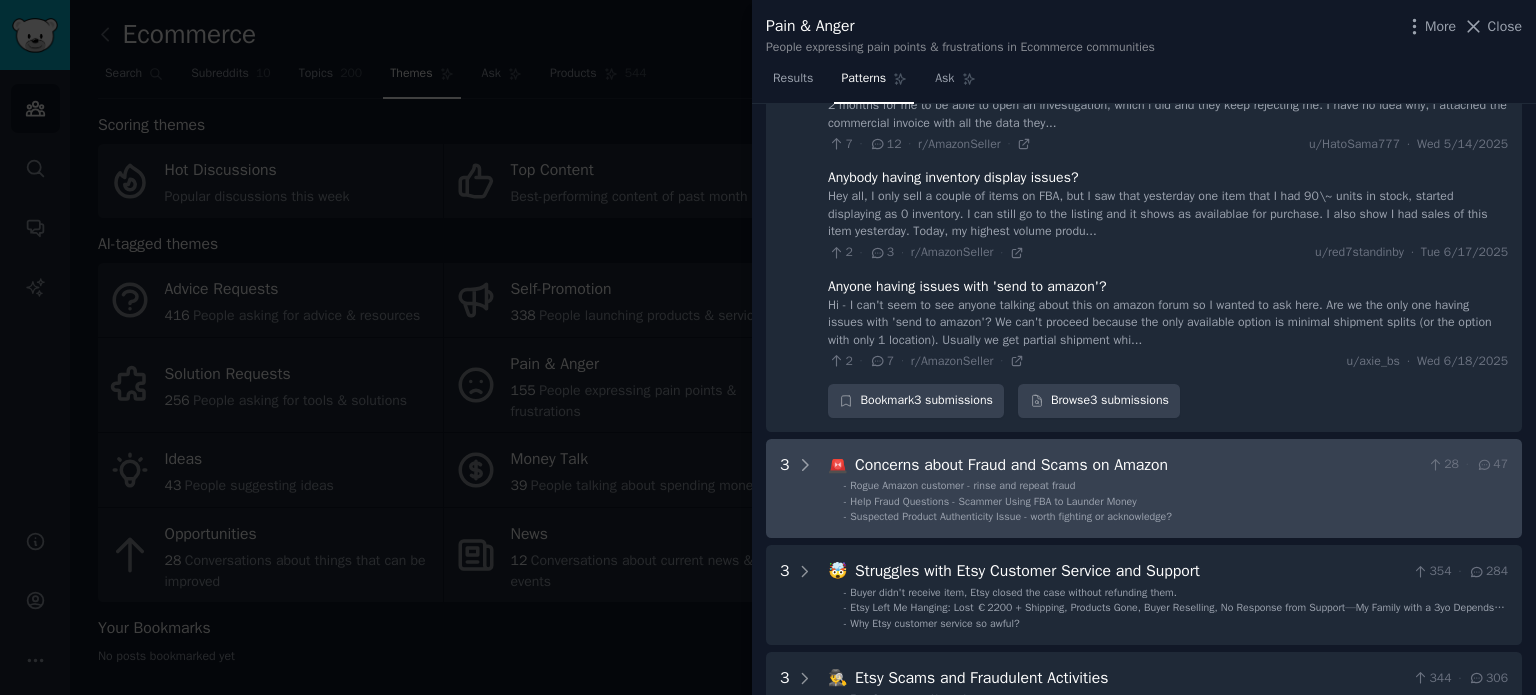 click on "- Rogue Amazon customer - rinse and repeat fraud" at bounding box center (1176, 486) 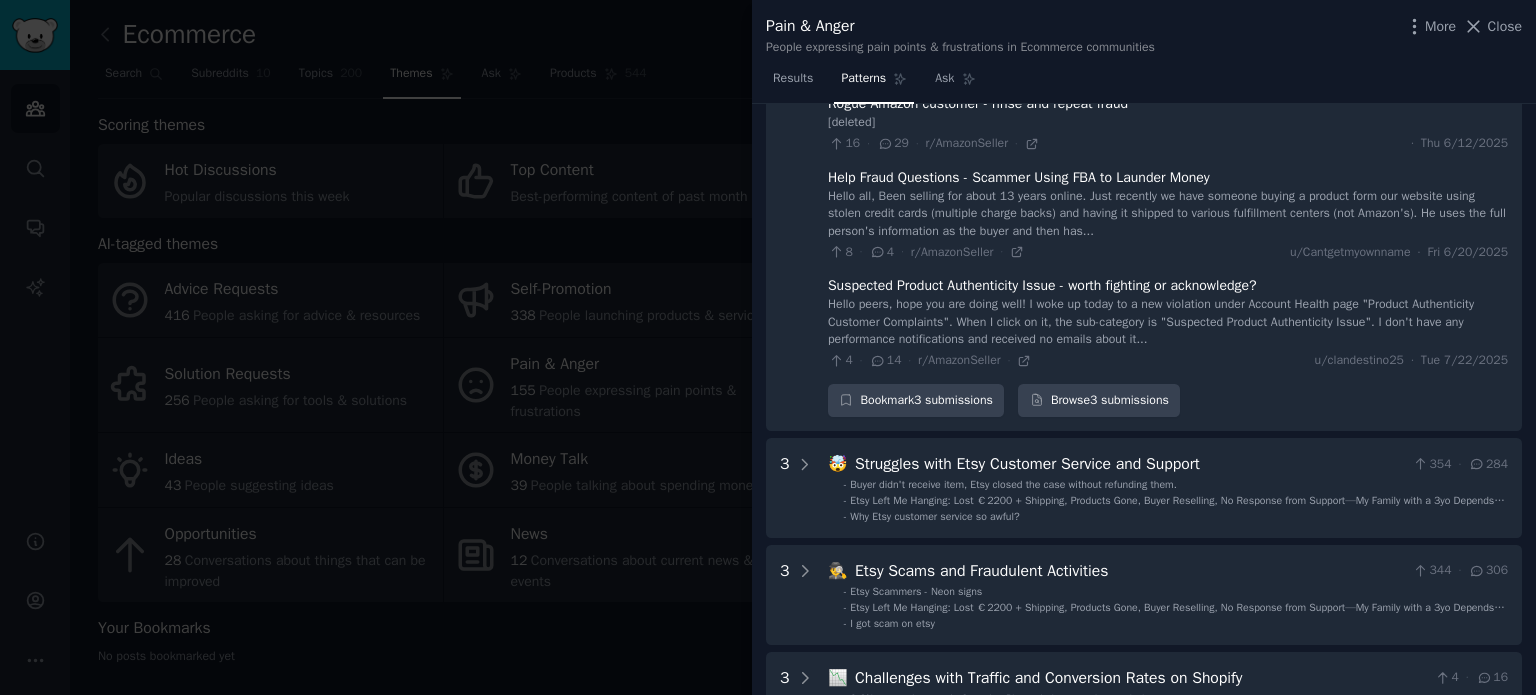 scroll, scrollTop: 1458, scrollLeft: 0, axis: vertical 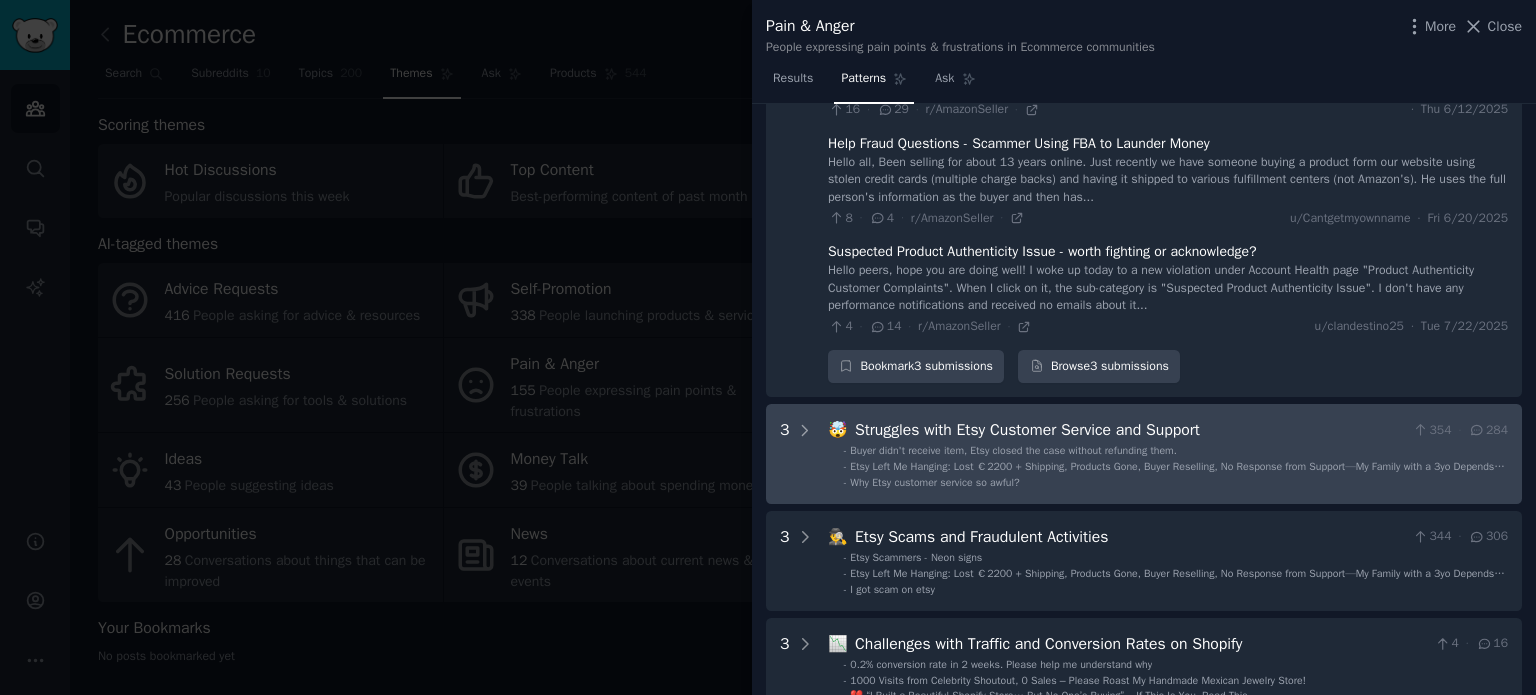 click on "3 🤯 Struggles with Etsy Customer Service and Support 354 · 284 - Buyer didn't receive item, Etsy closed the case without refunding them. - Etsy Left Me Hanging: Lost €2200 + Shipping, Products Gone, Buyer Reselling, No Response from Support—My Family with a 3yo Depends on This. Sellers, Beware! - Why Etsy customer service so awful?" at bounding box center [1144, 454] 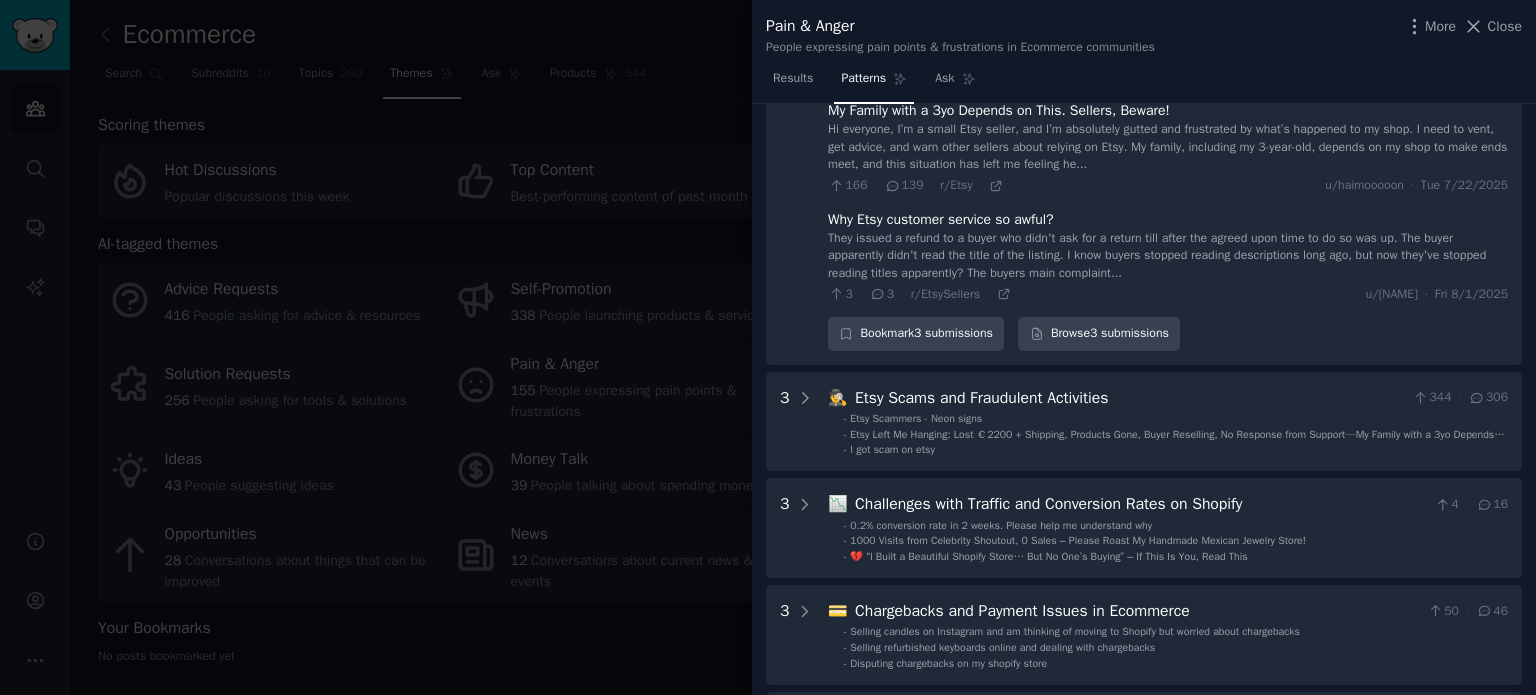 scroll, scrollTop: 1956, scrollLeft: 0, axis: vertical 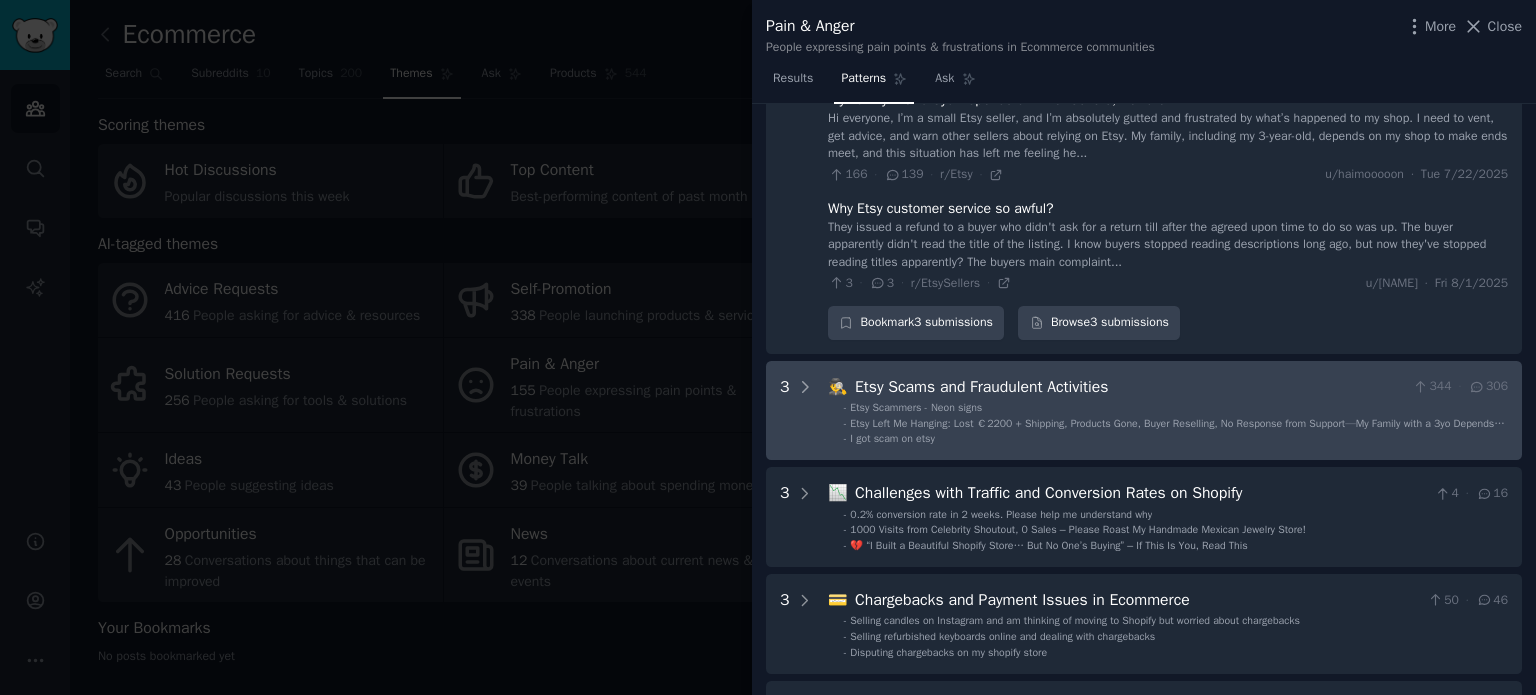 click on "Etsy Left Me Hanging: Lost €2200 + Shipping, Products Gone, Buyer Reselling, No Response from Support—My Family with a 3yo Depends on This. Sellers, Beware!" at bounding box center (1177, 430) 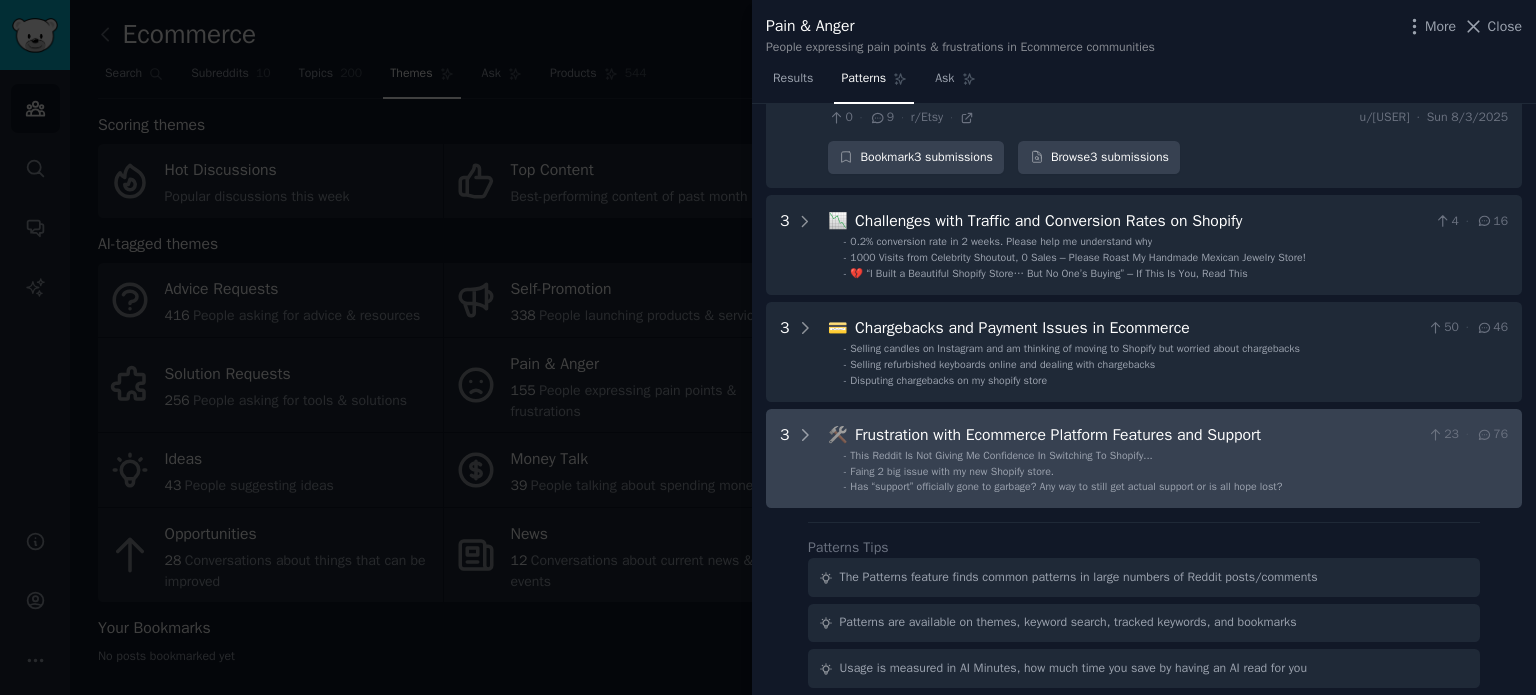 scroll, scrollTop: 2610, scrollLeft: 0, axis: vertical 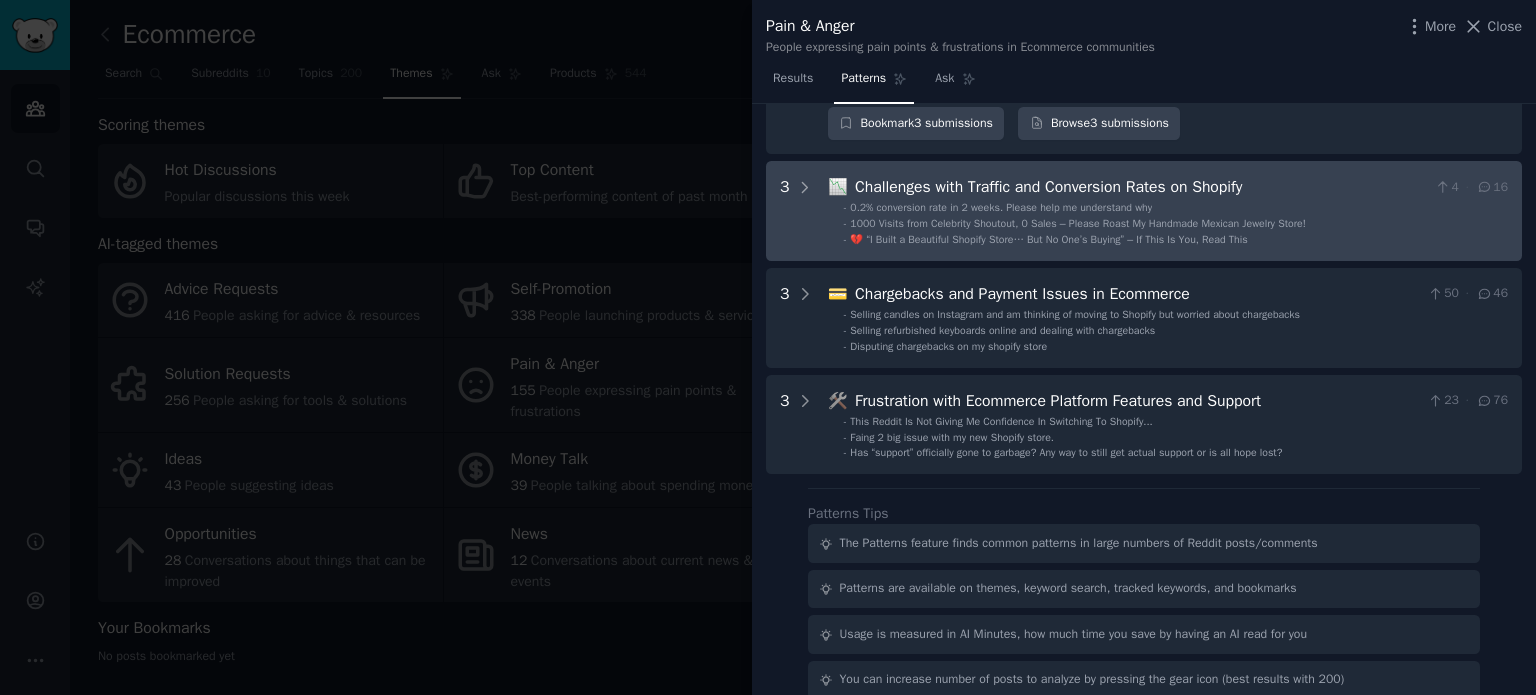 click on "1000 Visits from Celebrity Shoutout, 0 Sales – Please Roast My Handmade Mexican Jewelry Store!" at bounding box center [1077, 223] 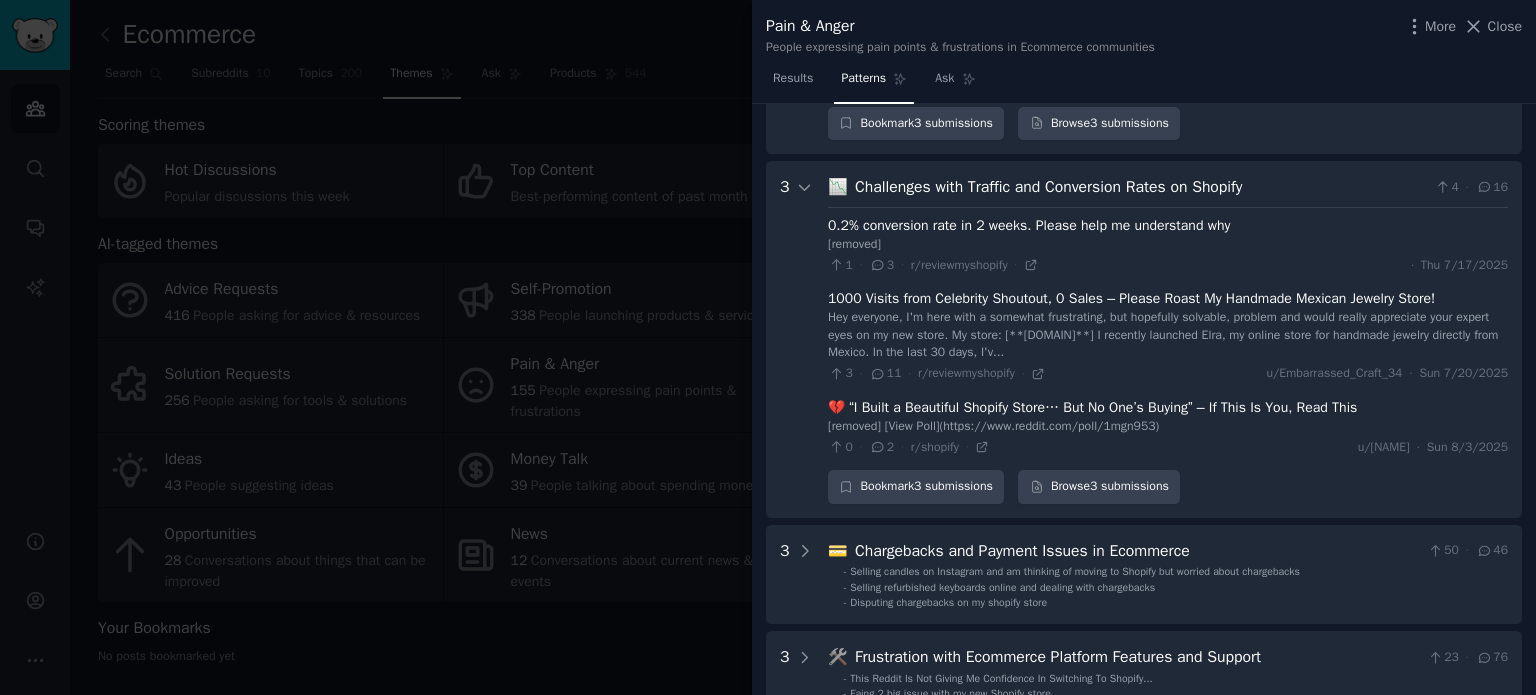 scroll, scrollTop: 2664, scrollLeft: 0, axis: vertical 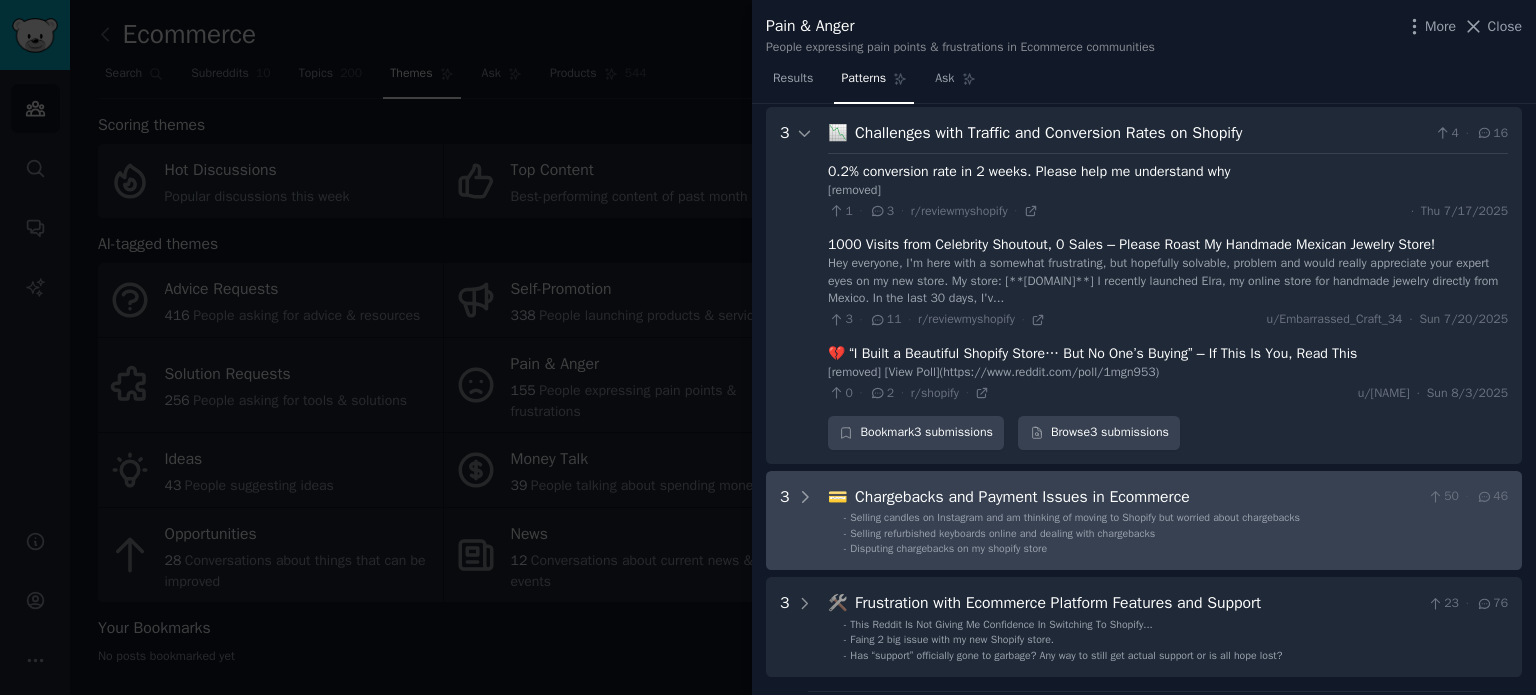 click on "- Disputing chargebacks on my shopify store" at bounding box center (1176, 549) 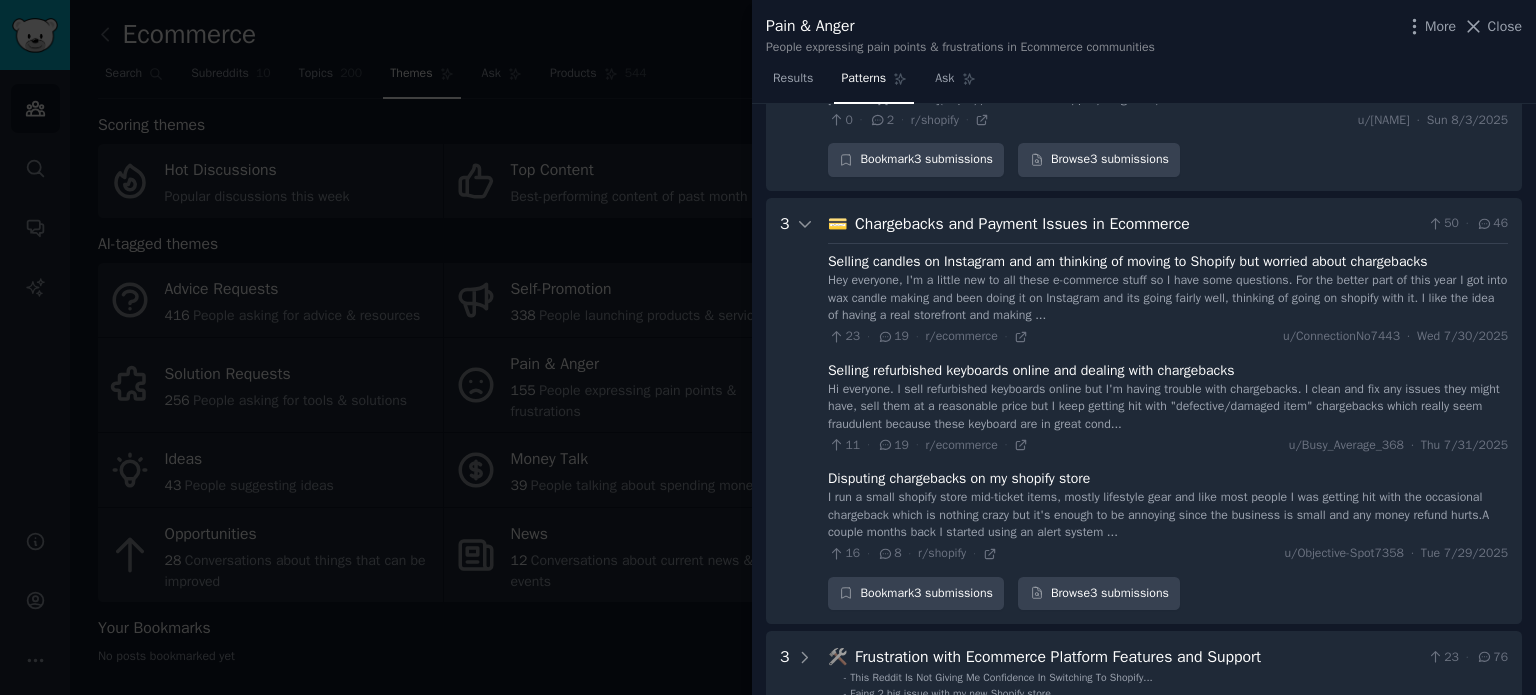 scroll, scrollTop: 3027, scrollLeft: 0, axis: vertical 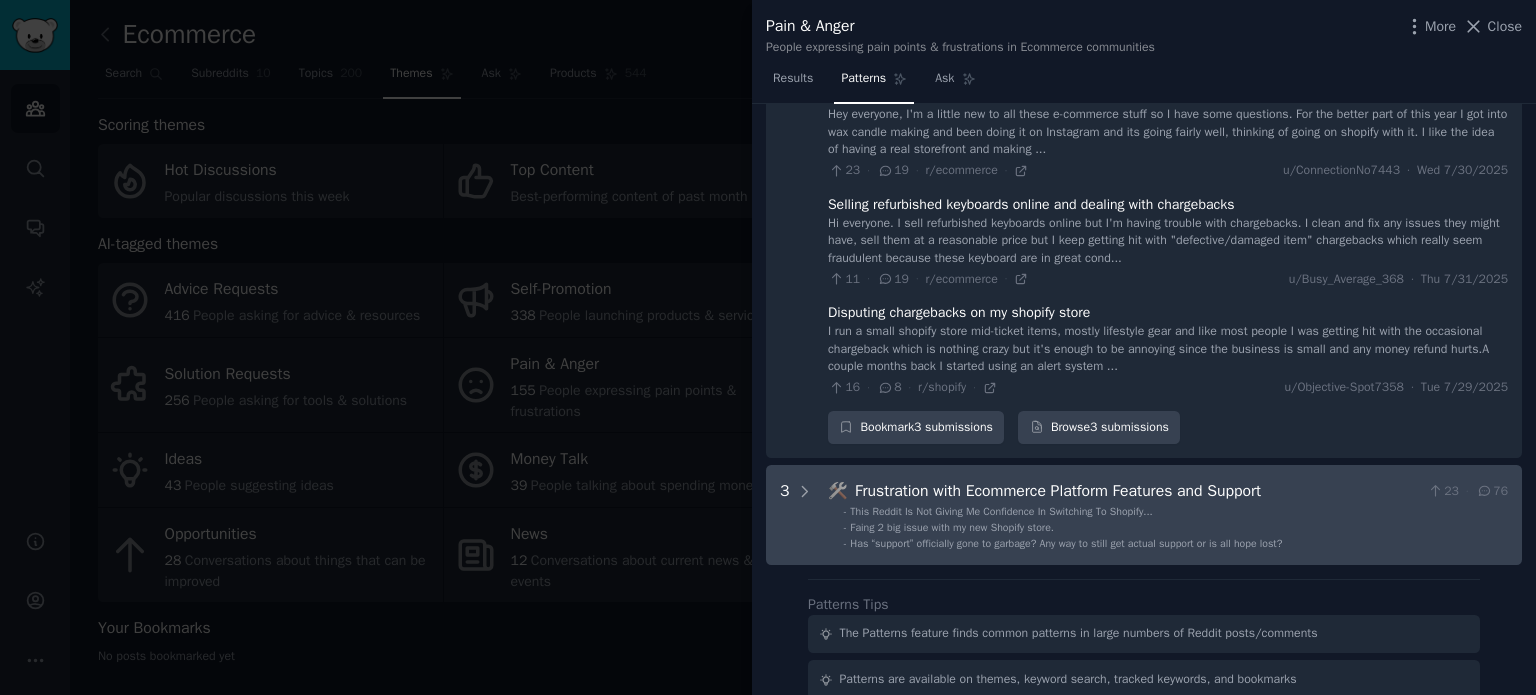click on "Frustration with Ecommerce Platform Features and Support" at bounding box center [1137, 491] 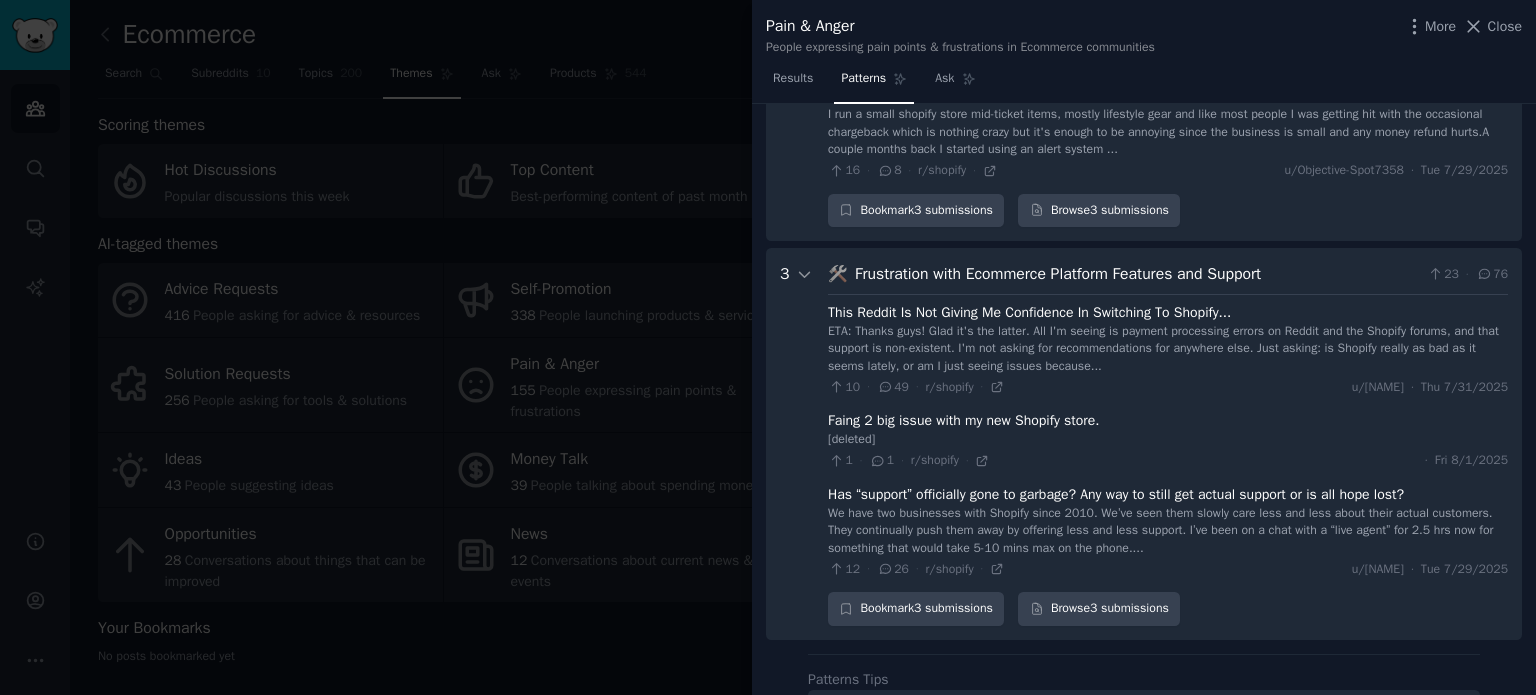 scroll, scrollTop: 3471, scrollLeft: 0, axis: vertical 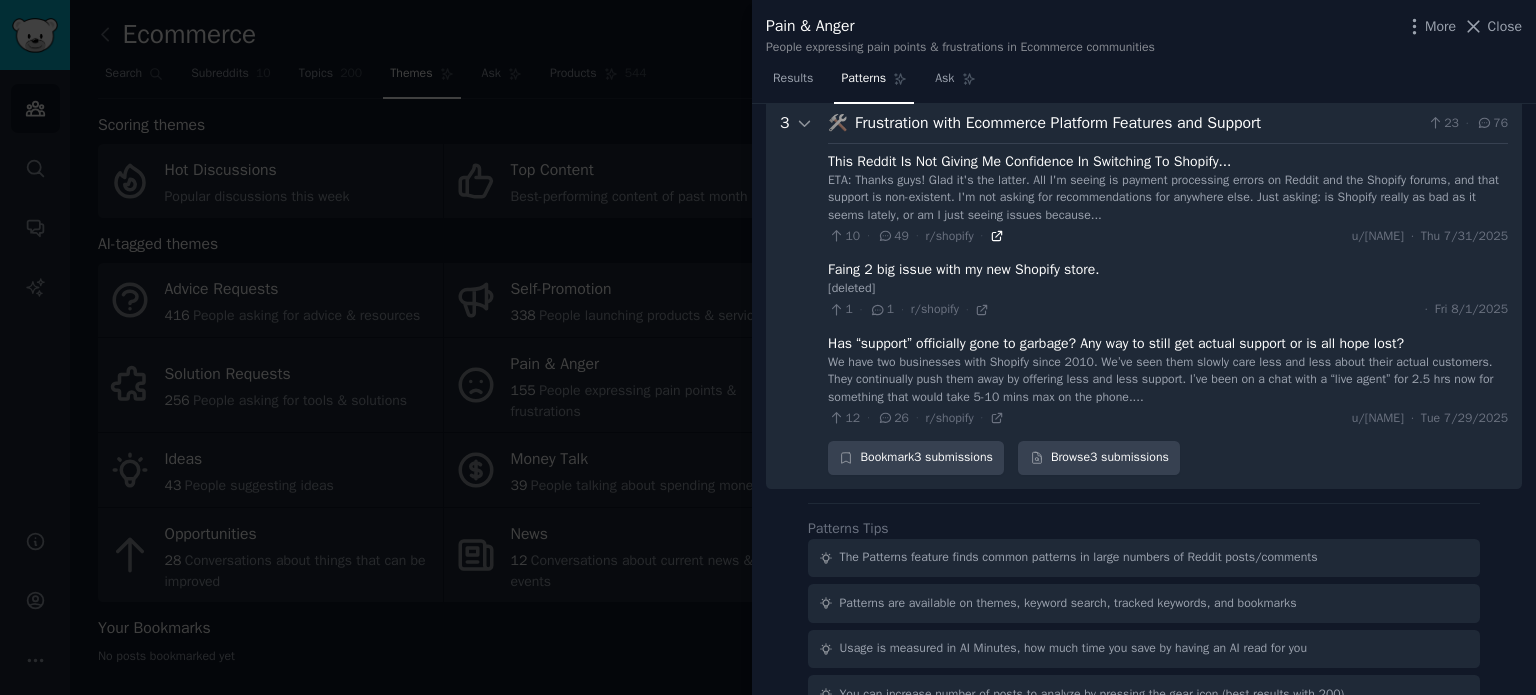 click 